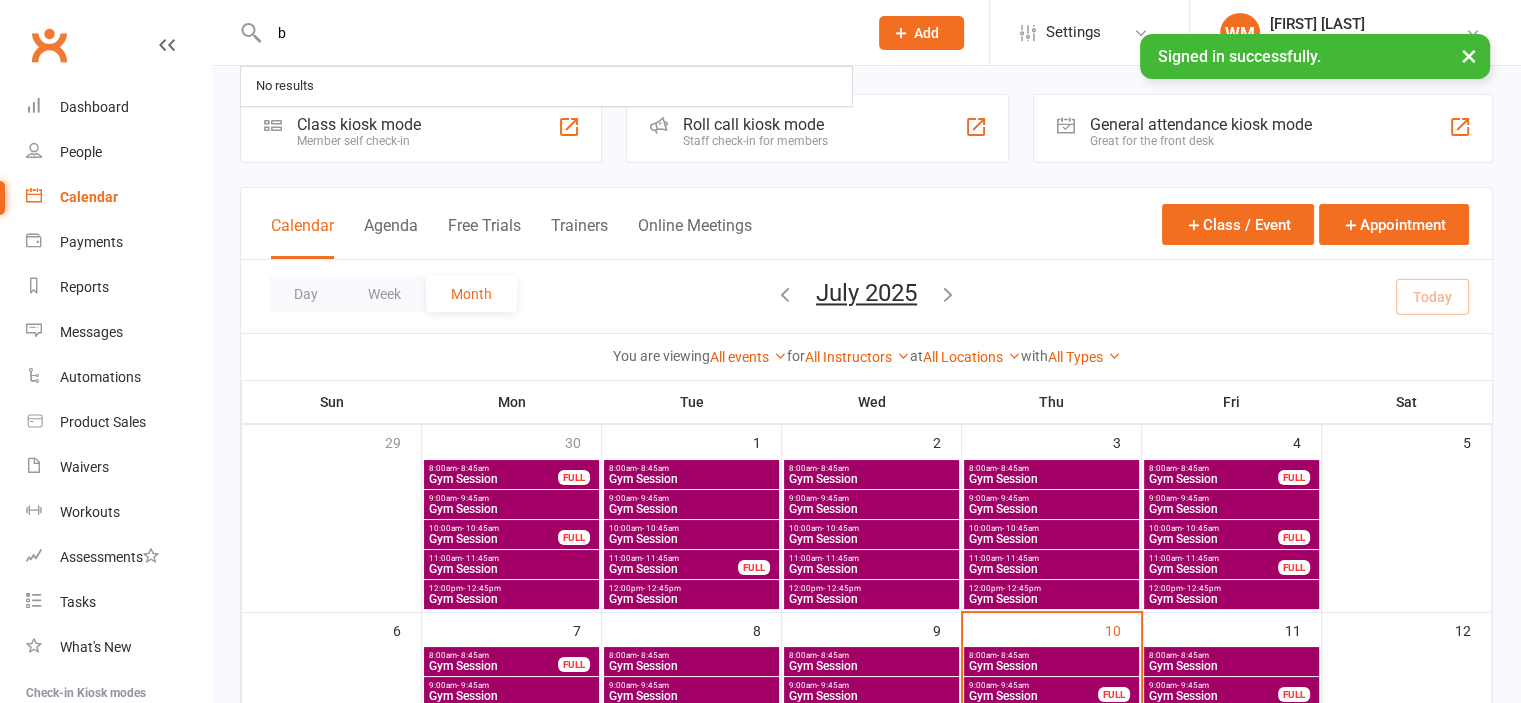 scroll, scrollTop: 0, scrollLeft: 0, axis: both 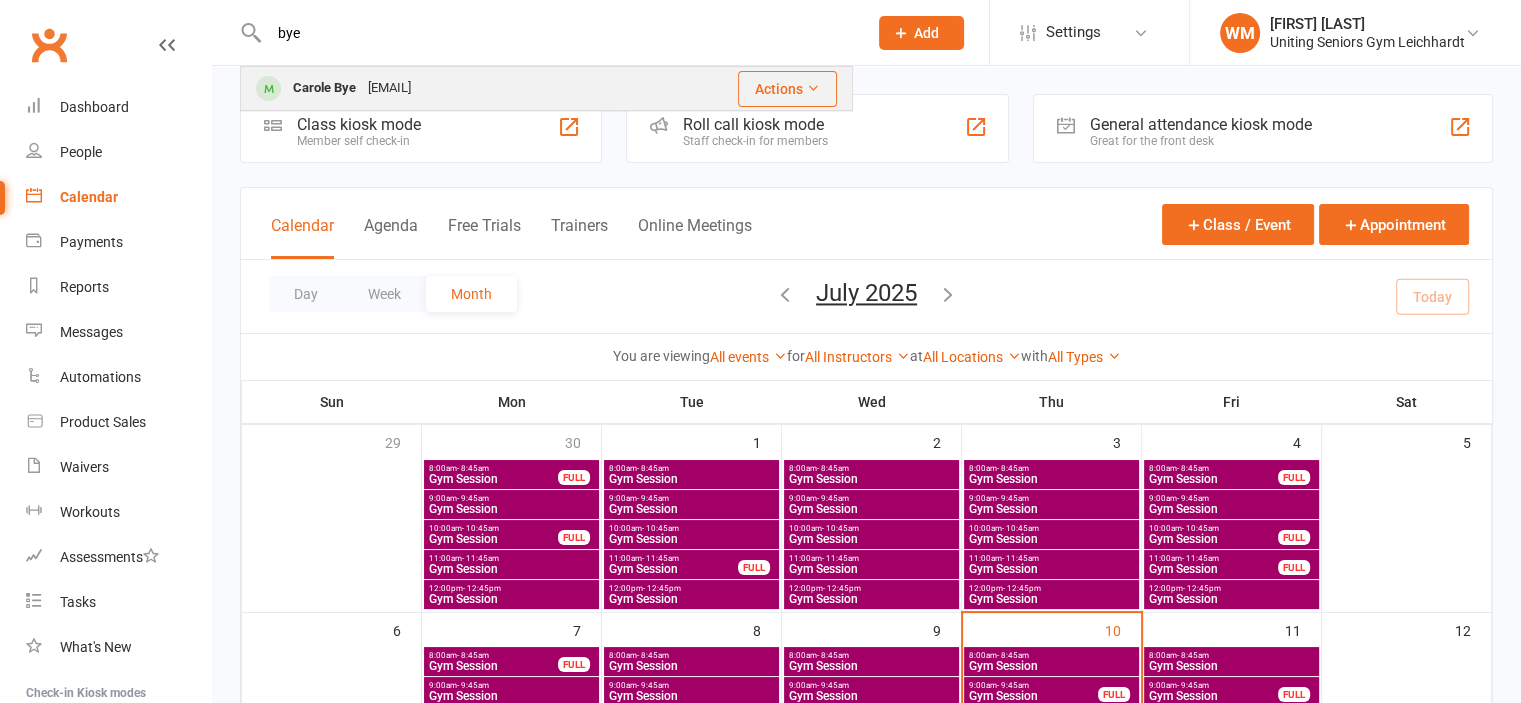 click on "[EMAIL]" at bounding box center [389, 88] 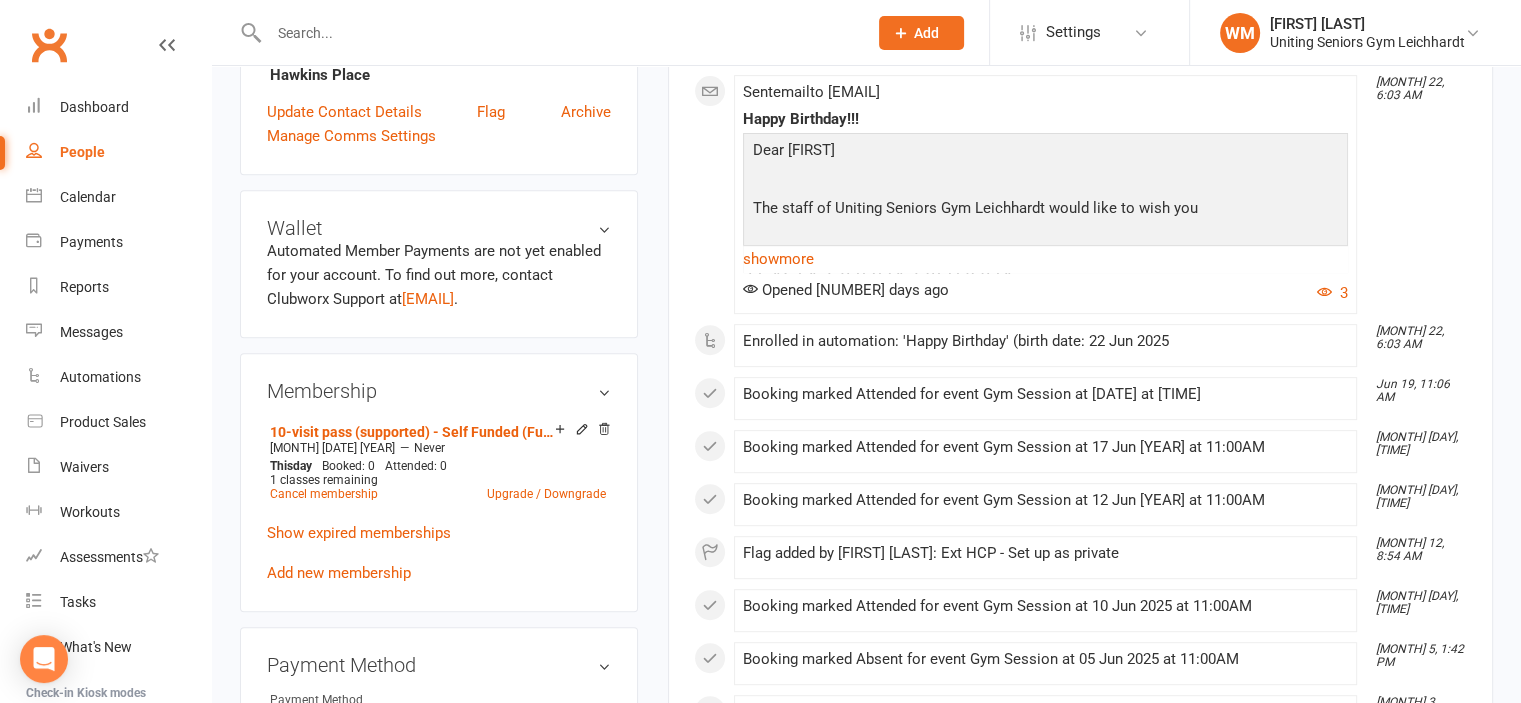 scroll, scrollTop: 500, scrollLeft: 0, axis: vertical 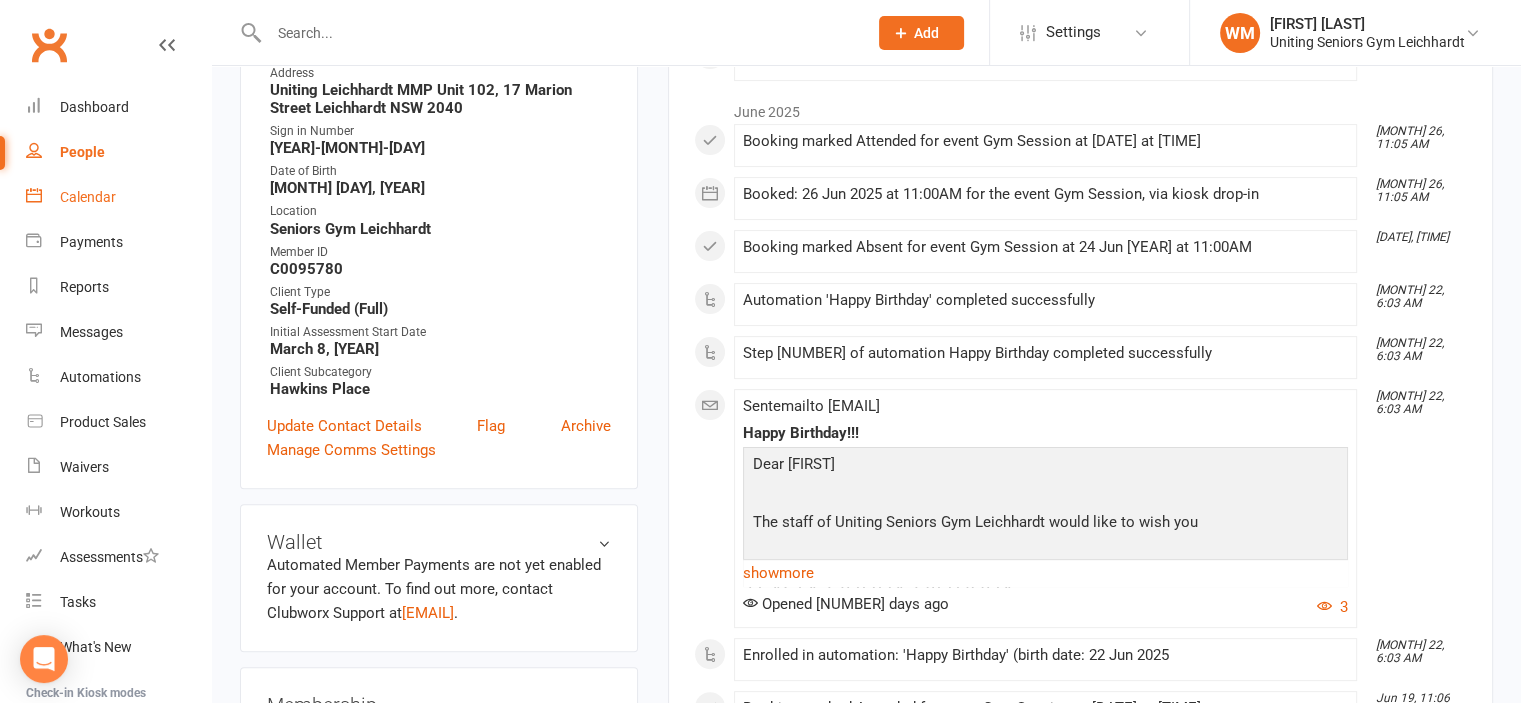 click on "Calendar" at bounding box center [88, 197] 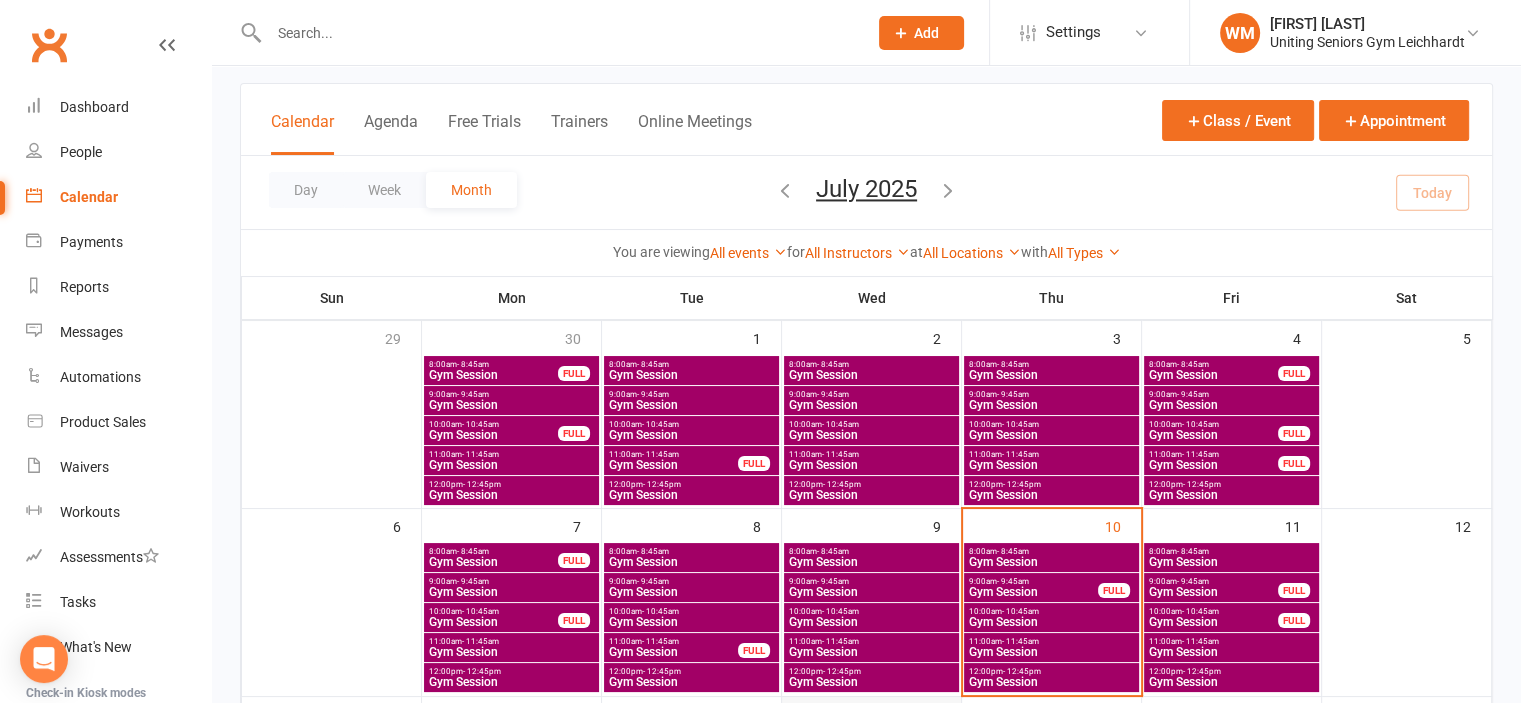scroll, scrollTop: 200, scrollLeft: 0, axis: vertical 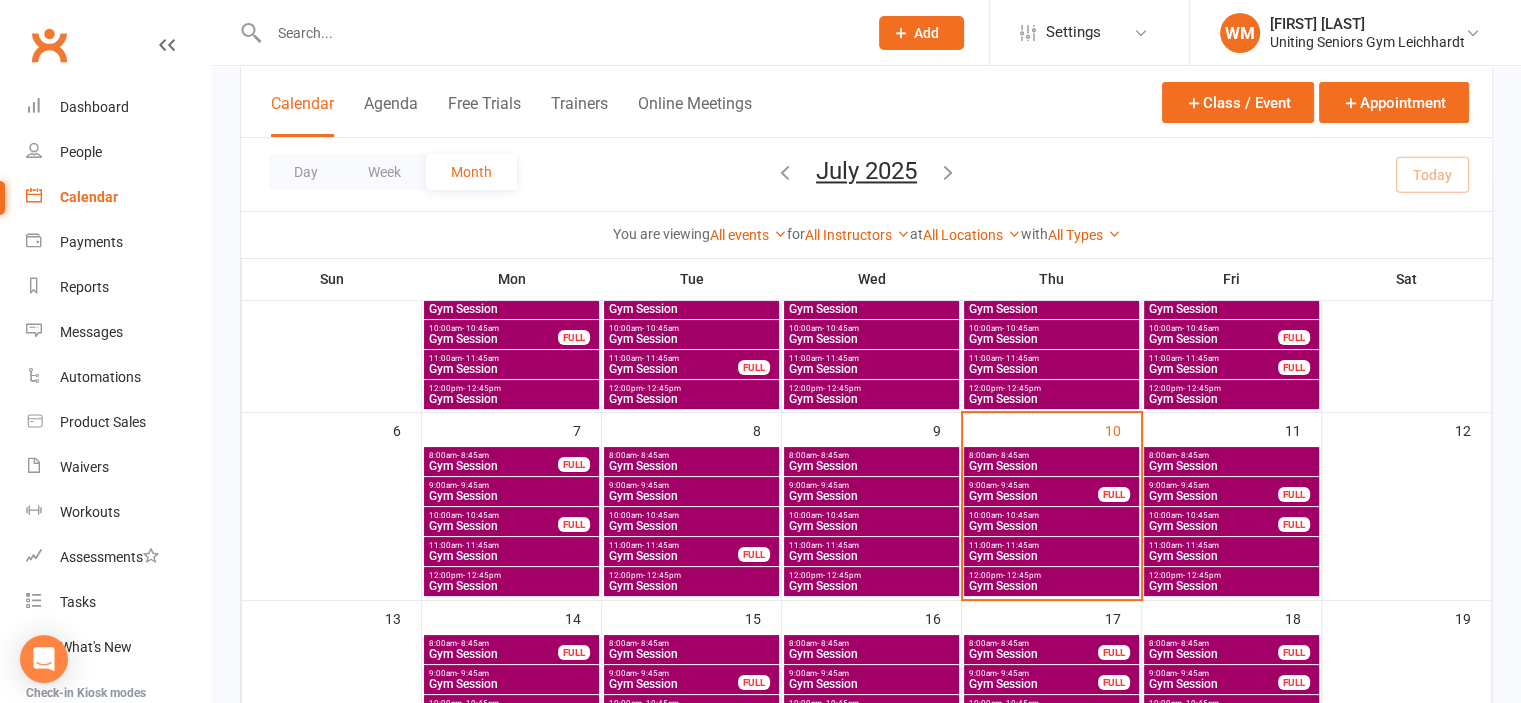 click on "Gym Session" at bounding box center [1051, 466] 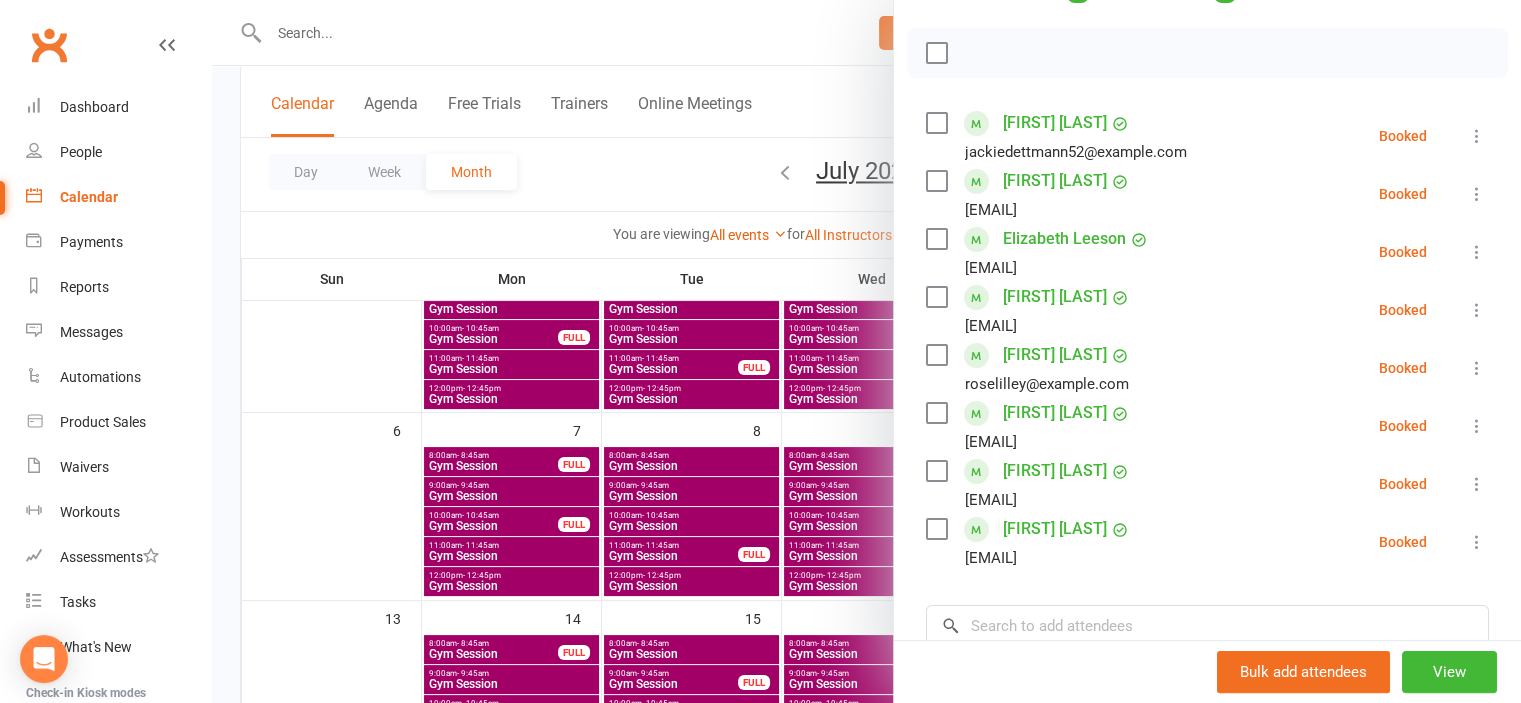 scroll, scrollTop: 300, scrollLeft: 0, axis: vertical 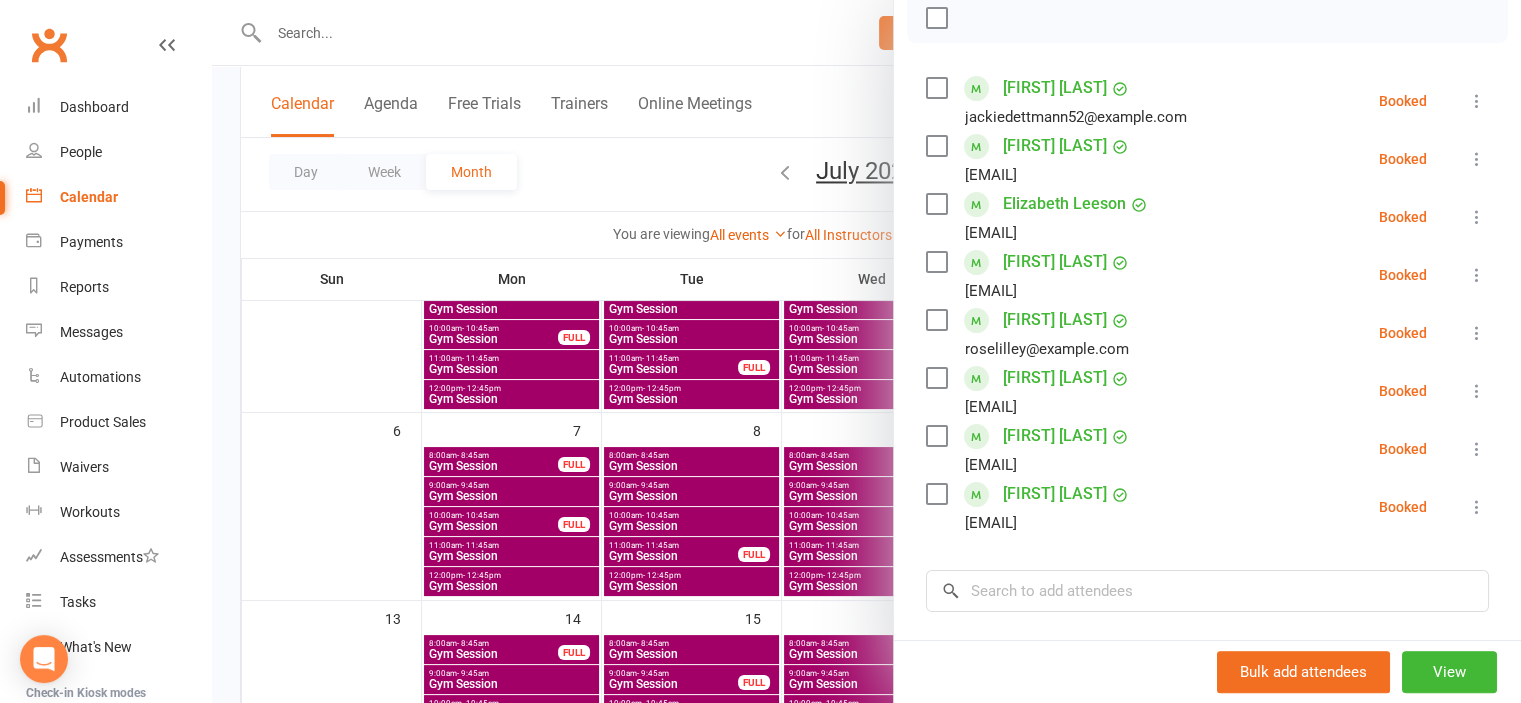 click at bounding box center (866, 351) 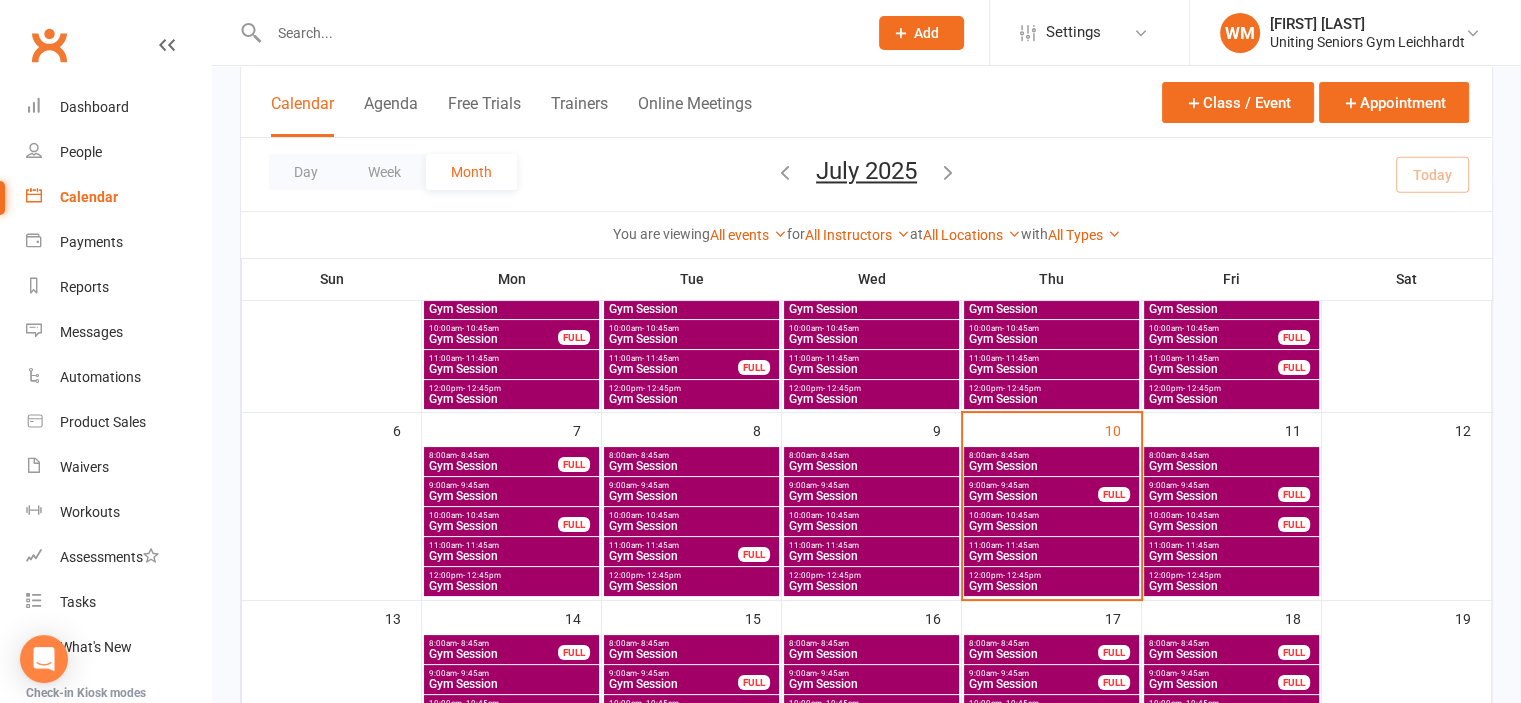 click on "Gym Session" at bounding box center [673, 556] 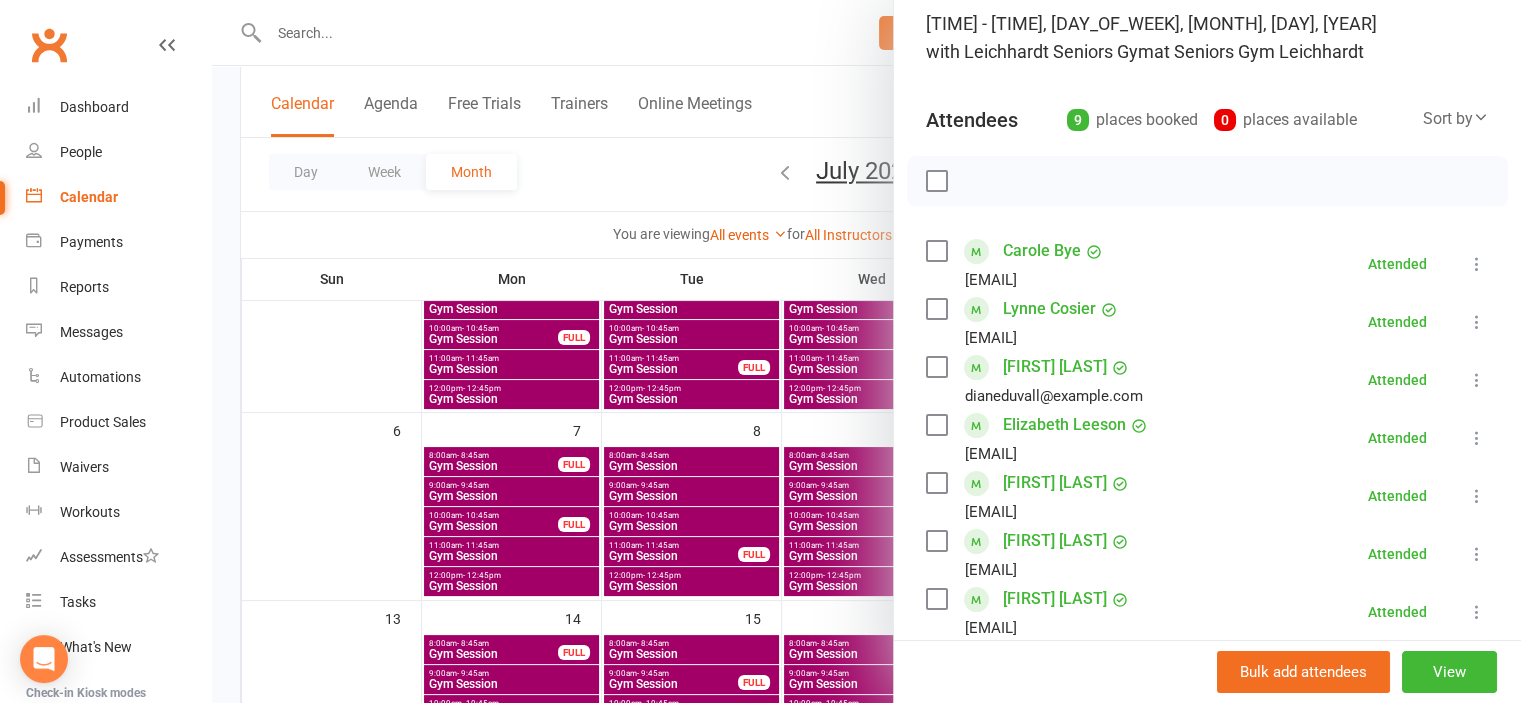 scroll, scrollTop: 200, scrollLeft: 0, axis: vertical 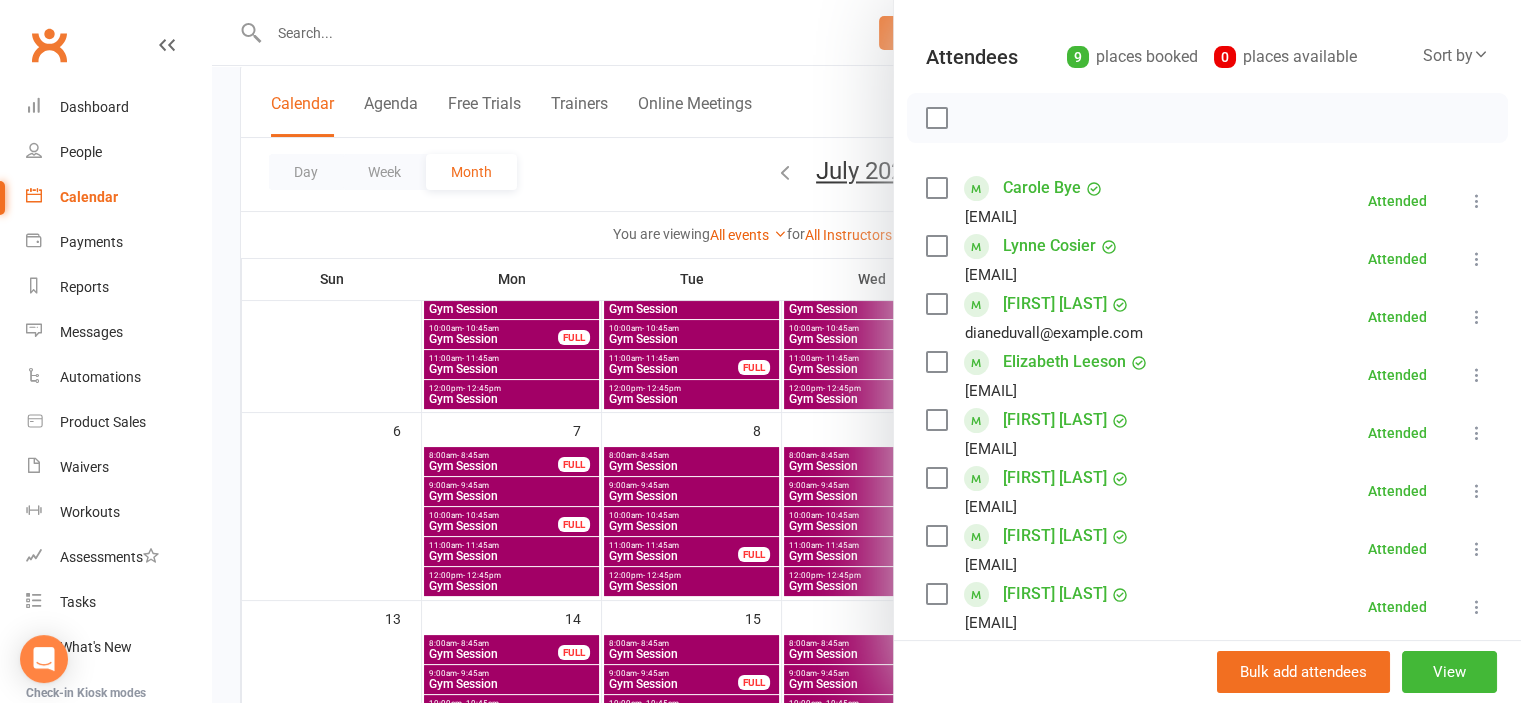 click at bounding box center (1477, 201) 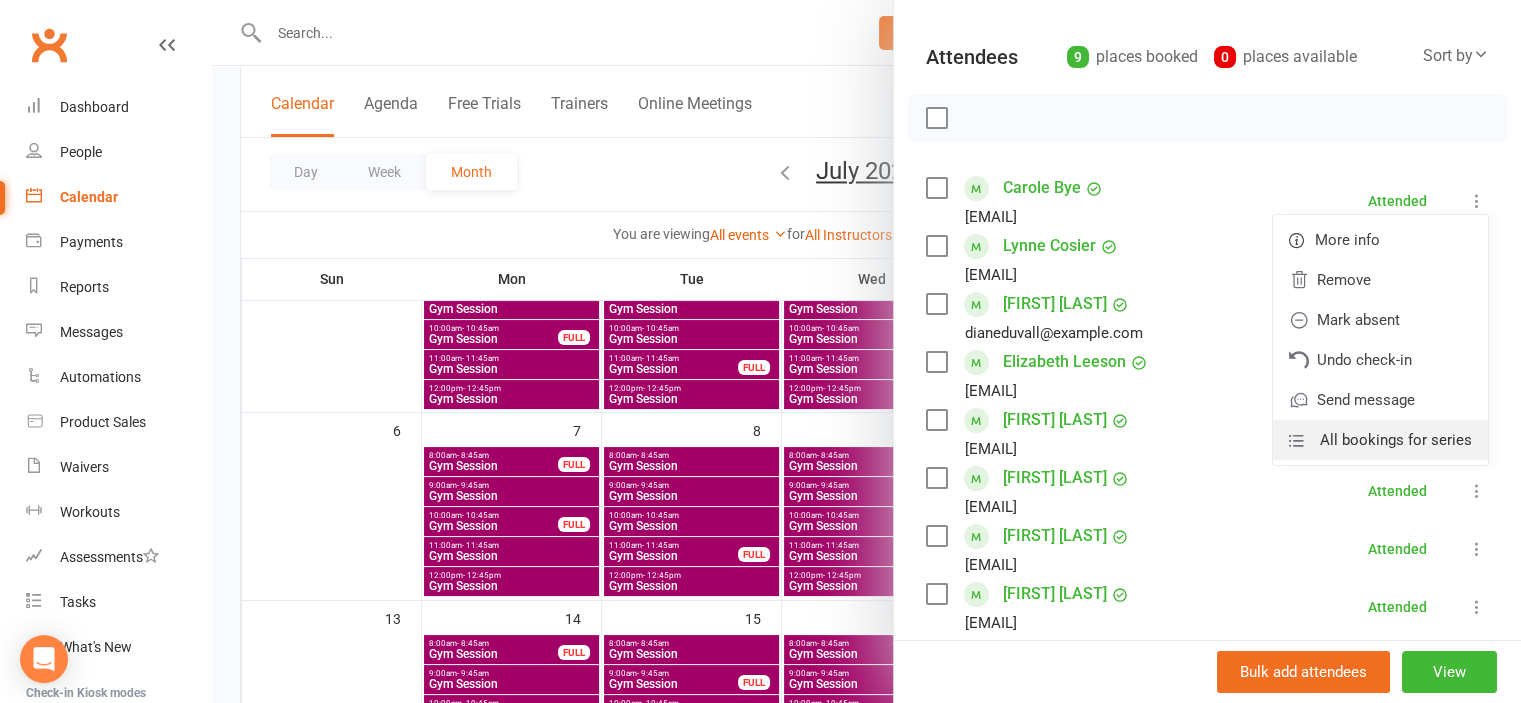 click on "All bookings for series" at bounding box center (1396, 440) 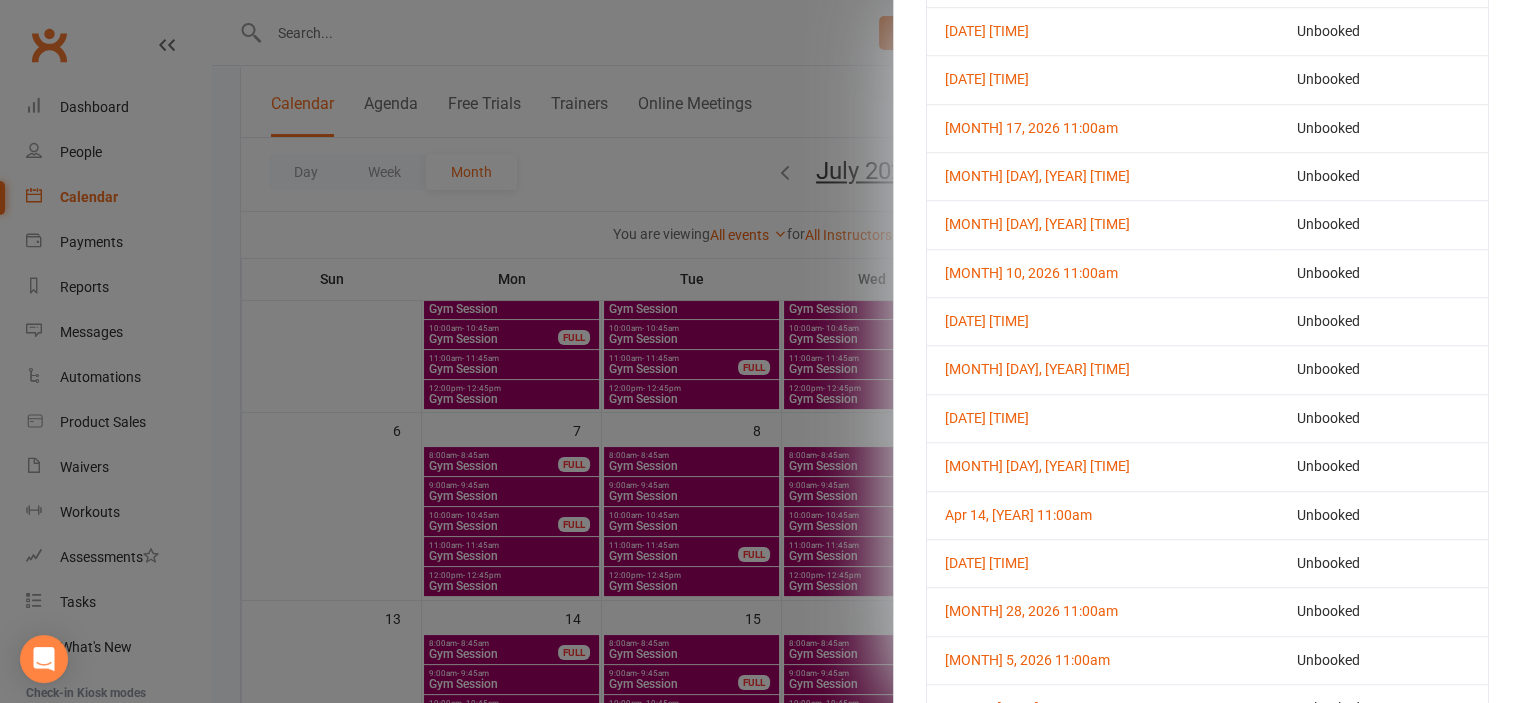 scroll, scrollTop: 1276, scrollLeft: 0, axis: vertical 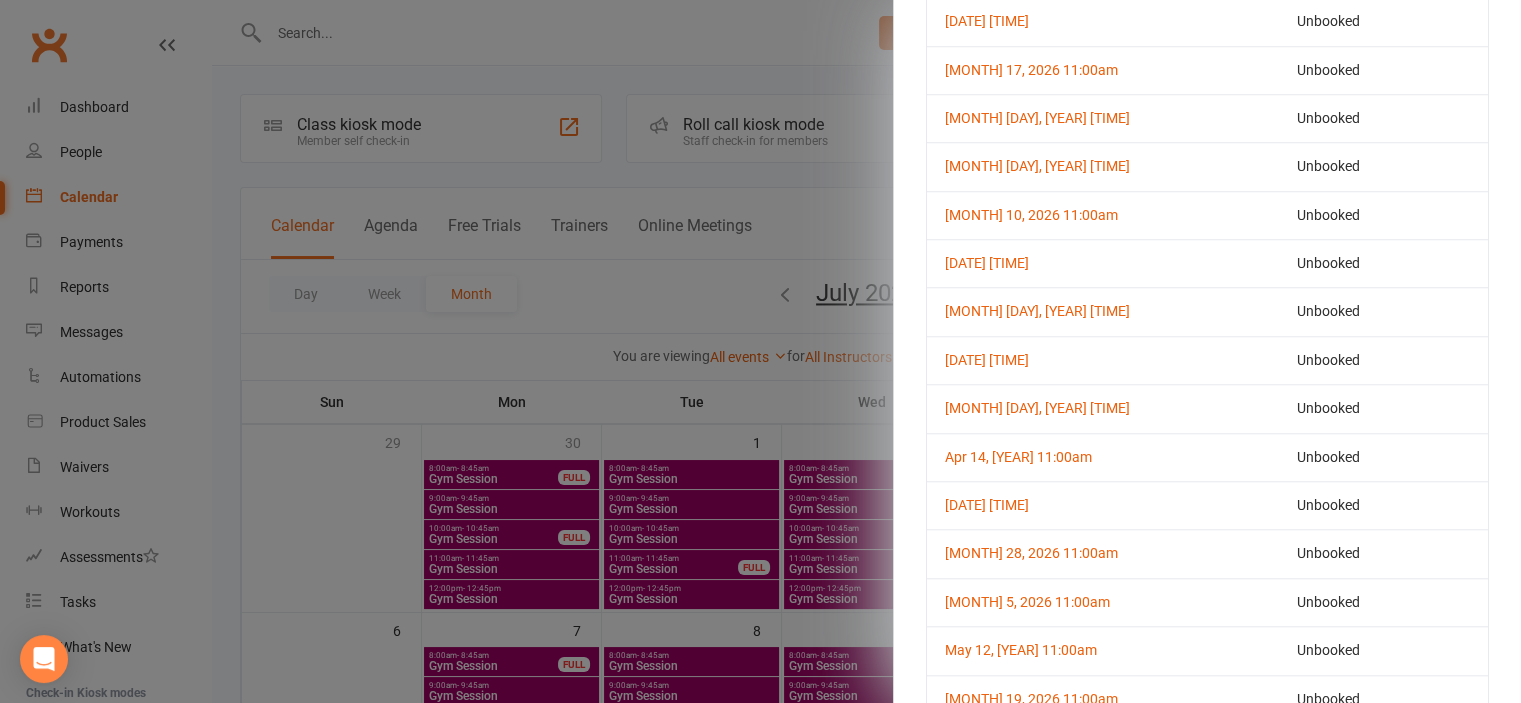 click at bounding box center [760, 351] 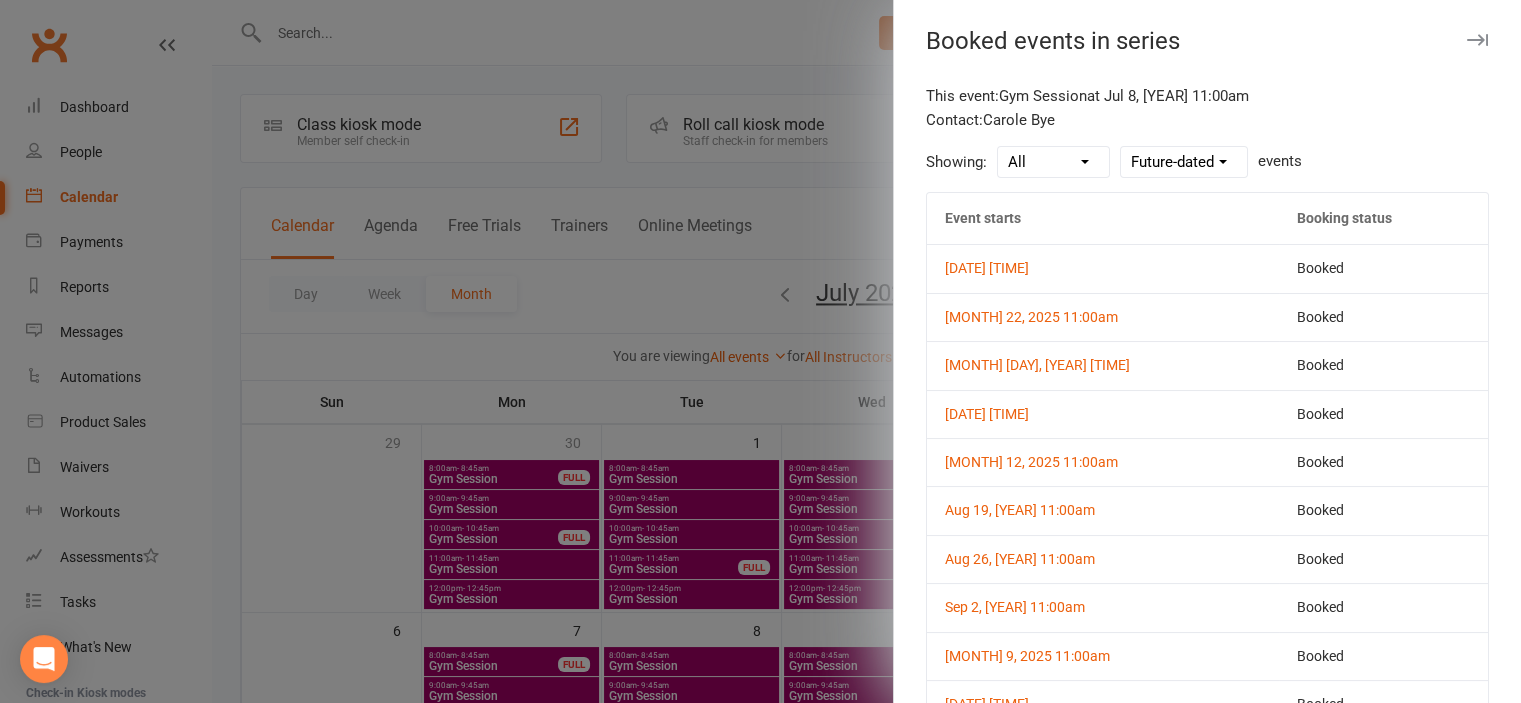 scroll, scrollTop: 0, scrollLeft: 0, axis: both 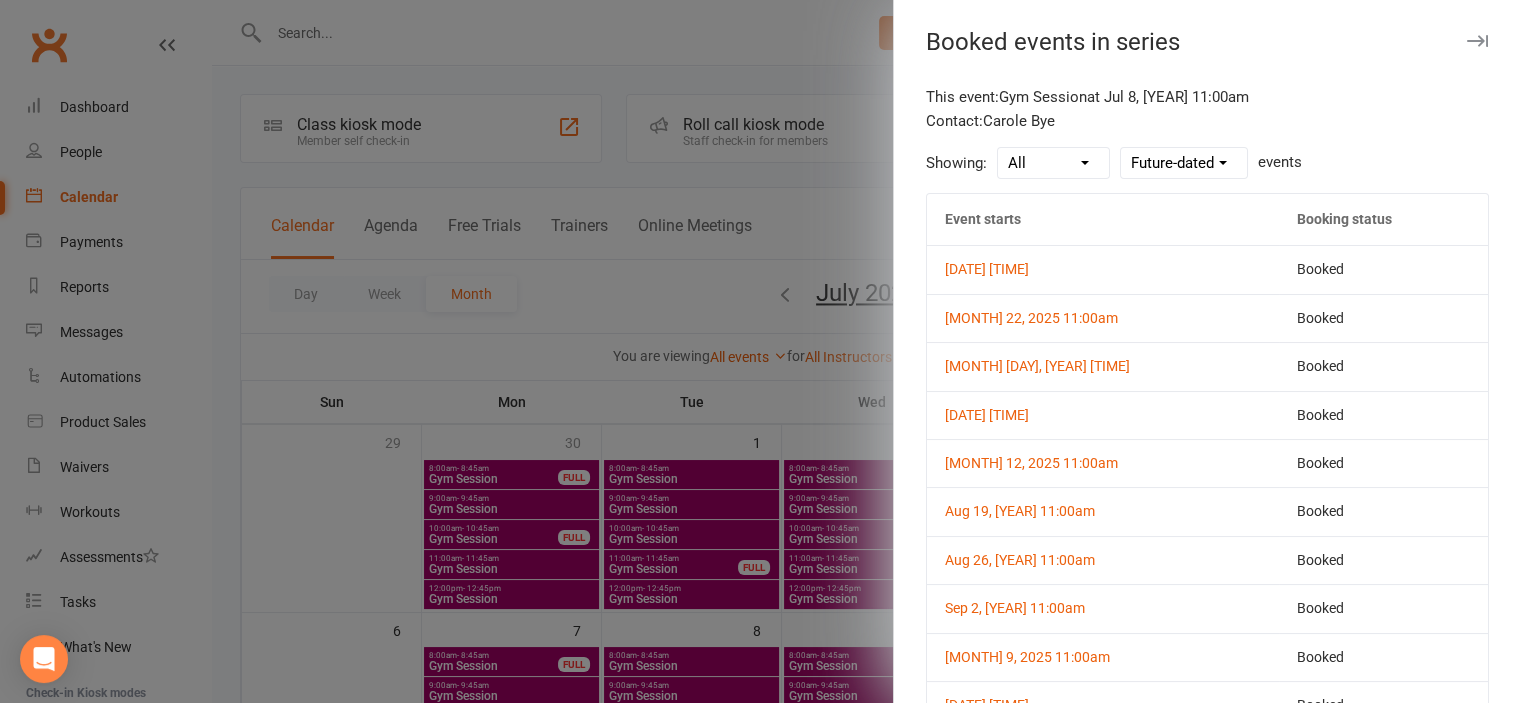 click at bounding box center [1477, 41] 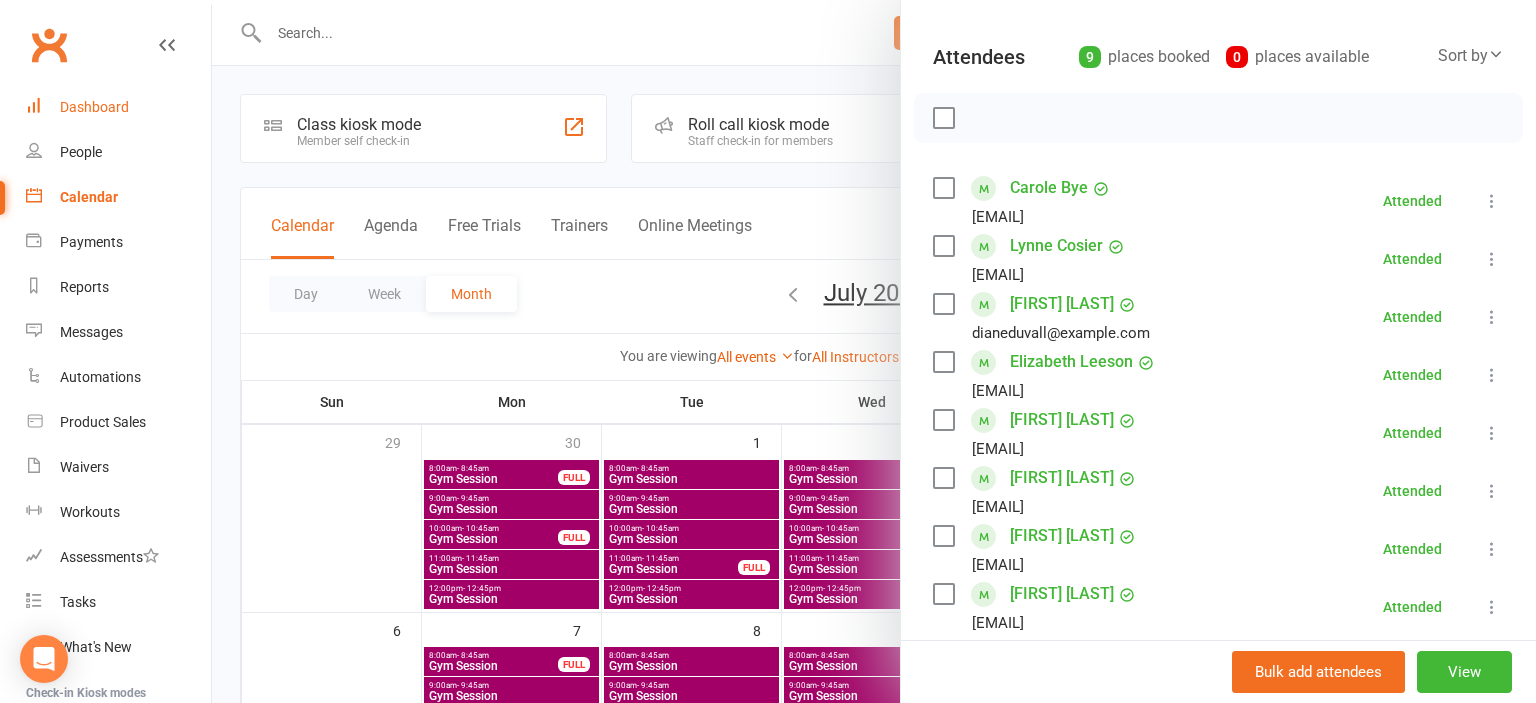 click on "Dashboard" at bounding box center [118, 107] 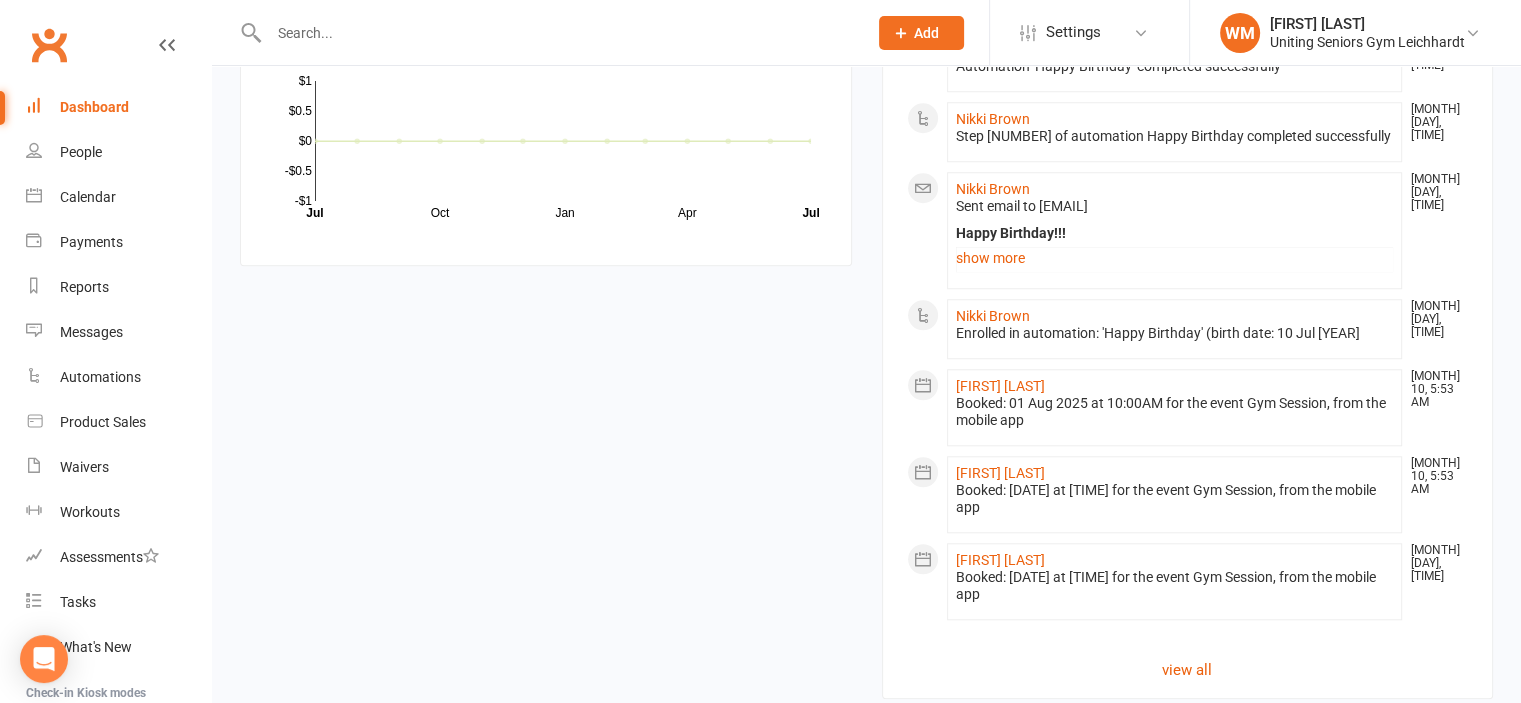 scroll, scrollTop: 1800, scrollLeft: 0, axis: vertical 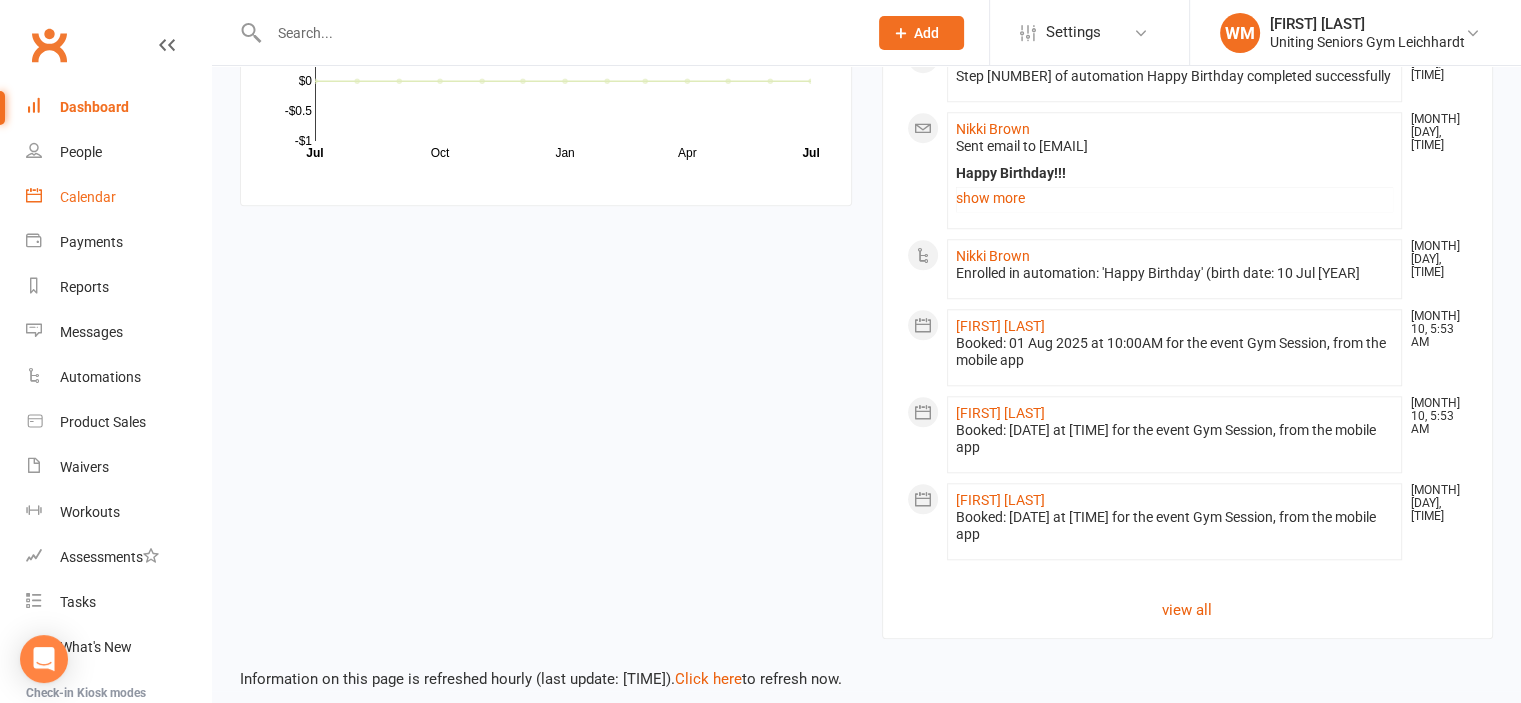 click on "Calendar" at bounding box center (118, 197) 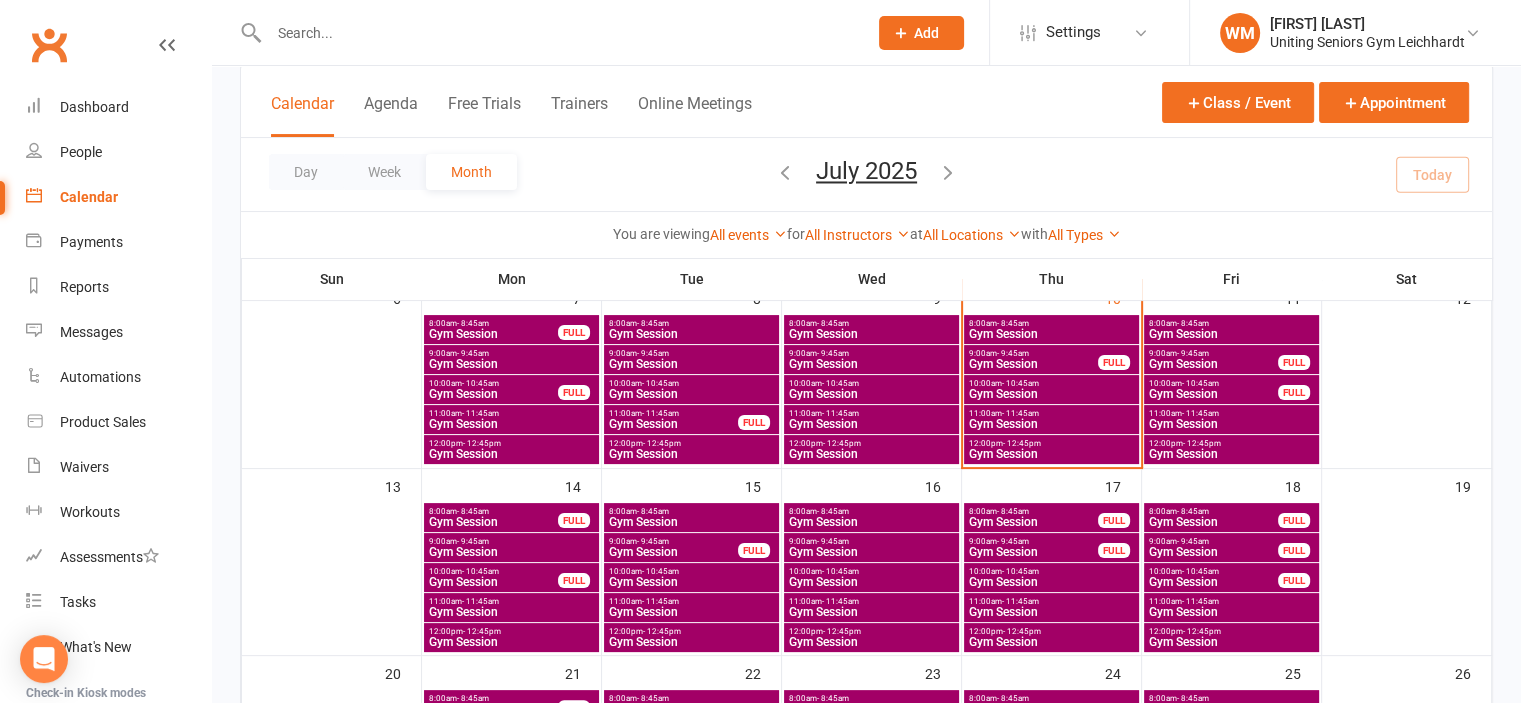 scroll, scrollTop: 300, scrollLeft: 0, axis: vertical 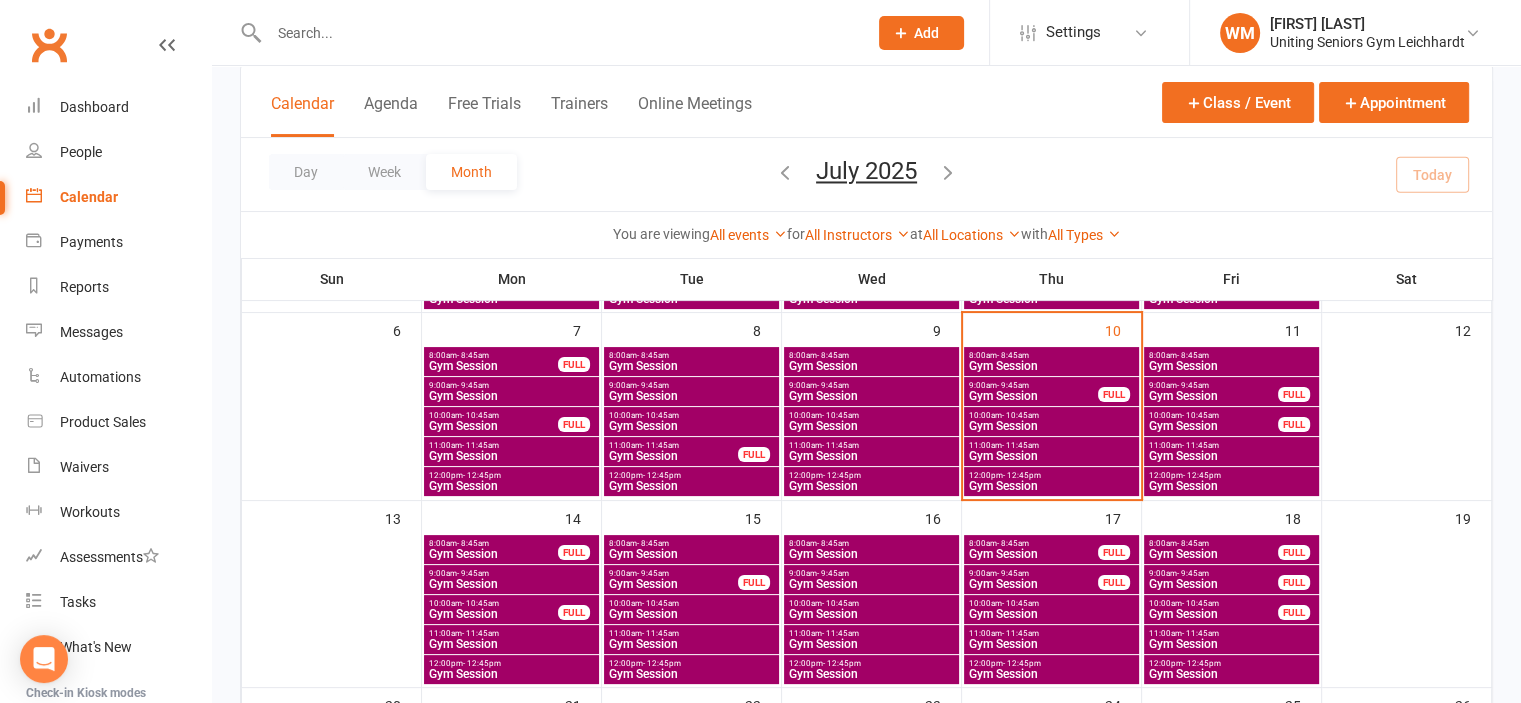 click on "- 10:45am" at bounding box center [653, 543] 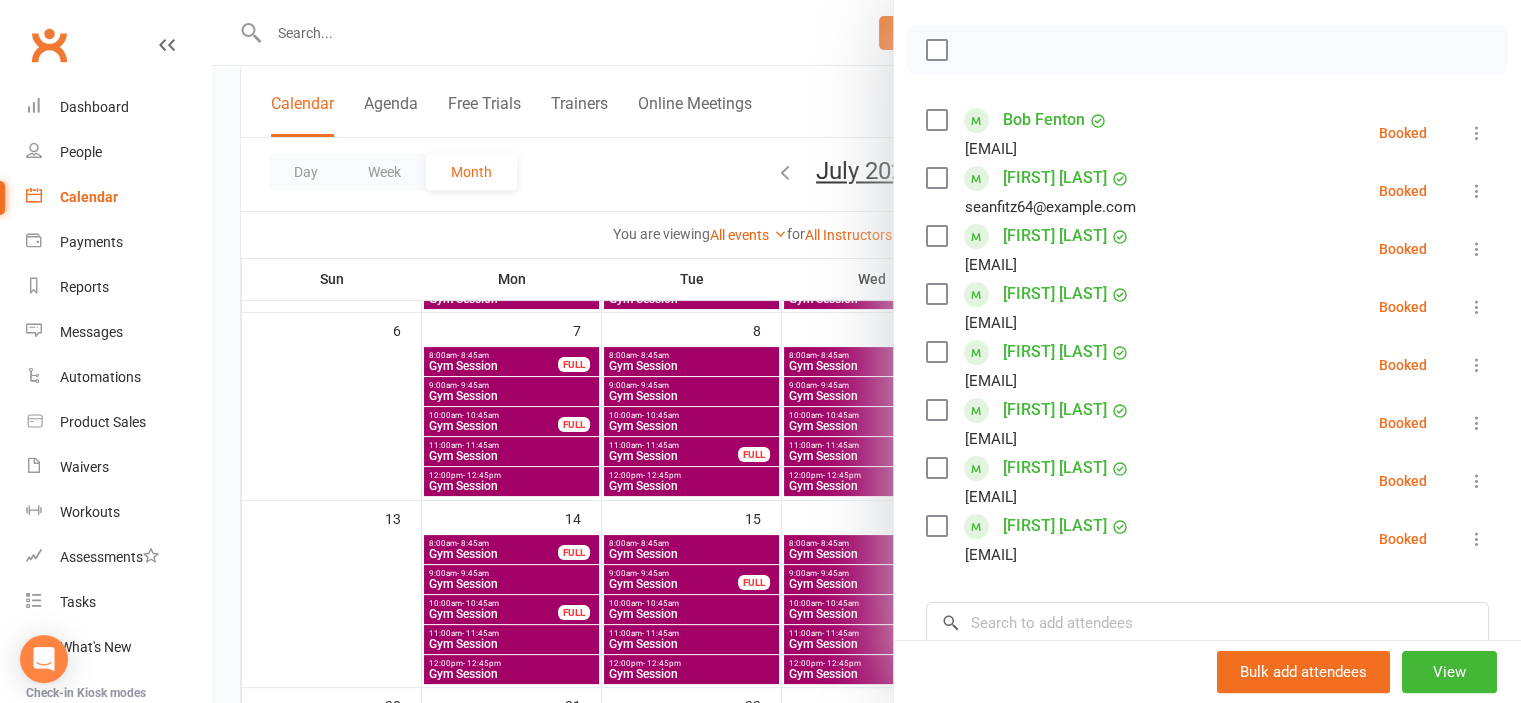 scroll, scrollTop: 300, scrollLeft: 0, axis: vertical 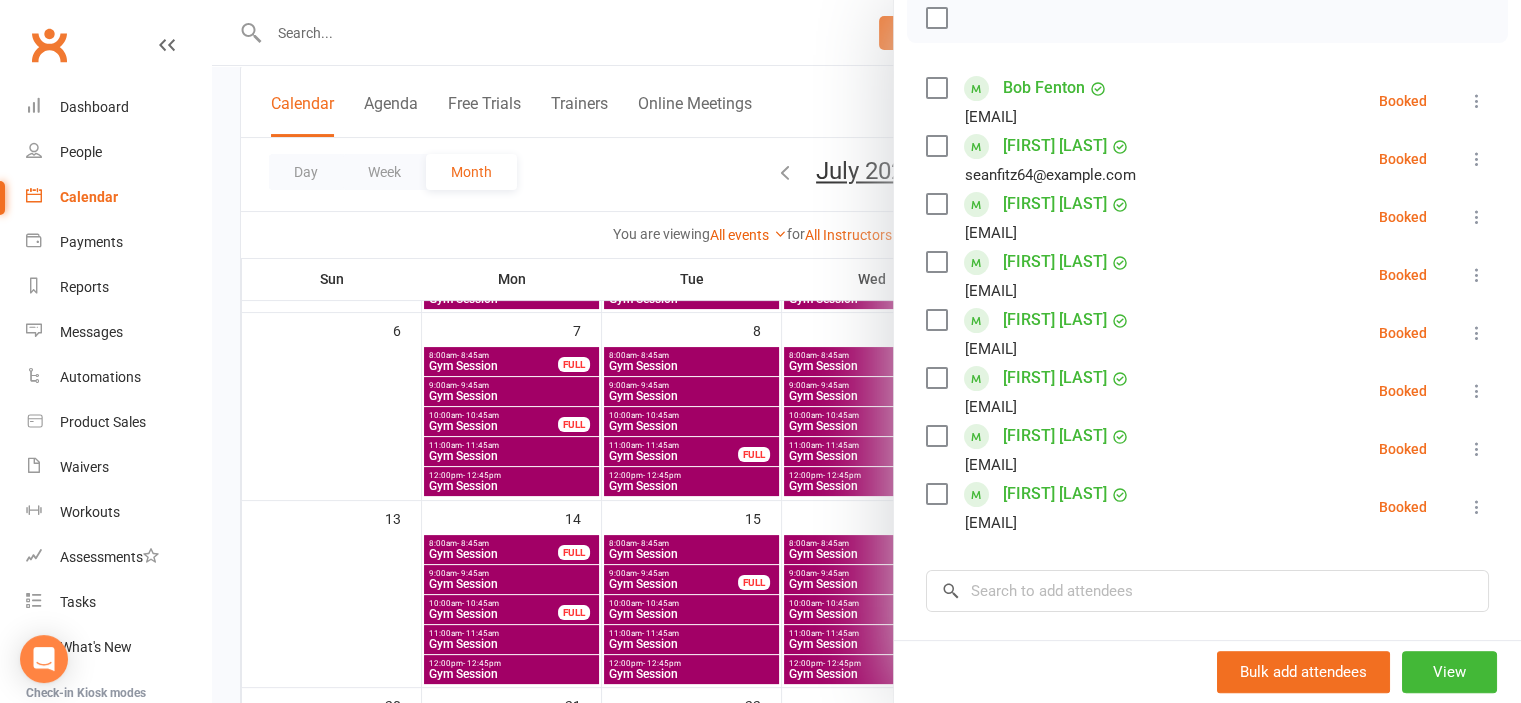 click at bounding box center (866, 351) 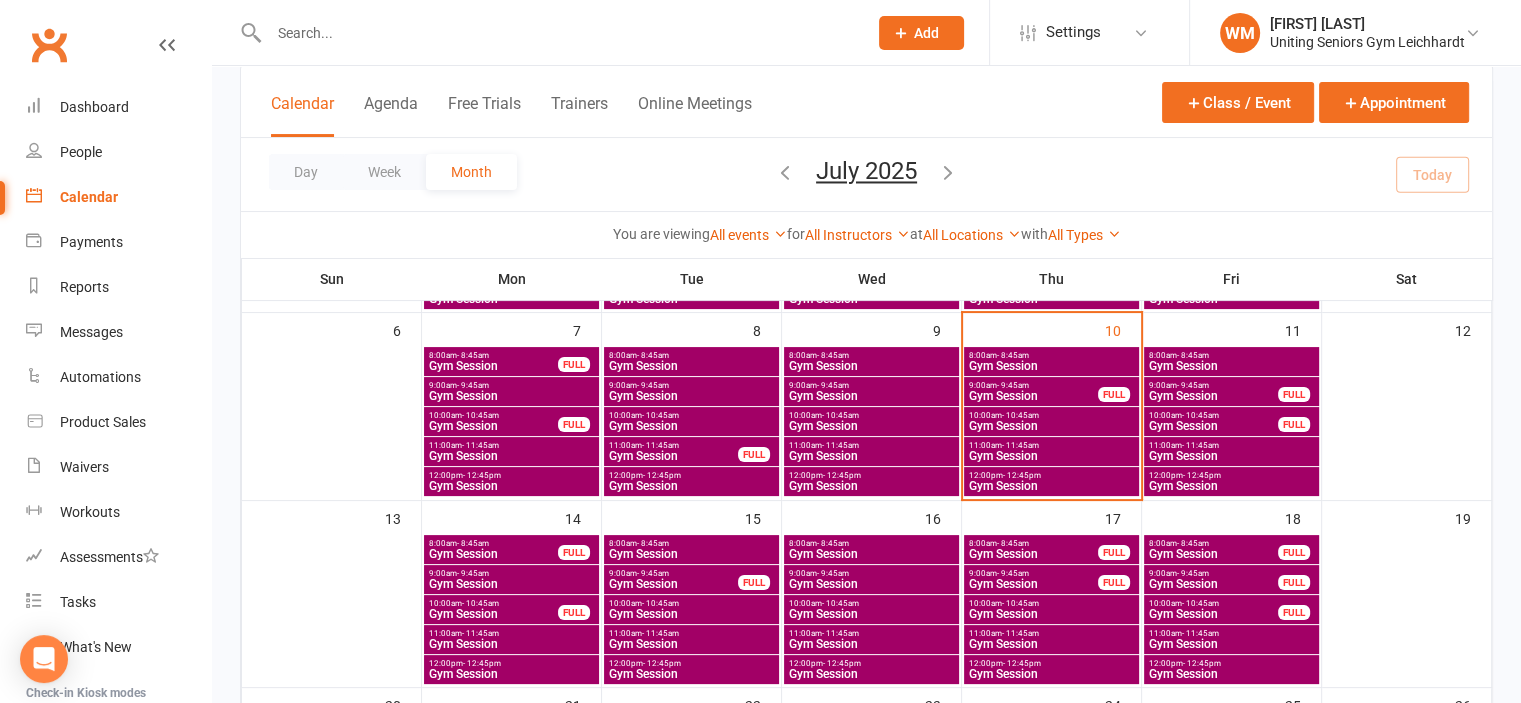click on "Gym Session" at bounding box center (691, 554) 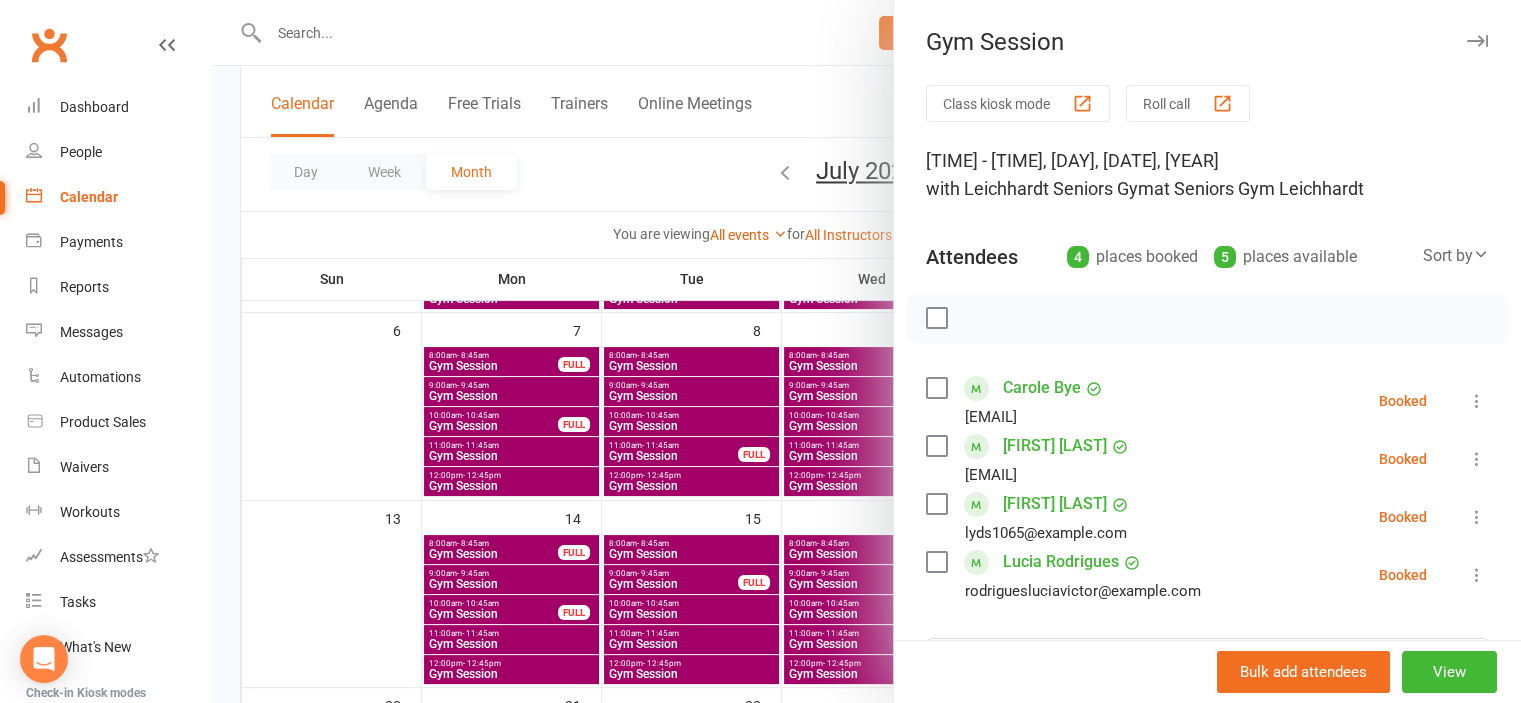 click at bounding box center [1477, 401] 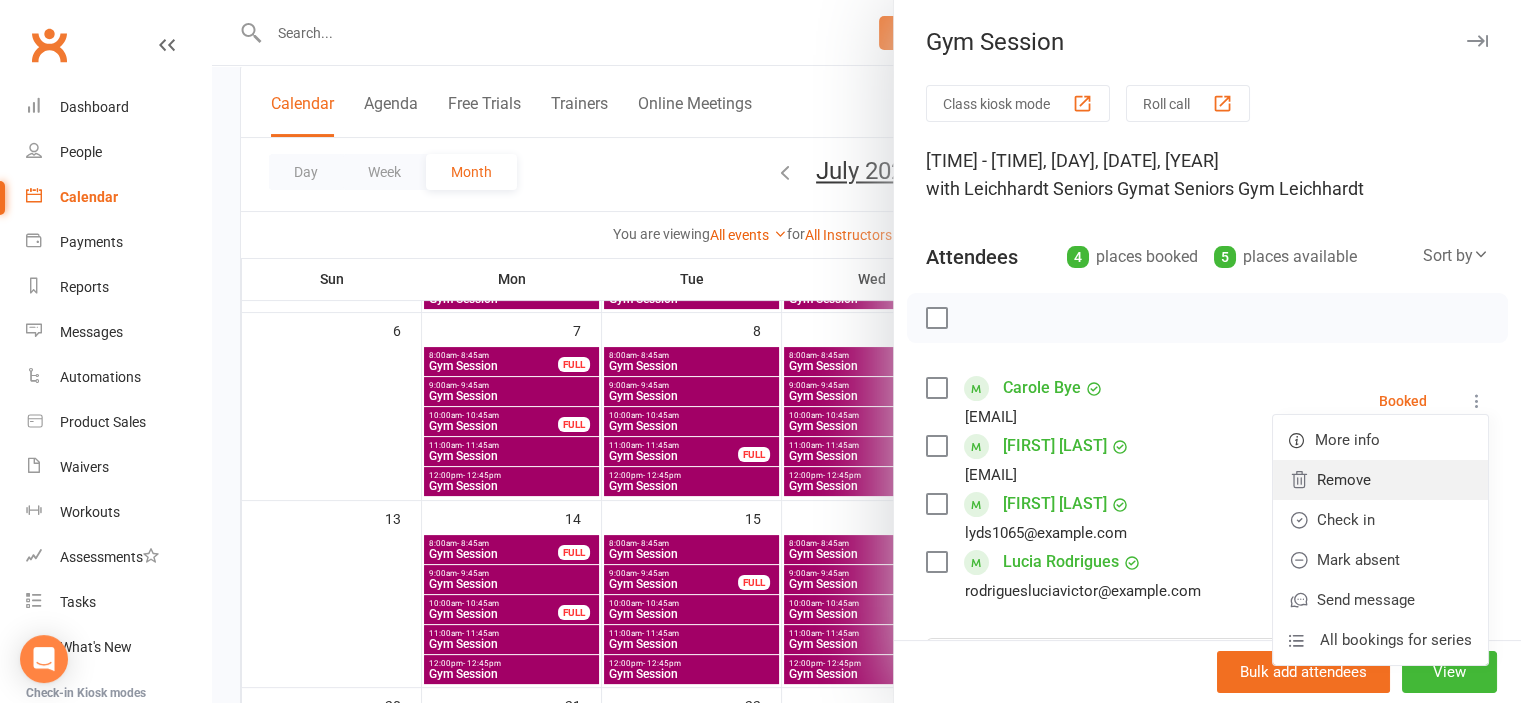 click on "Remove" at bounding box center [1380, 480] 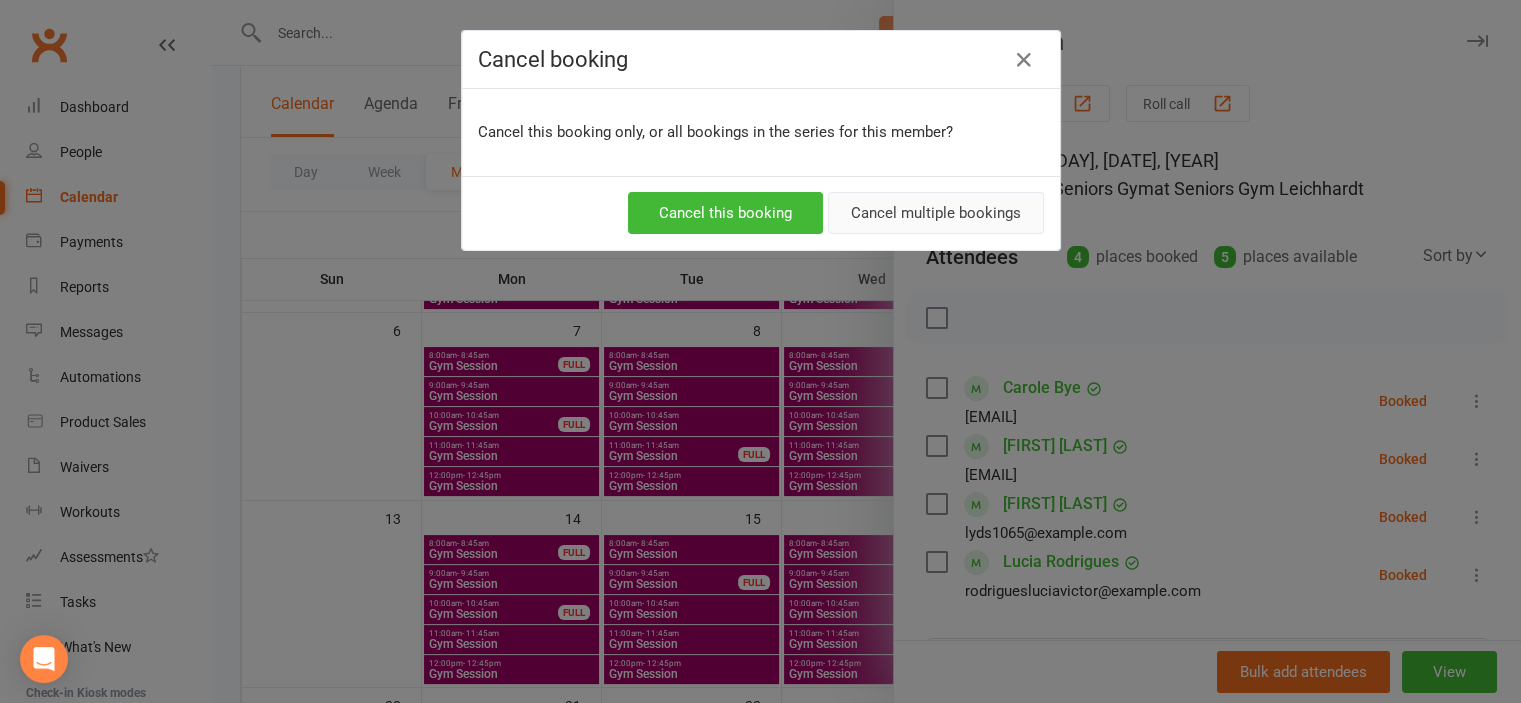 click on "Cancel multiple bookings" at bounding box center (936, 213) 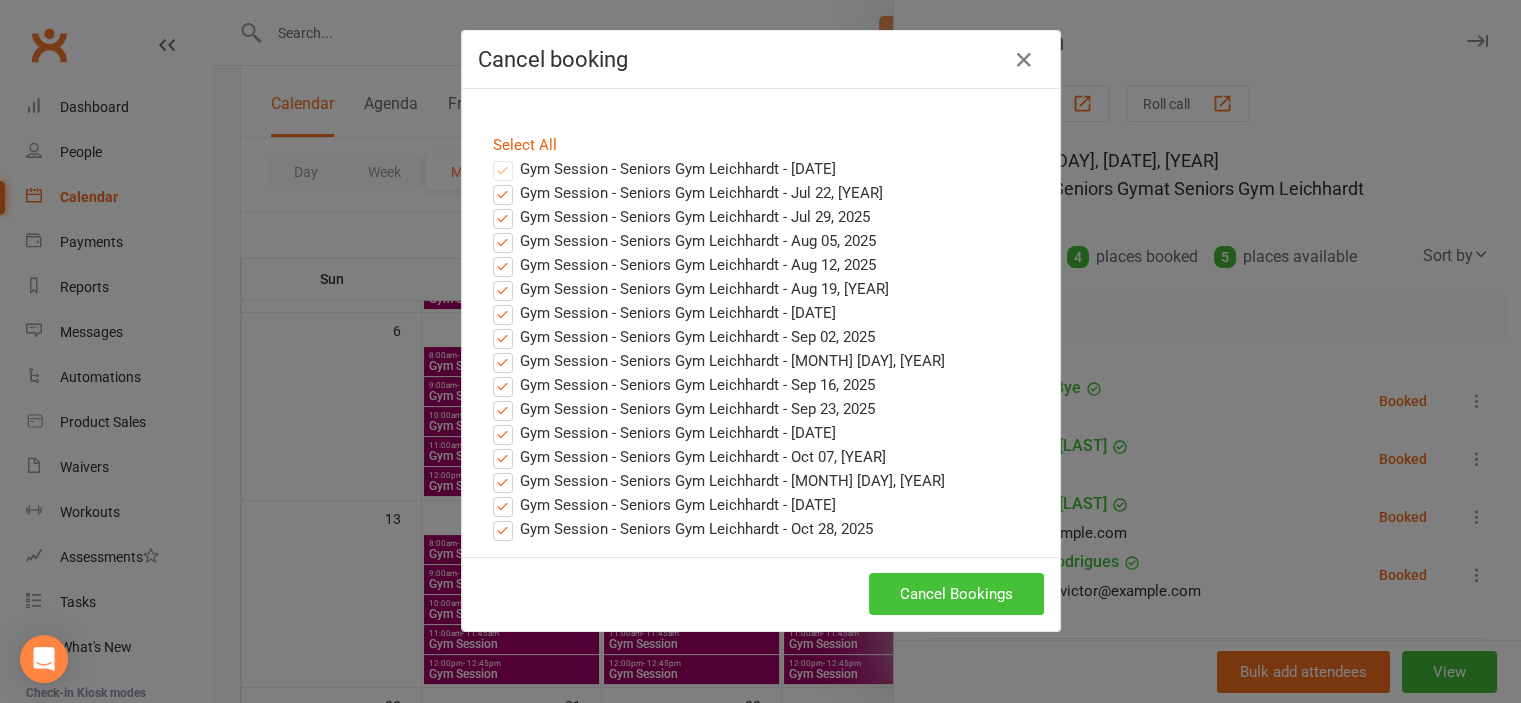 click on "Cancel Bookings" at bounding box center [956, 594] 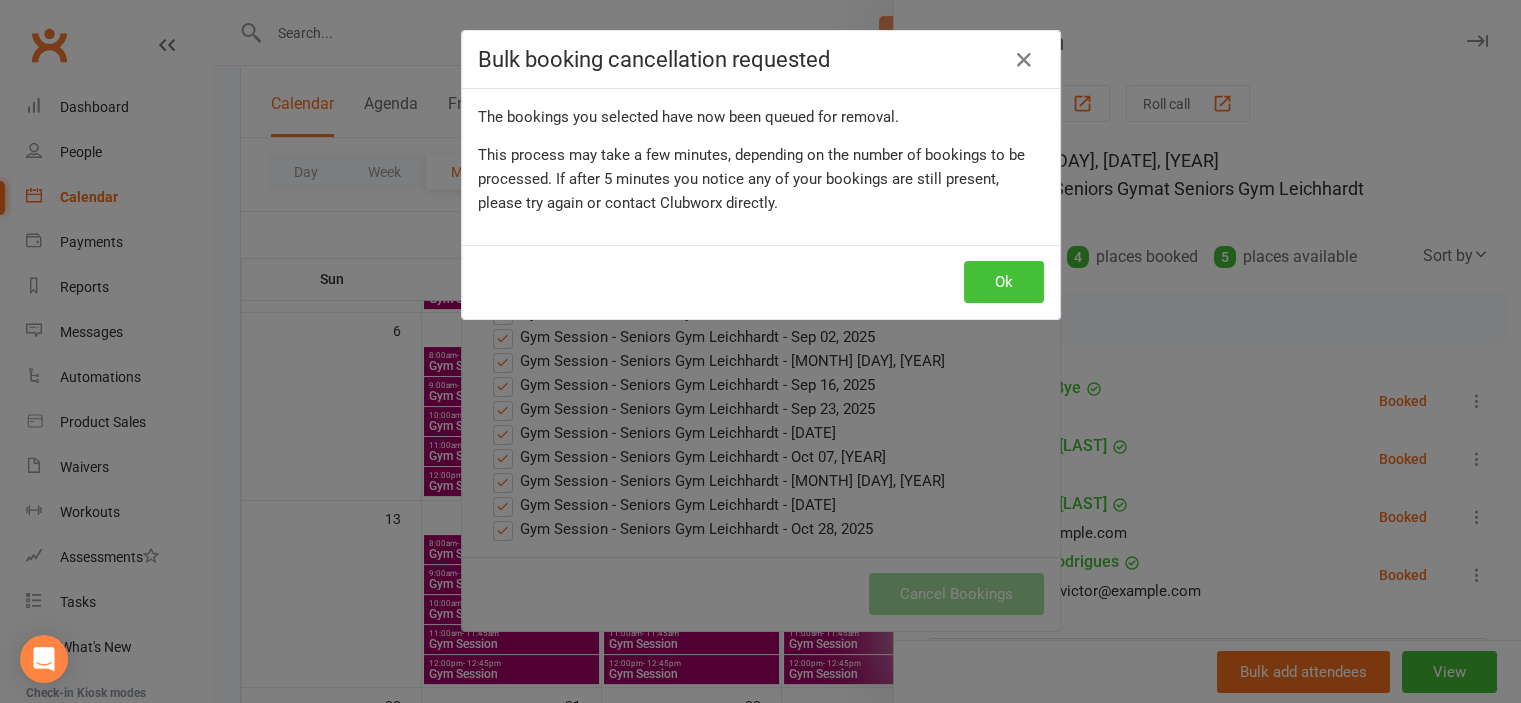 click on "Ok" at bounding box center (1004, 282) 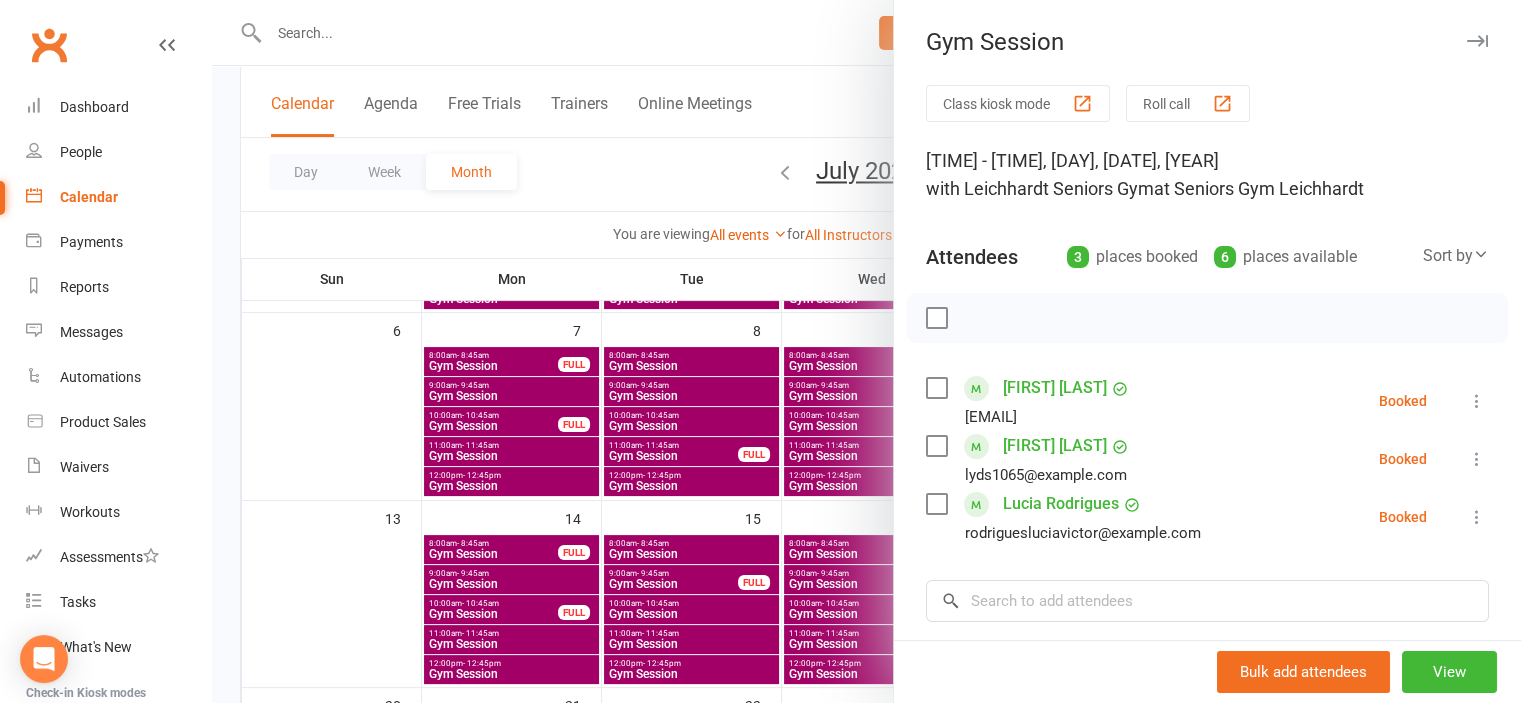 click at bounding box center (866, 351) 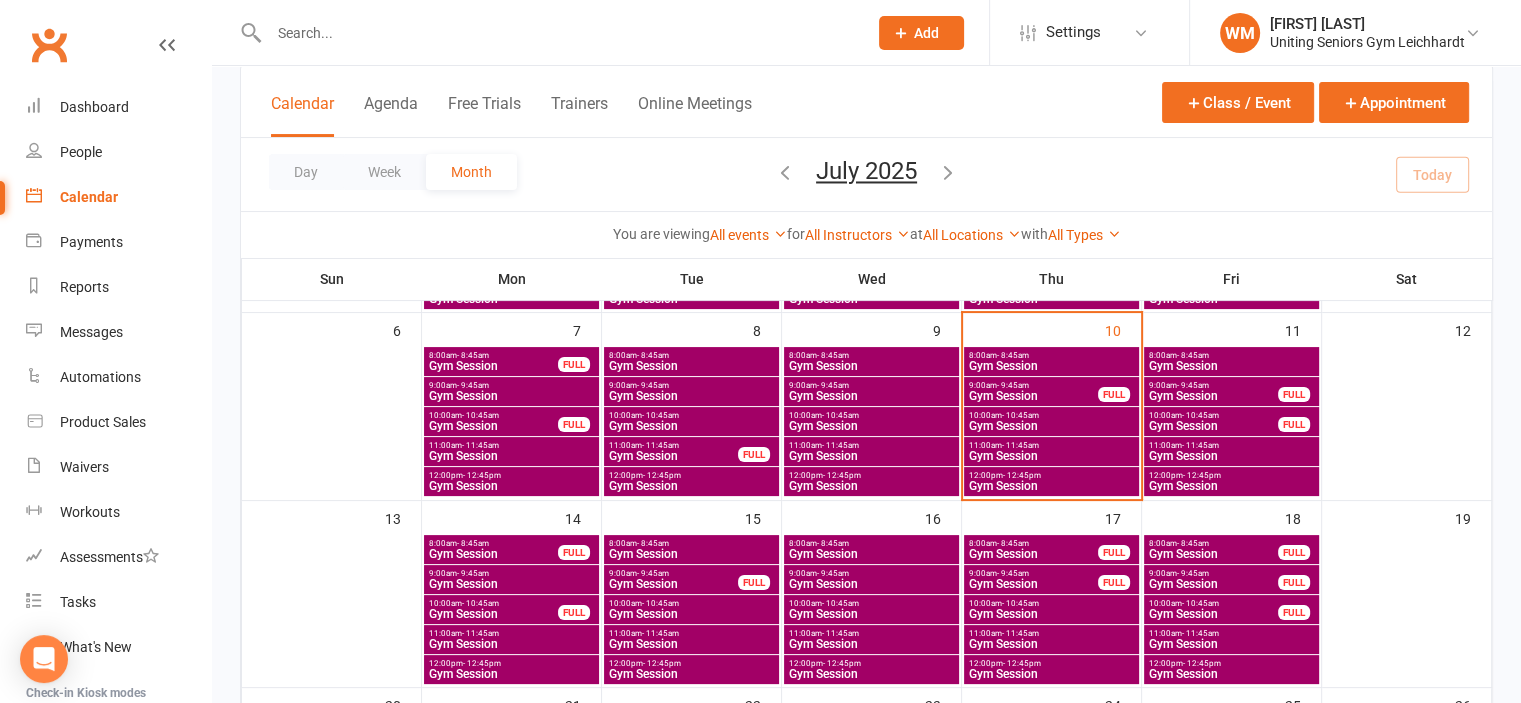 click on "Gym Session" at bounding box center (1033, 554) 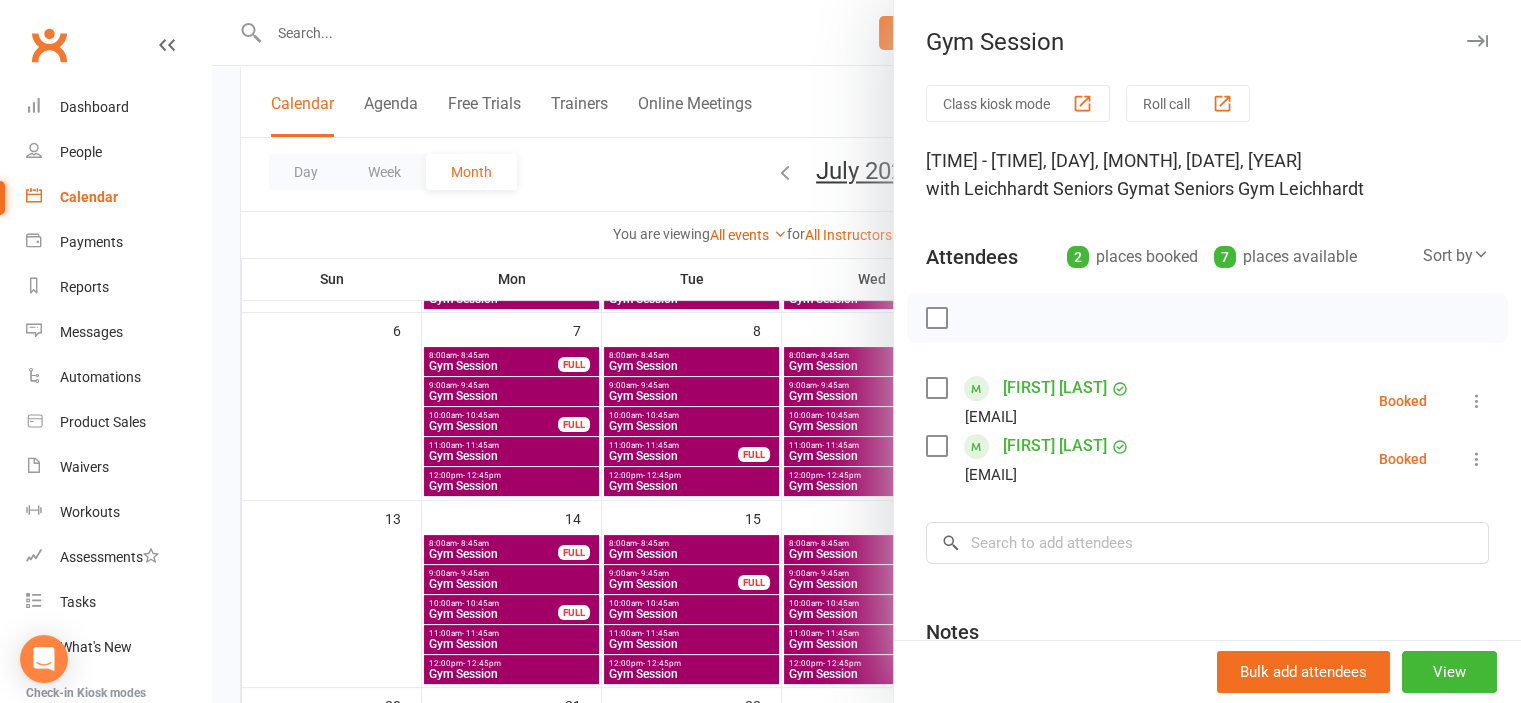 click at bounding box center [866, 351] 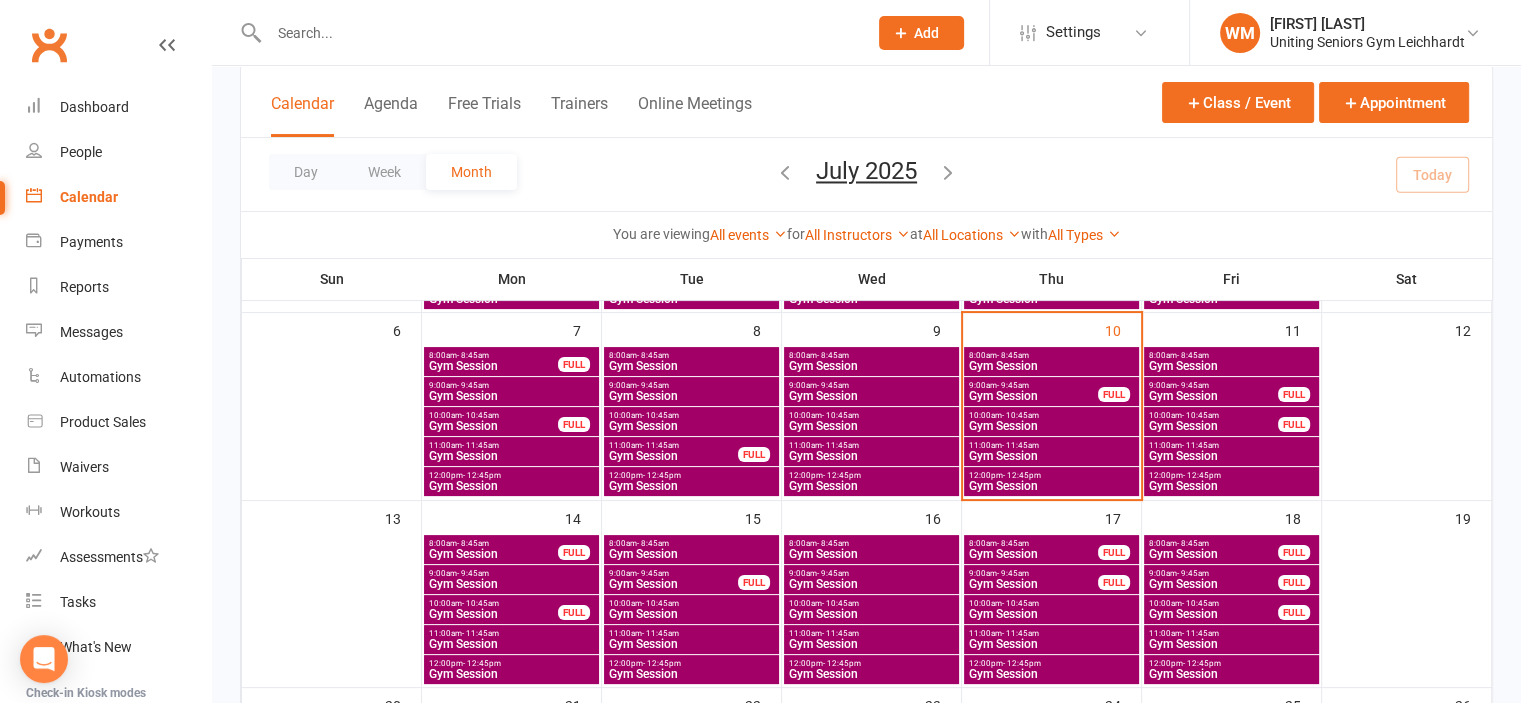 click at bounding box center (558, 33) 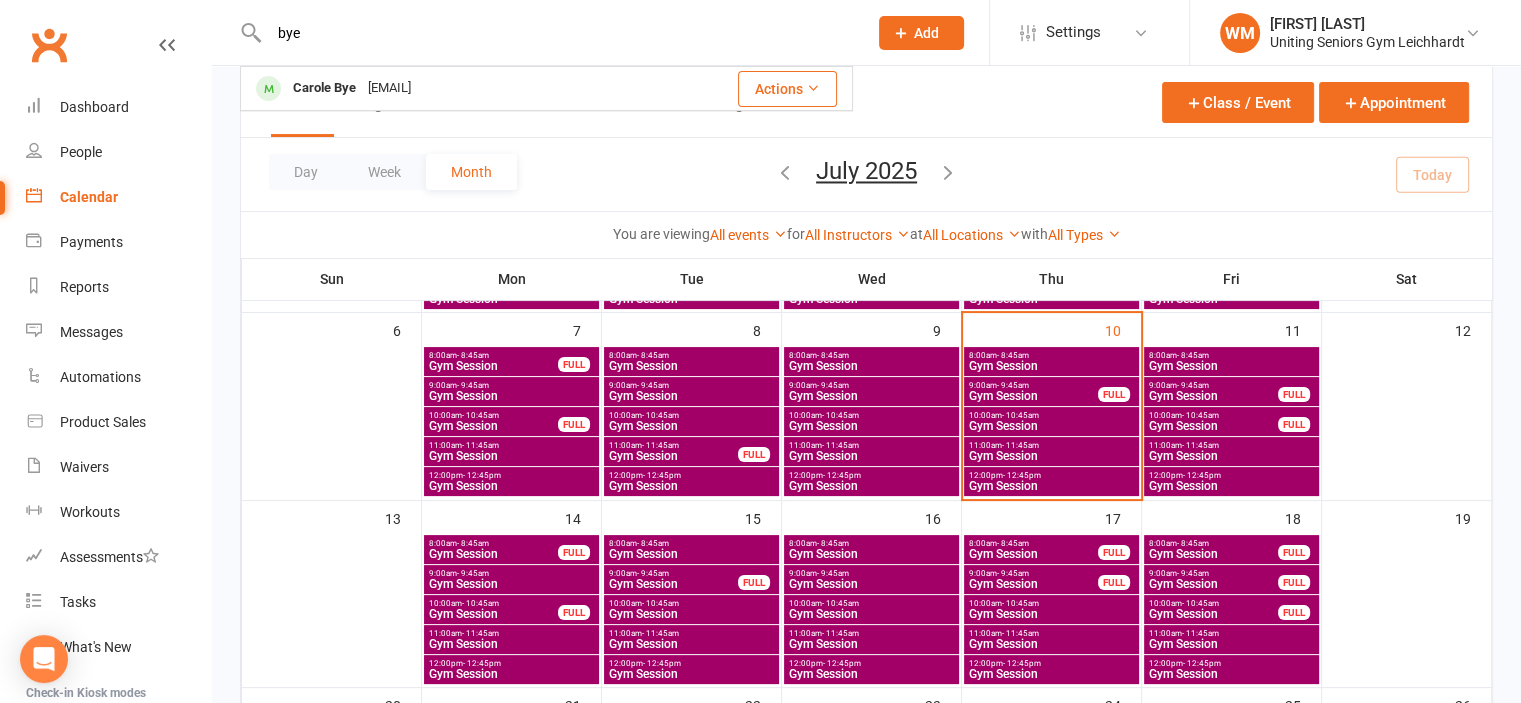 click on "[EMAIL]" at bounding box center (389, 88) 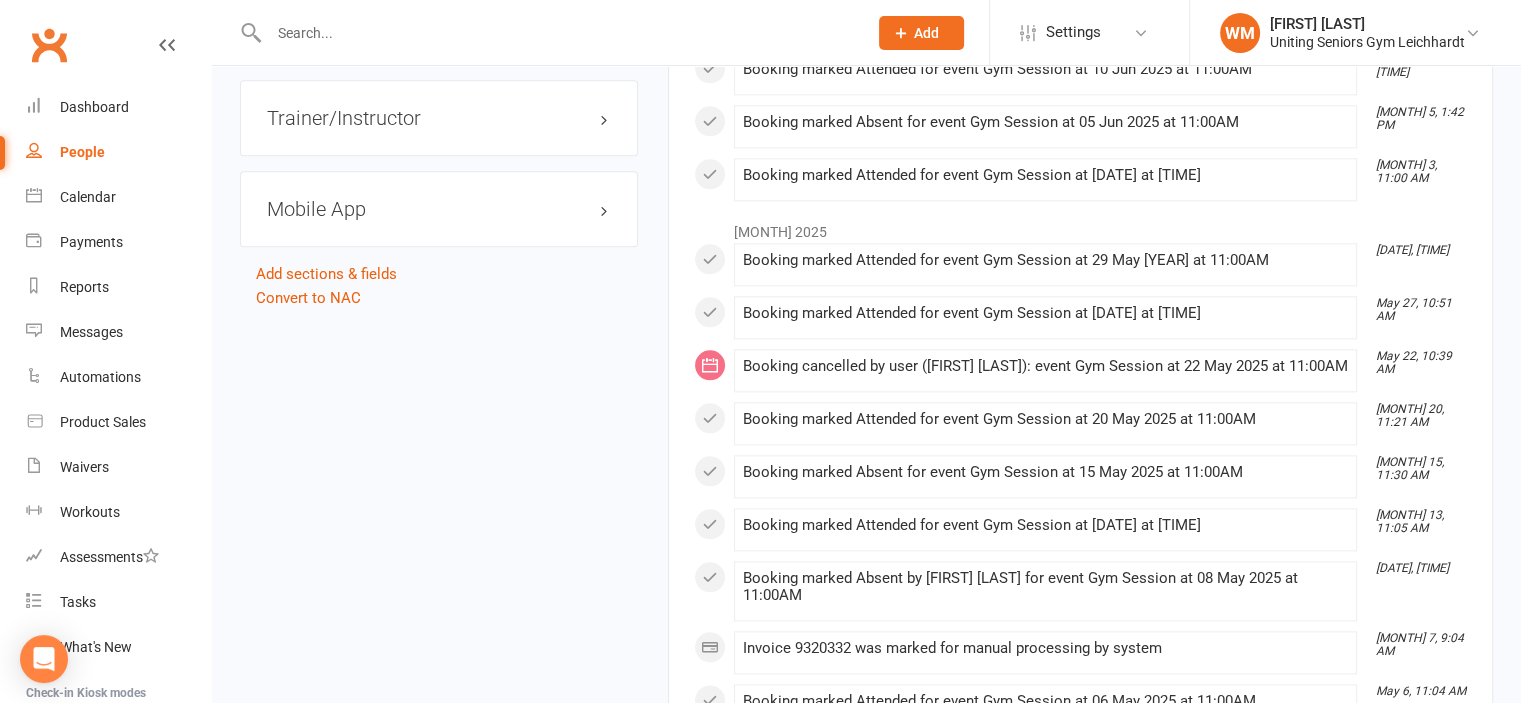 scroll, scrollTop: 2200, scrollLeft: 0, axis: vertical 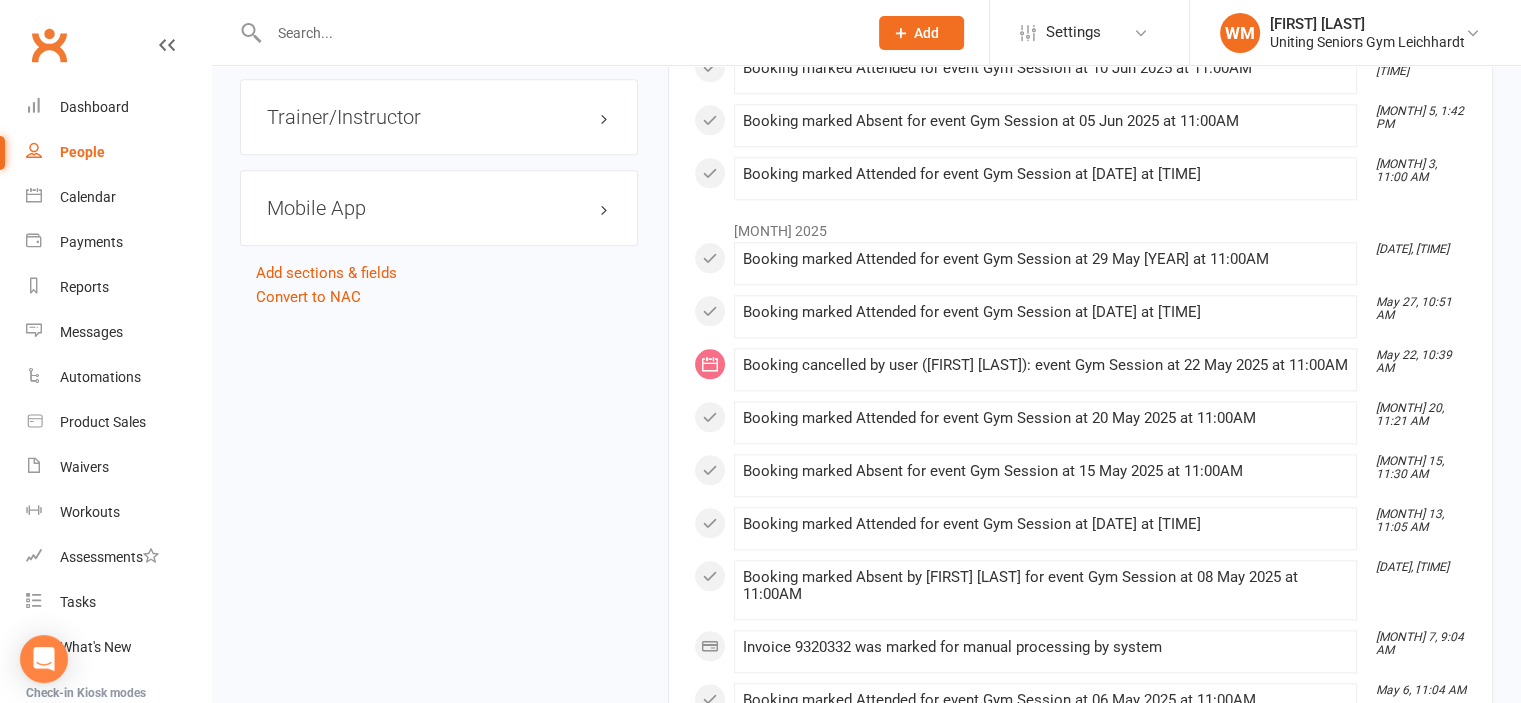click at bounding box center (558, 33) 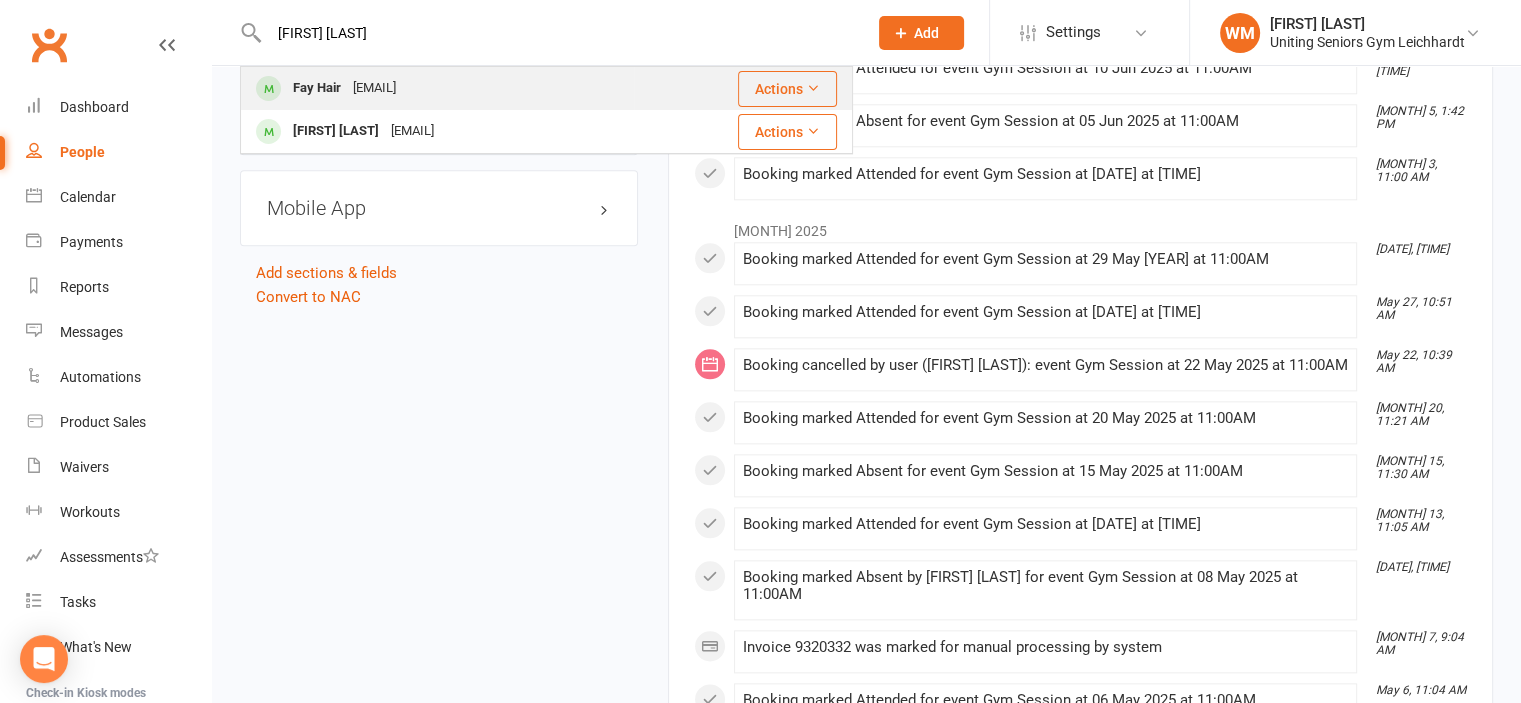 type on "fay ha" 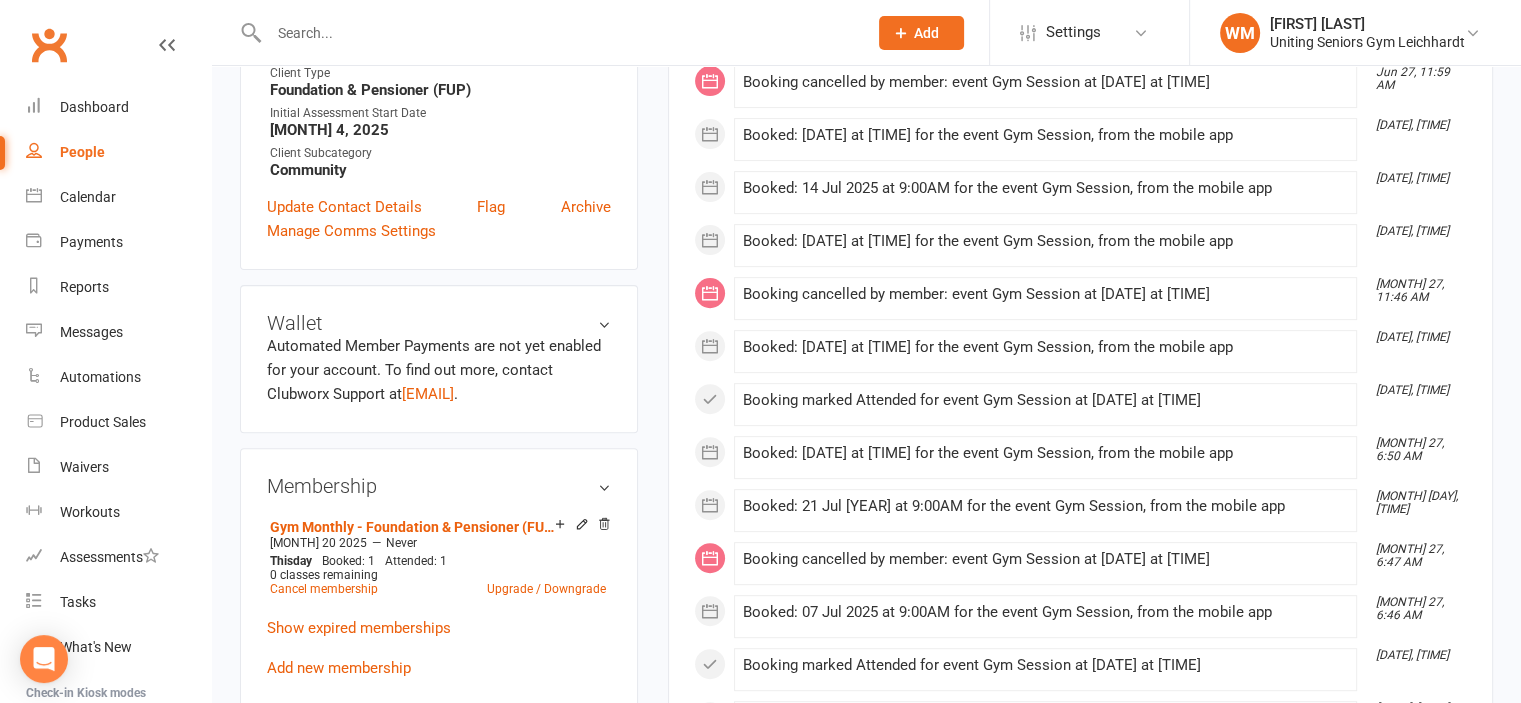 scroll, scrollTop: 700, scrollLeft: 0, axis: vertical 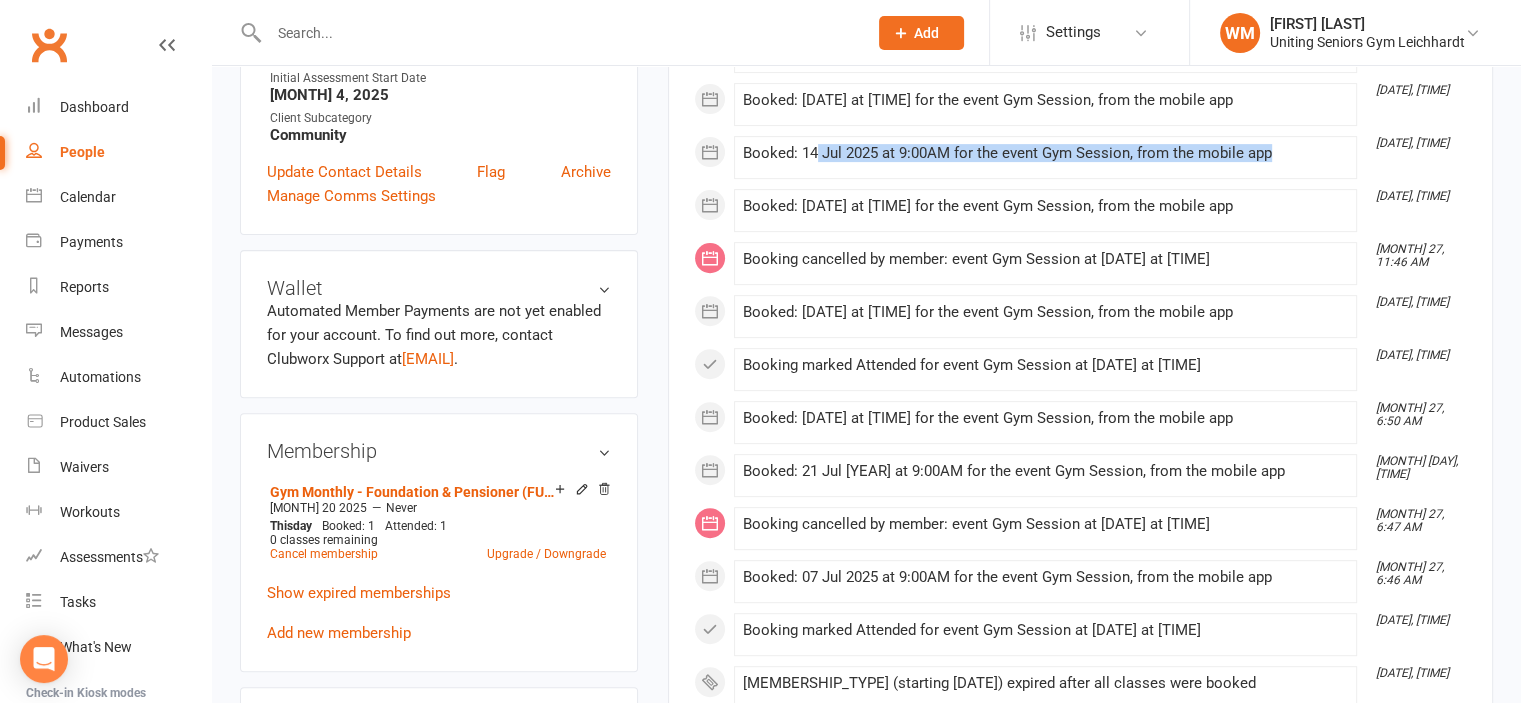 drag, startPoint x: 1060, startPoint y: 139, endPoint x: 1280, endPoint y: 135, distance: 220.03636 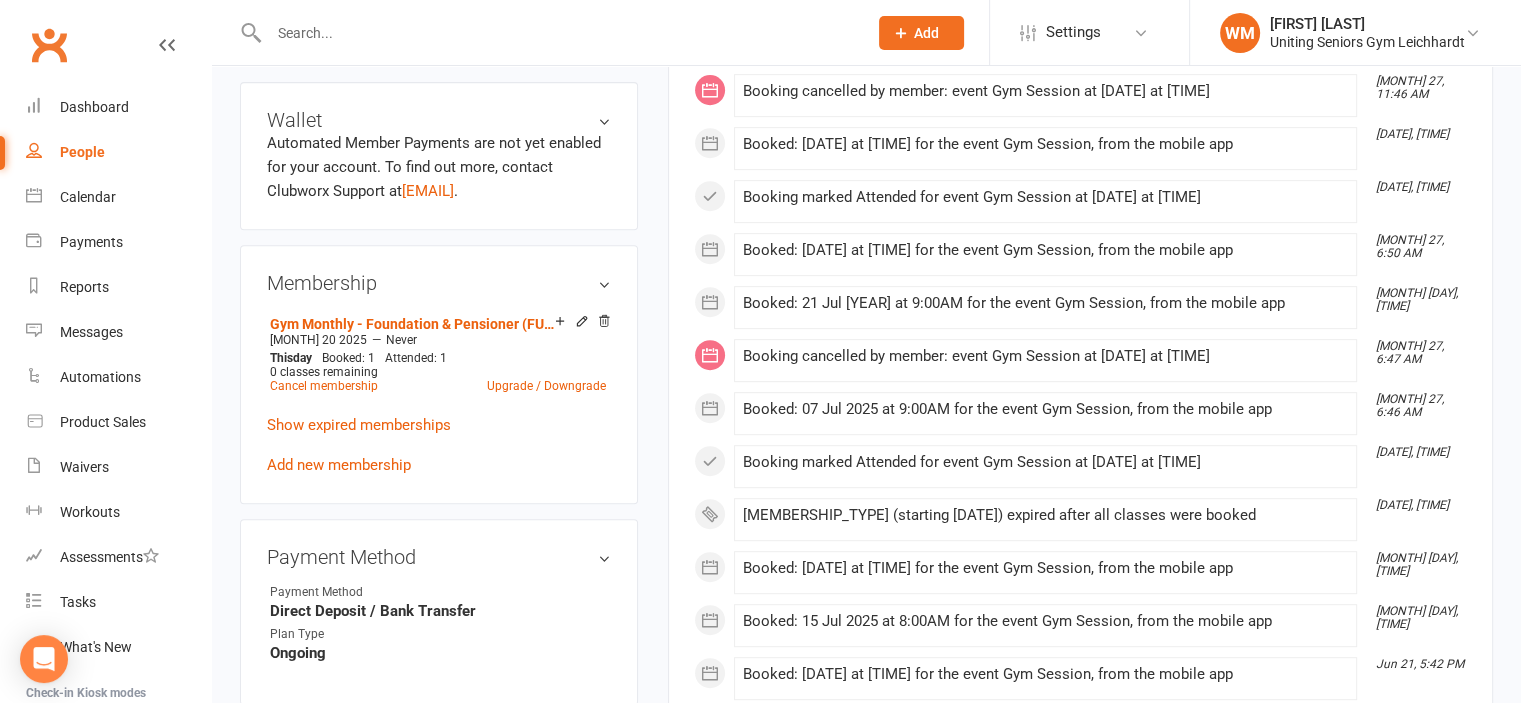 scroll, scrollTop: 900, scrollLeft: 0, axis: vertical 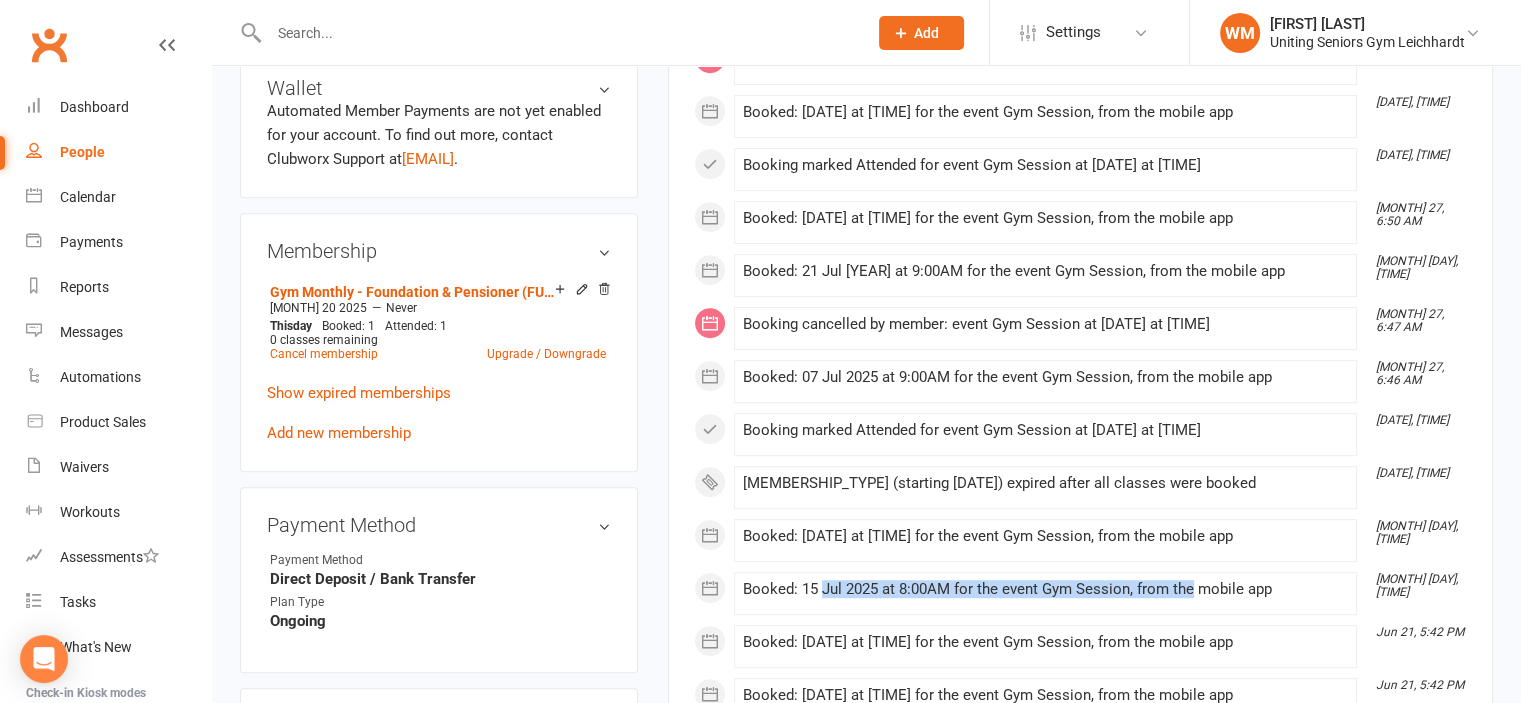 drag, startPoint x: 821, startPoint y: 582, endPoint x: 1188, endPoint y: 605, distance: 367.72 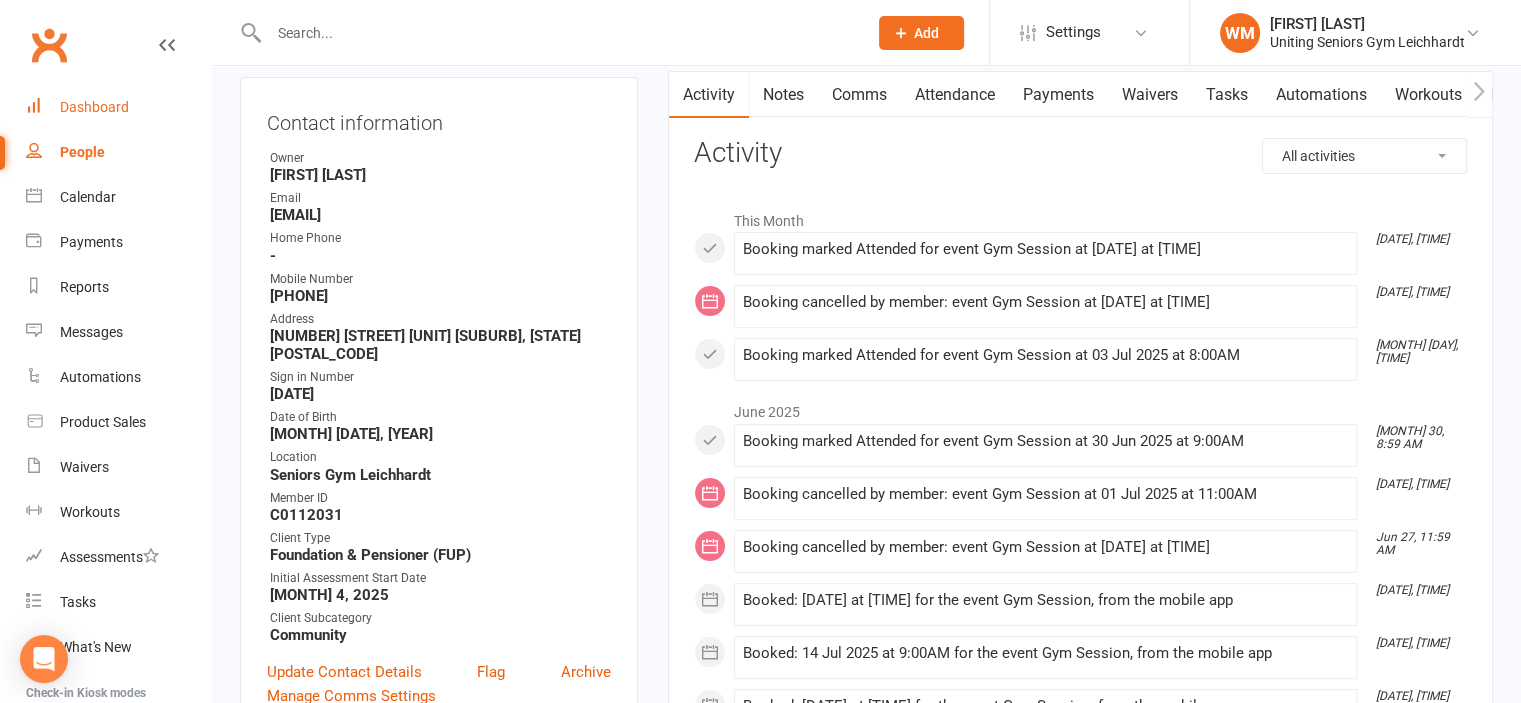 click on "Dashboard" at bounding box center [118, 107] 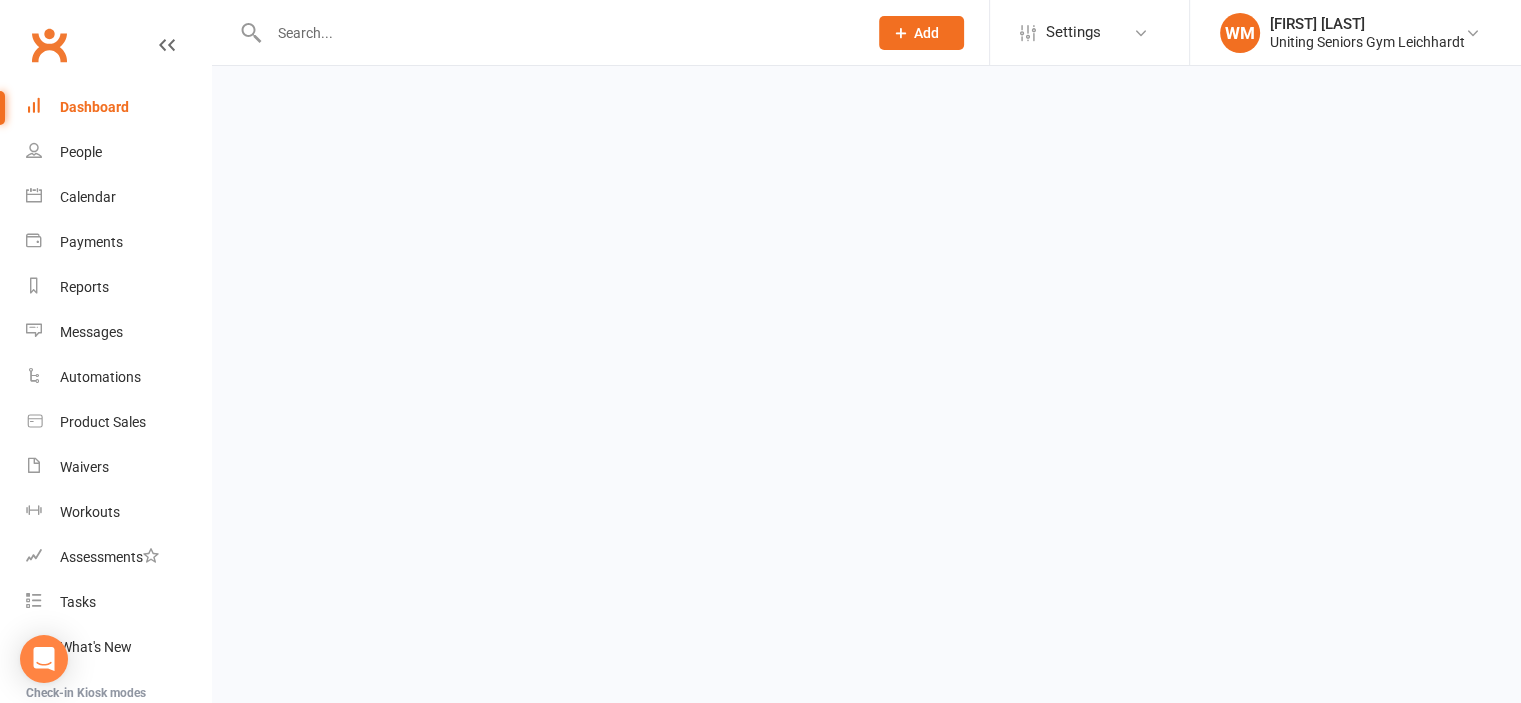 scroll, scrollTop: 0, scrollLeft: 0, axis: both 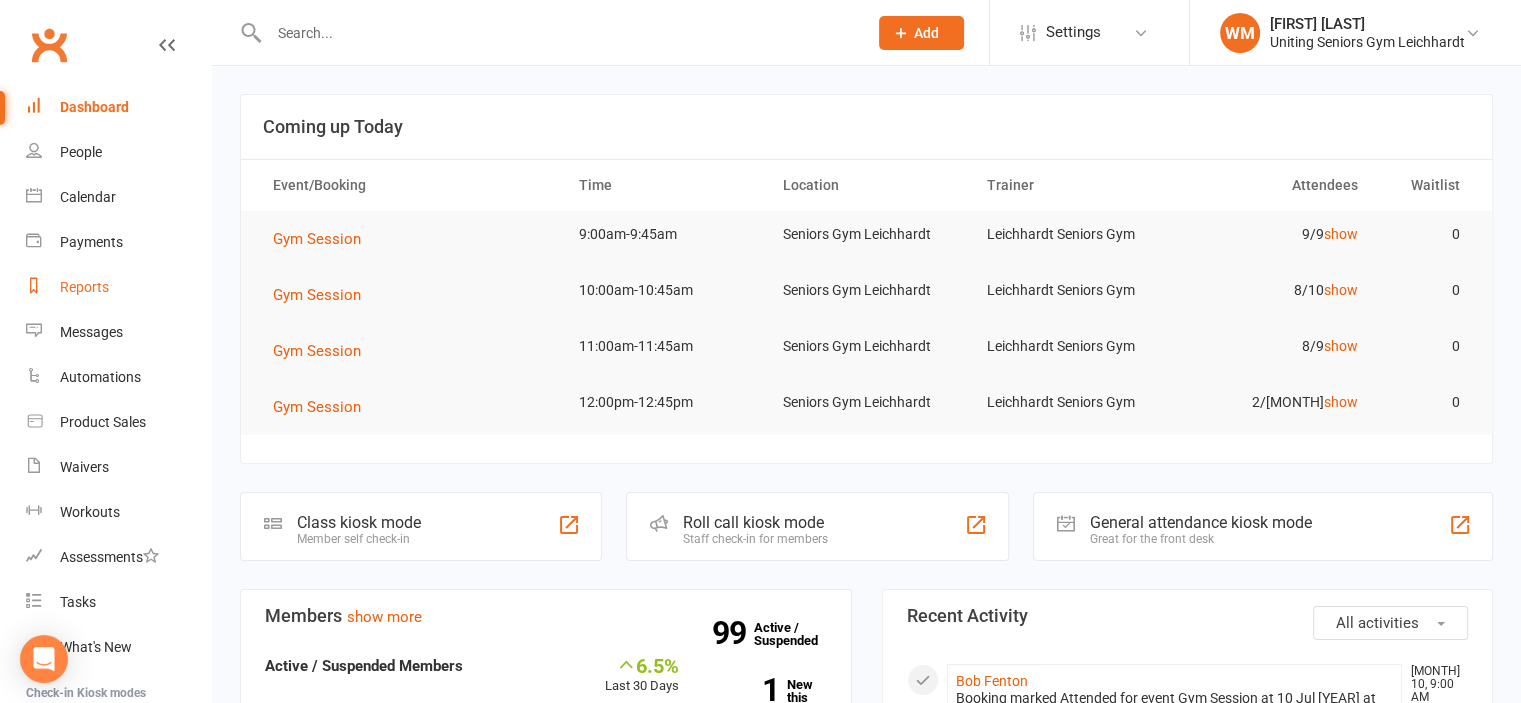 click on "Reports" at bounding box center (84, 287) 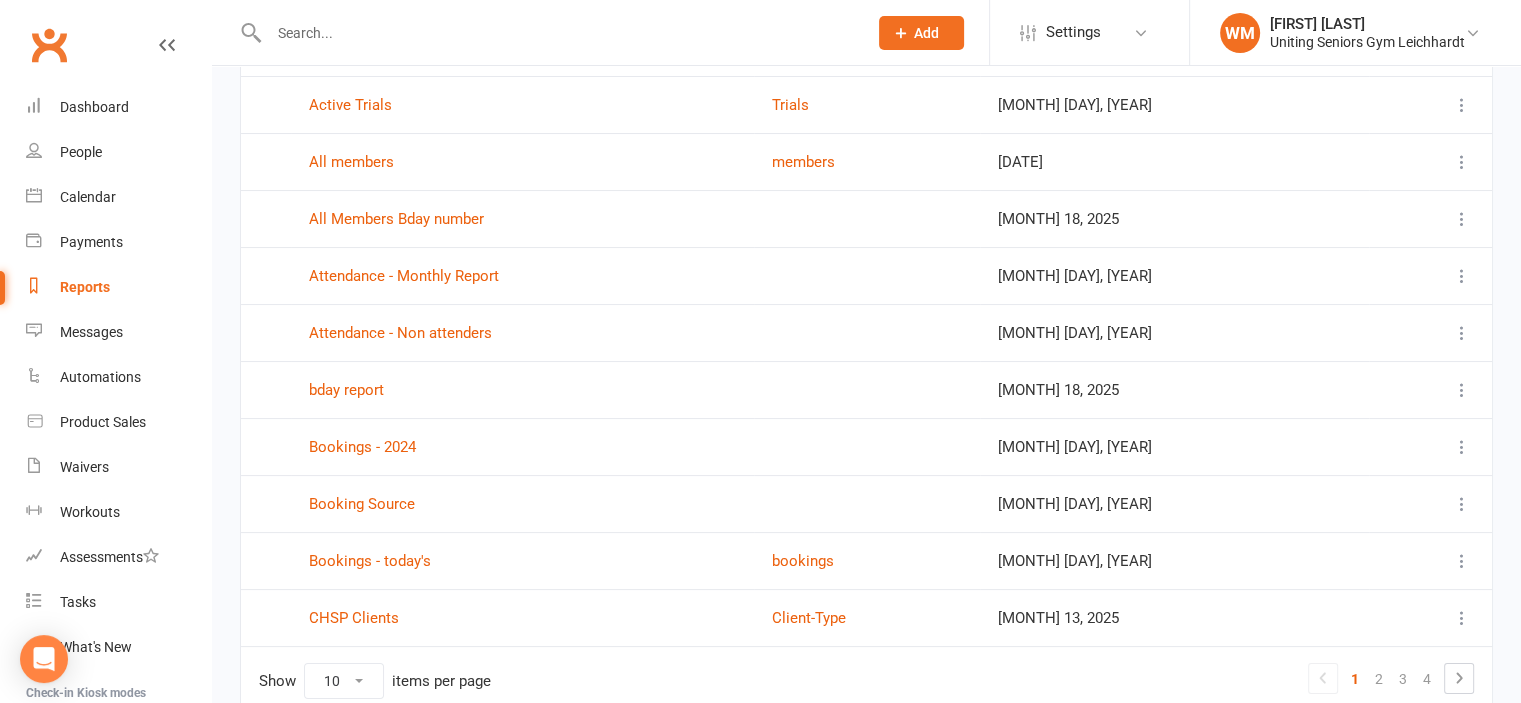 scroll, scrollTop: 290, scrollLeft: 0, axis: vertical 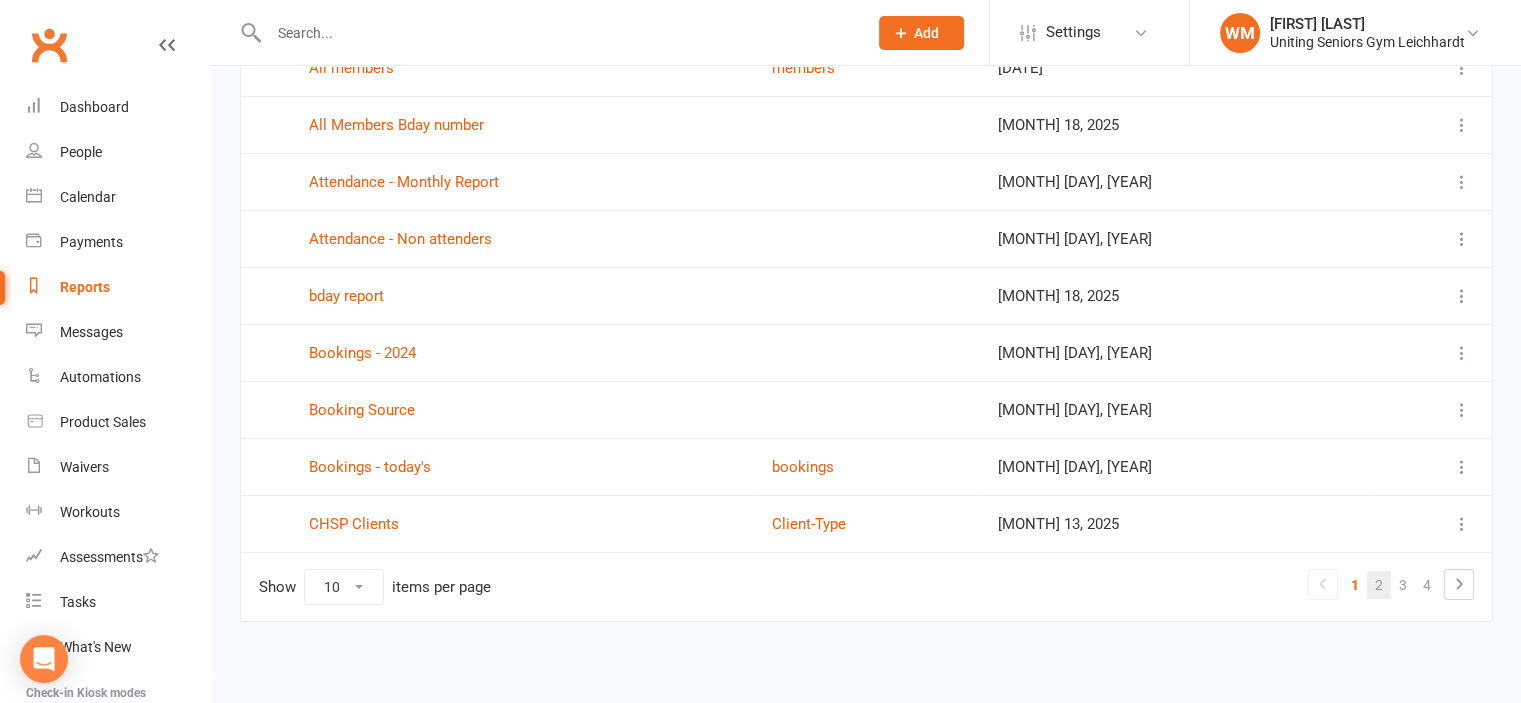 click on "2" at bounding box center [1323, 584] 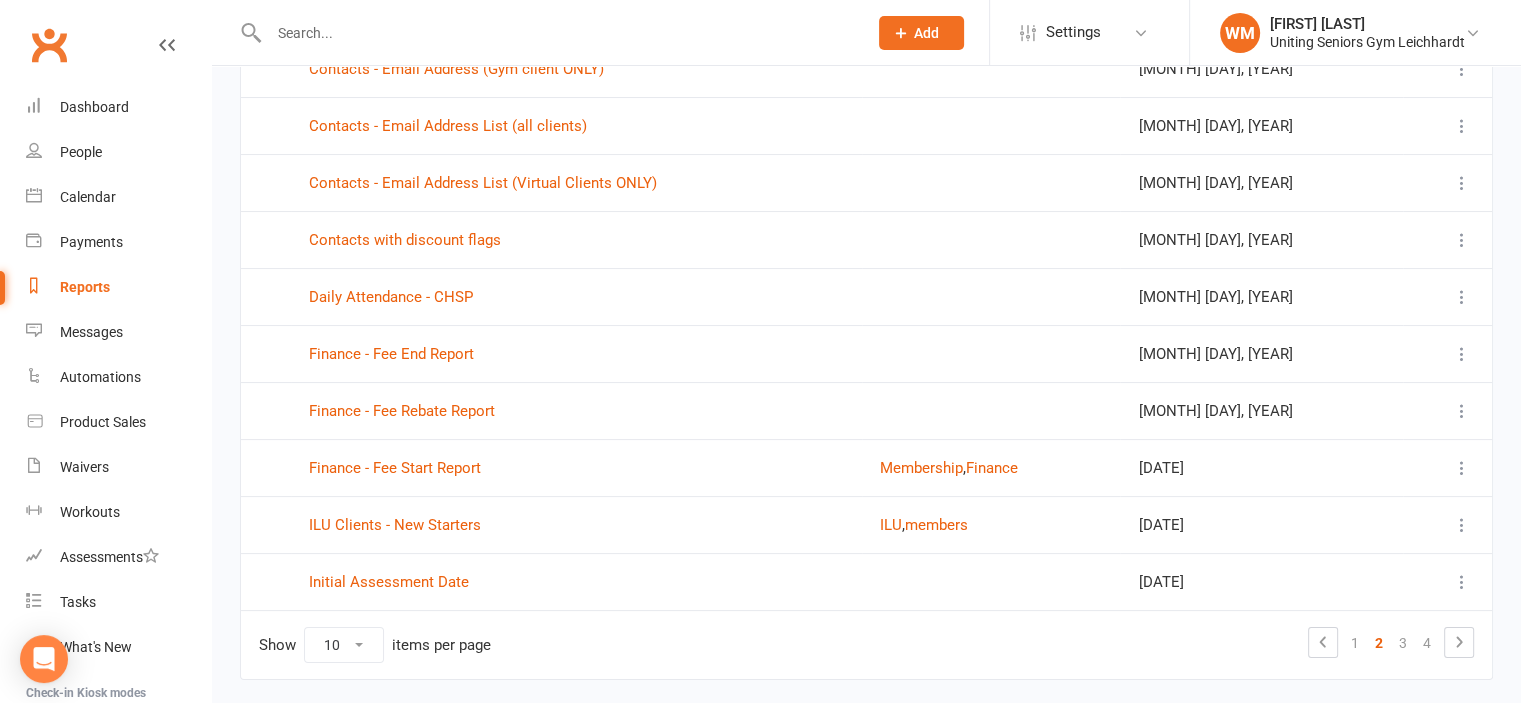 scroll, scrollTop: 290, scrollLeft: 0, axis: vertical 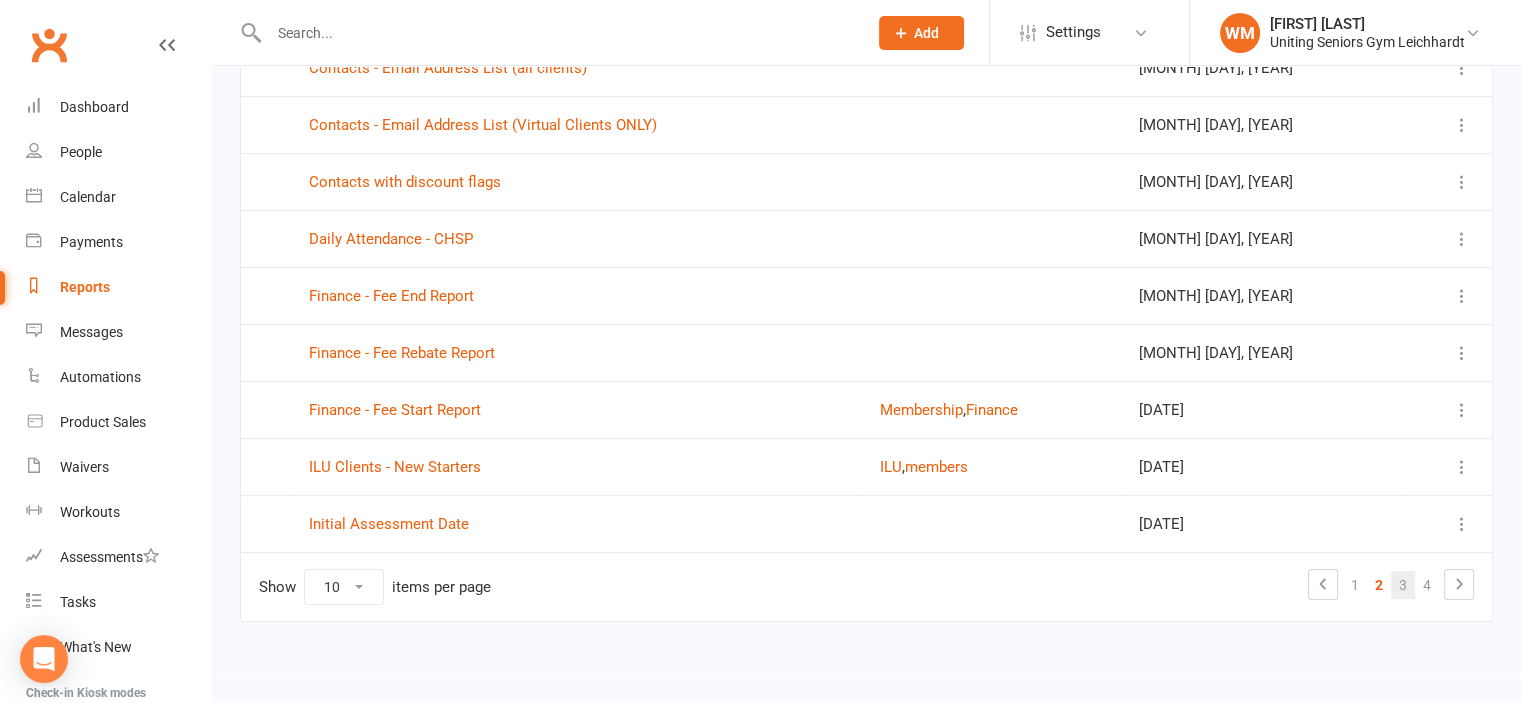 click on "3" at bounding box center [1323, 584] 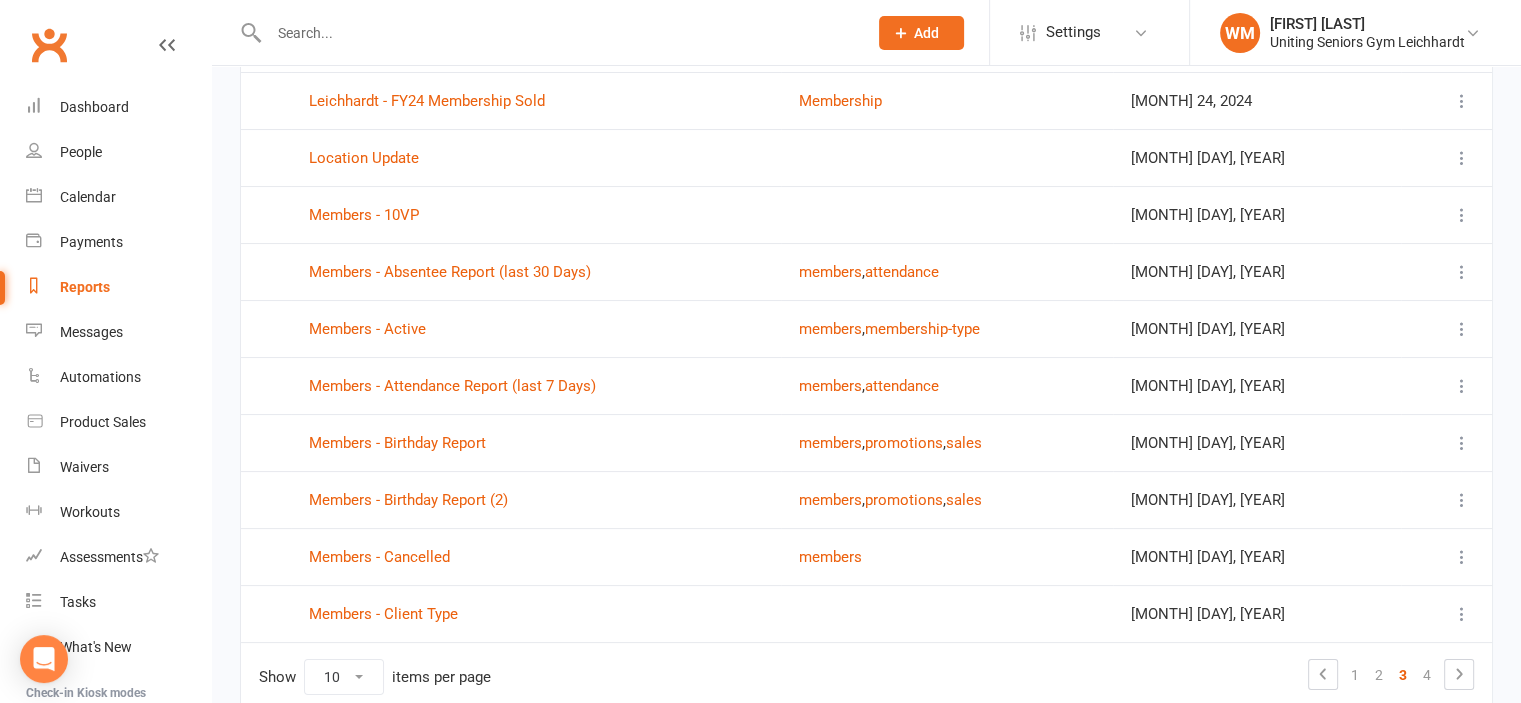 scroll, scrollTop: 290, scrollLeft: 0, axis: vertical 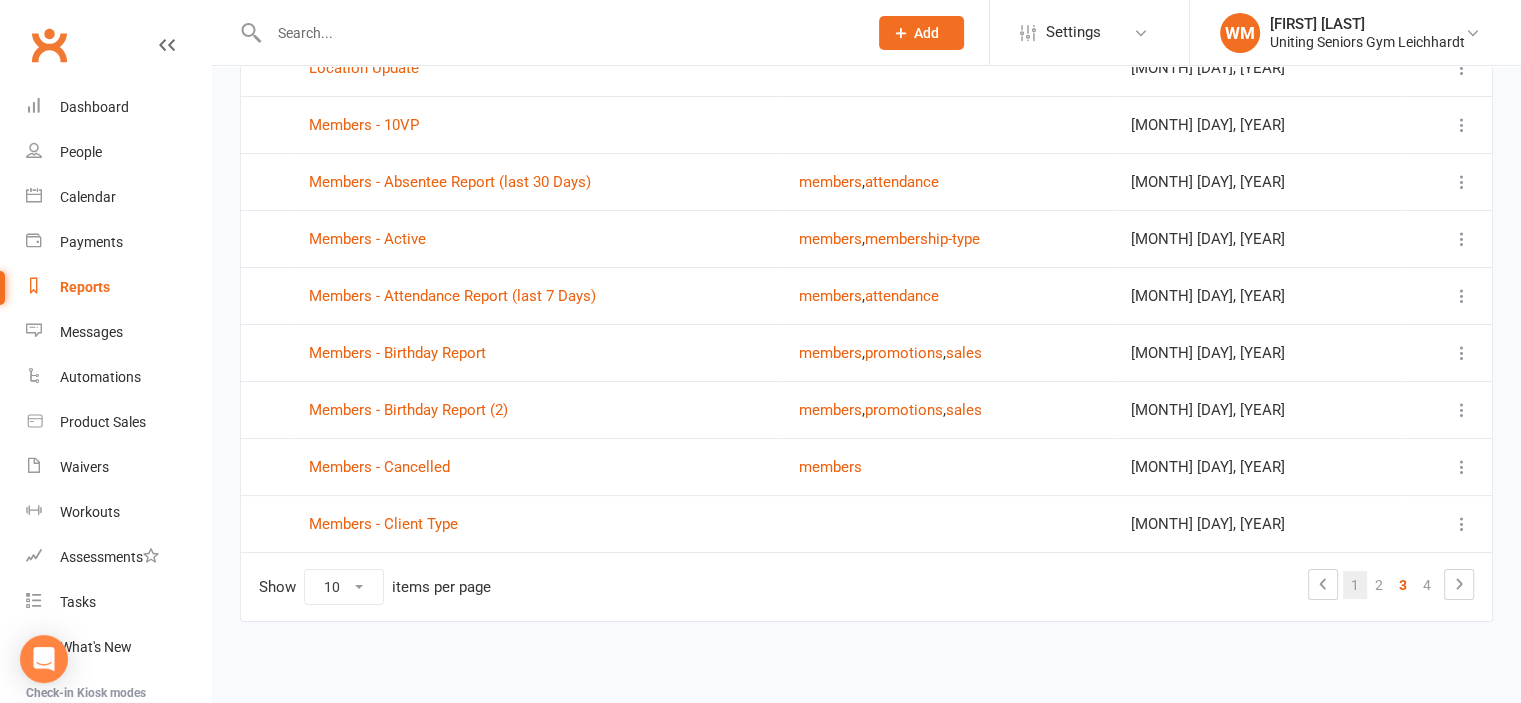 click on "1" at bounding box center [1323, 584] 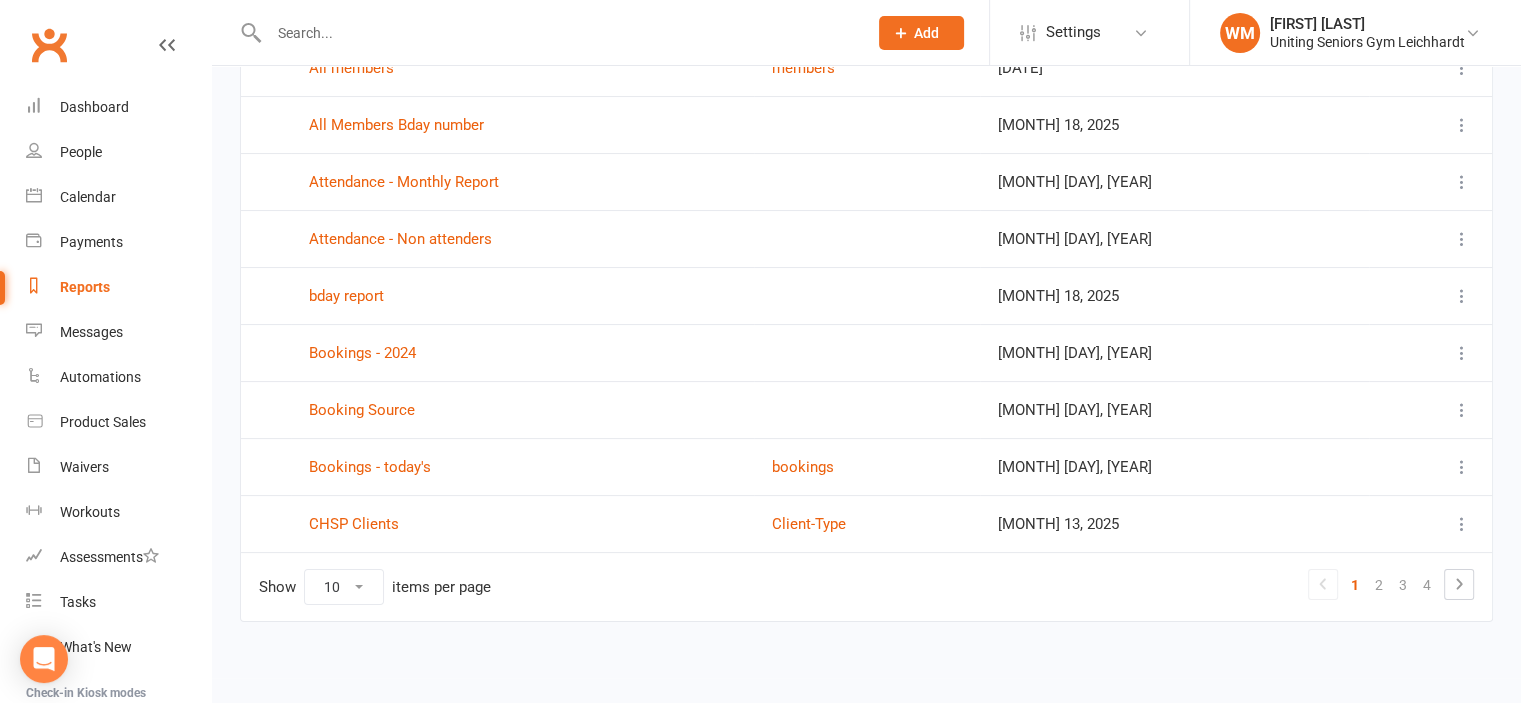 click on "Attendance - Monthly Report" at bounding box center [522, 10] 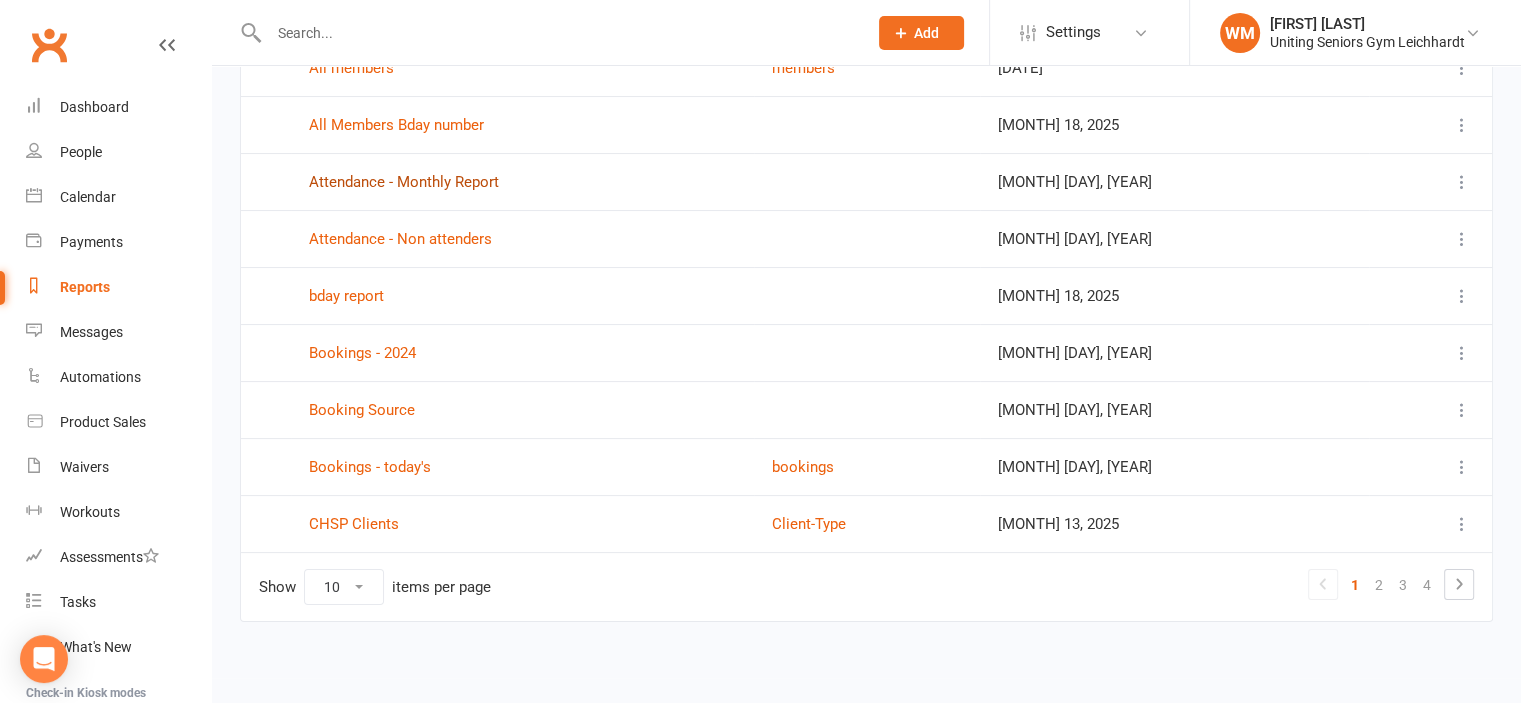click on "Attendance - Monthly Report" at bounding box center [404, 182] 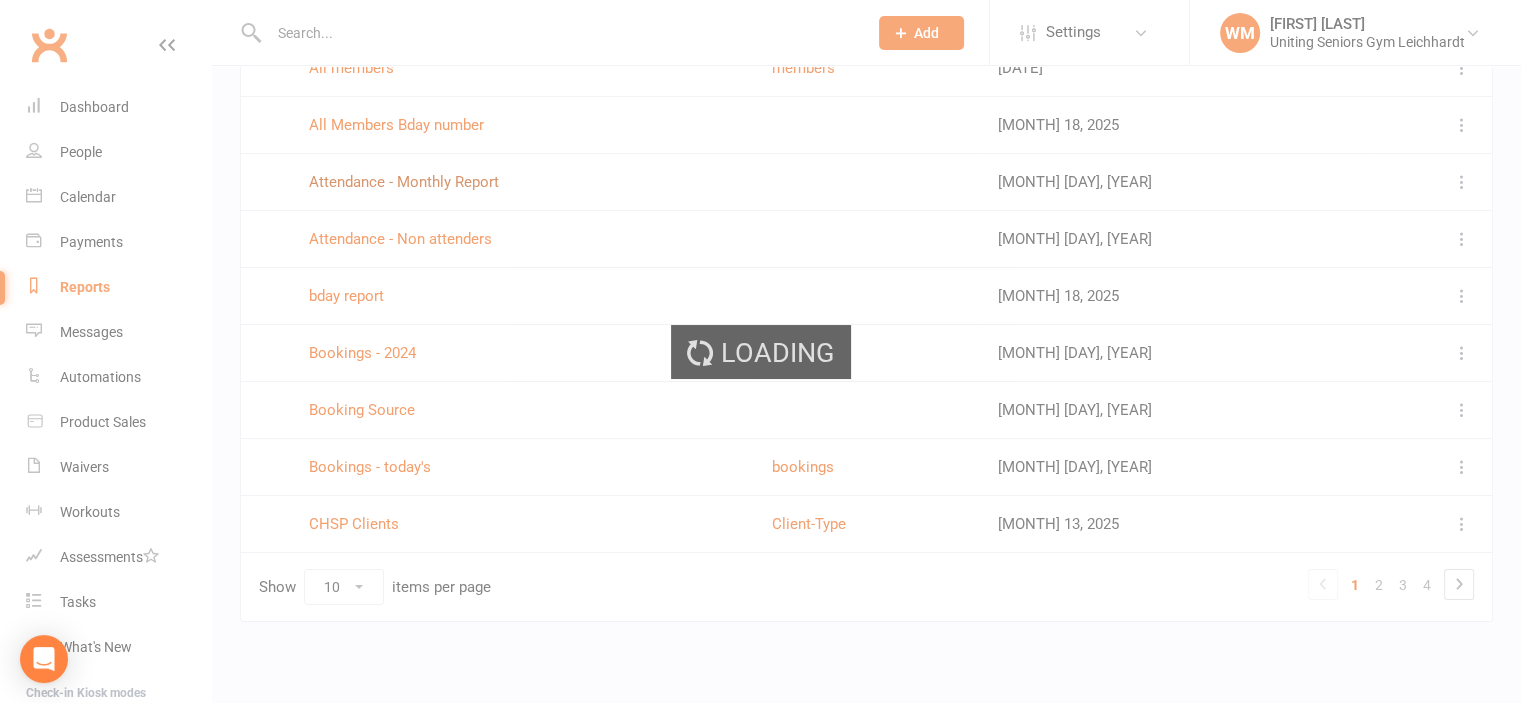 scroll, scrollTop: 0, scrollLeft: 0, axis: both 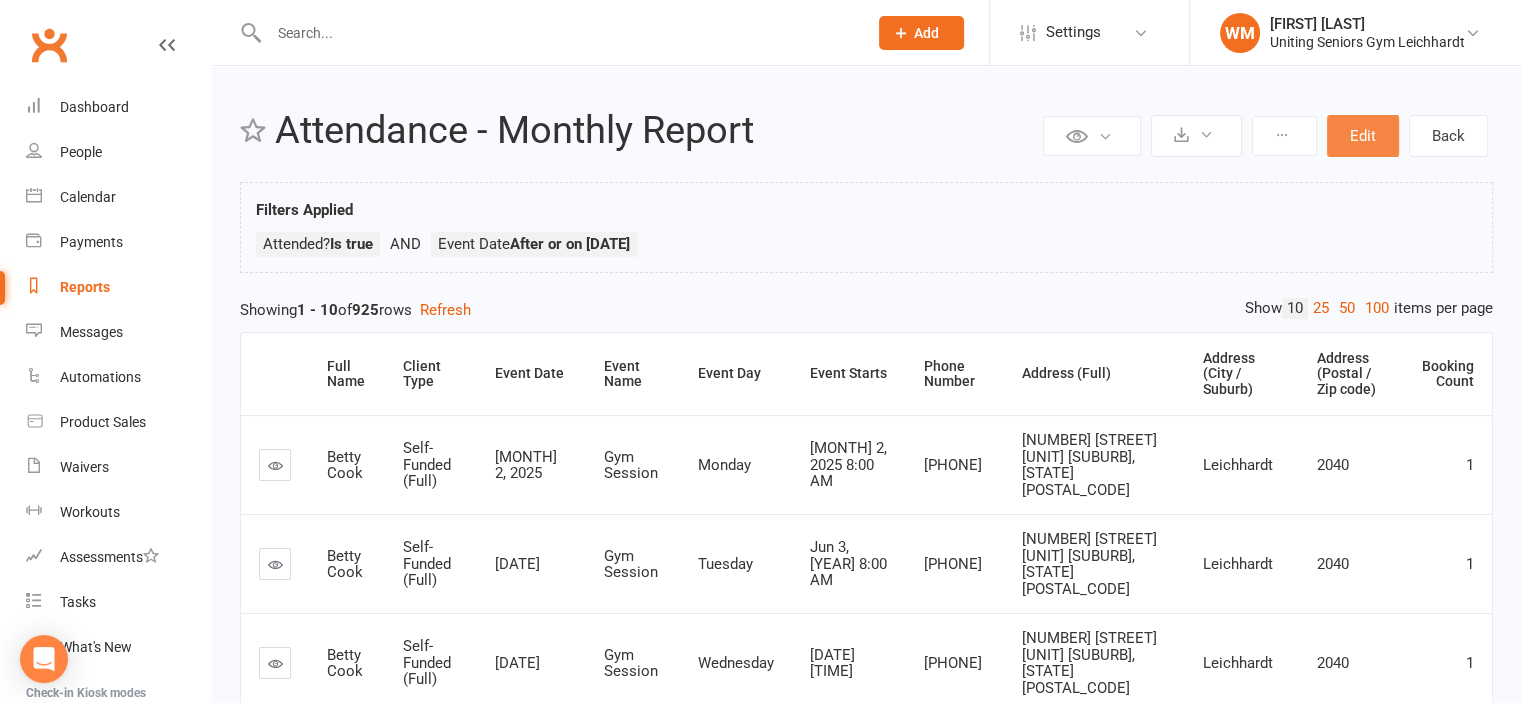click on "Edit" at bounding box center (1363, 136) 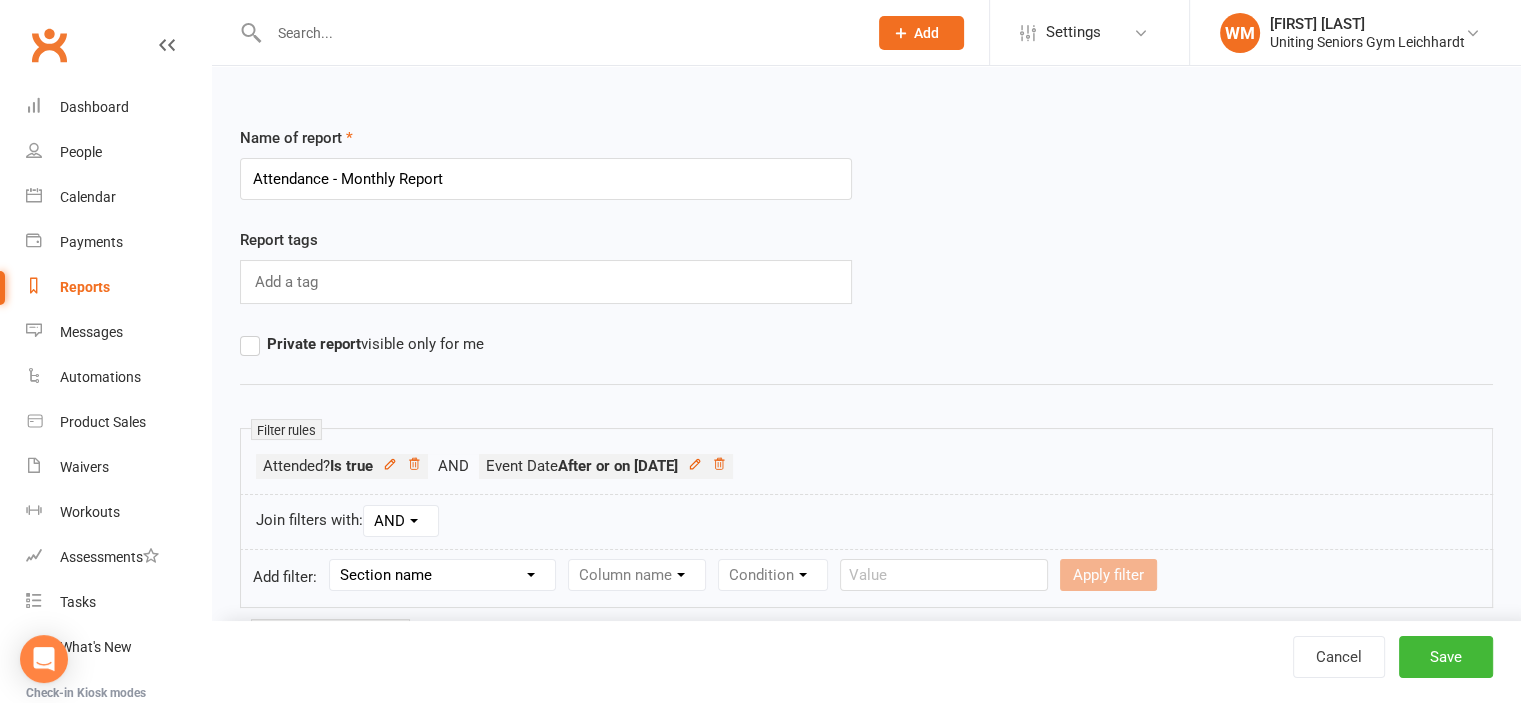 click on "Cancel   Save" at bounding box center [866, 662] 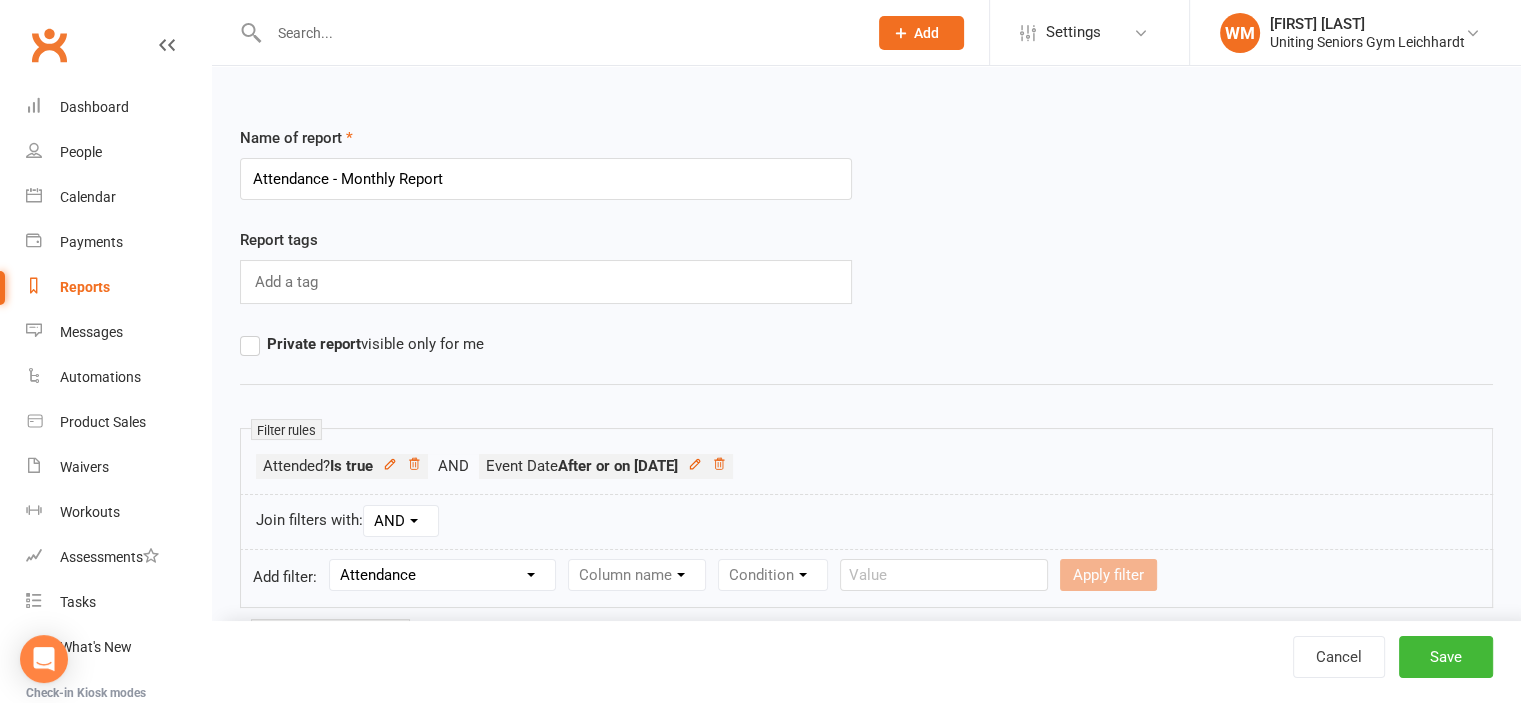 click on "Section name Contact Attendance Aggregate Payment Booking Waitlist Attendees Cancelled Bookings Late-cancelled Bookings Aggregate Booking Communication Comms Recipients Membership Payment Mobile App Suspensions Signed Waivers Family Members Credit Vouchers Enrolled Automations Enrolled Workouts Public Tasks Emergency Contact Details Trainer/Instructor Marketing Information Key Demographics Preferred contact method Payment Method" at bounding box center (442, 575) 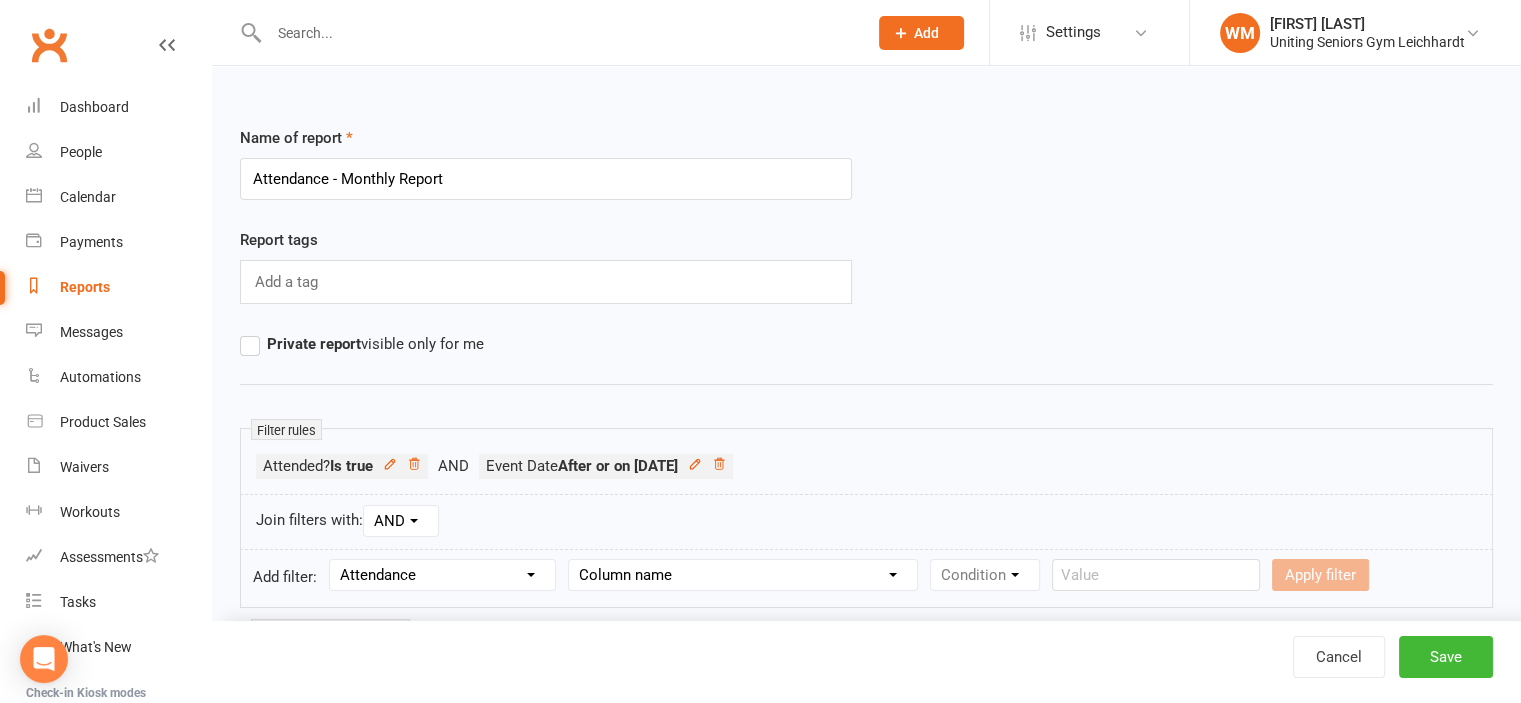 click on "Section name Contact Attendance Aggregate Payment Booking Waitlist Attendees Cancelled Bookings Late-cancelled Bookings Aggregate Booking Communication Comms Recipients Membership Payment Mobile App Suspensions Signed Waivers Family Members Credit Vouchers Enrolled Automations Enrolled Workouts Public Tasks Emergency Contact Details Trainer/Instructor Marketing Information Key Demographics Preferred contact method Payment Method" at bounding box center [442, 575] 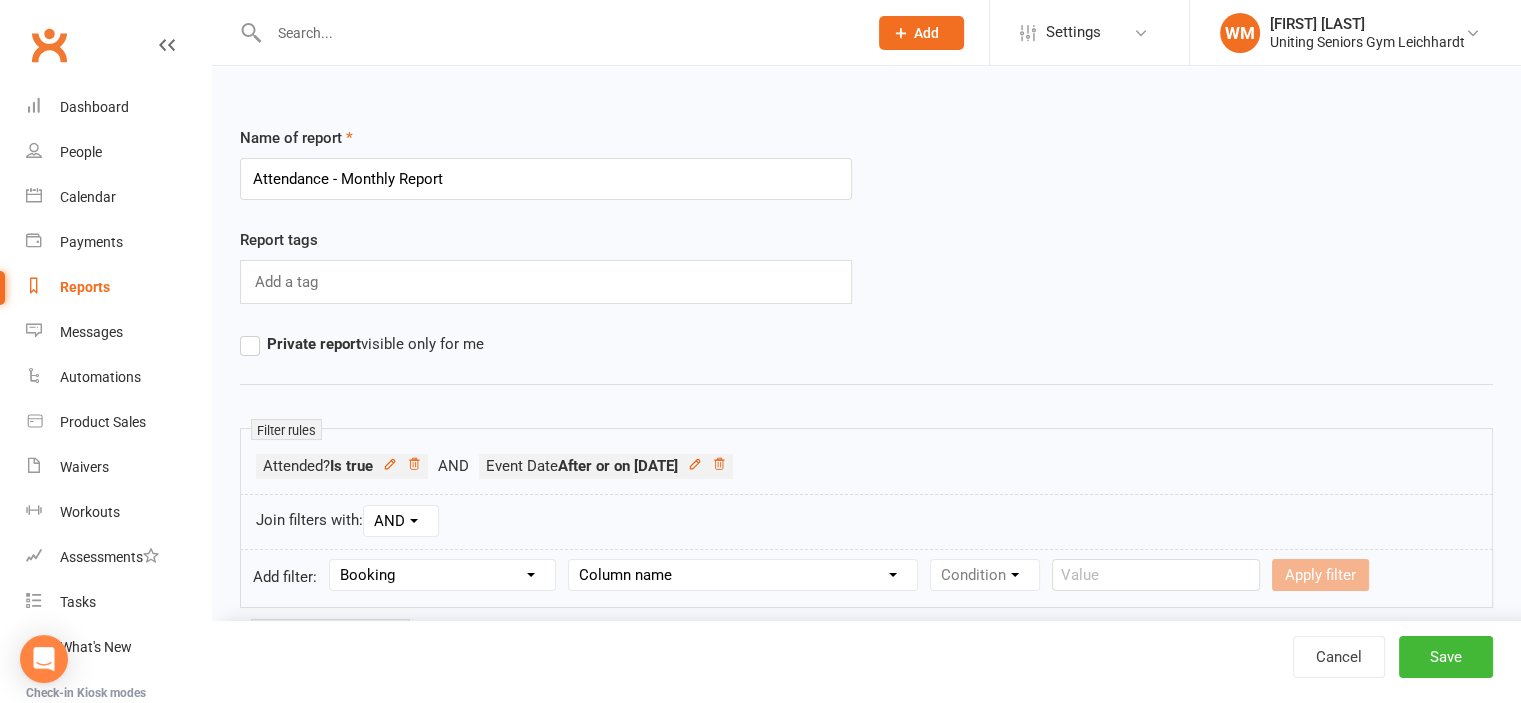 click on "Section name Contact Attendance Aggregate Payment Booking Waitlist Attendees Cancelled Bookings Late-cancelled Bookings Aggregate Booking Communication Comms Recipients Membership Payment Mobile App Suspensions Signed Waivers Family Members Credit Vouchers Enrolled Automations Enrolled Workouts Public Tasks Emergency Contact Details Trainer/Instructor Marketing Information Key Demographics Preferred contact method Payment Method" at bounding box center (442, 575) 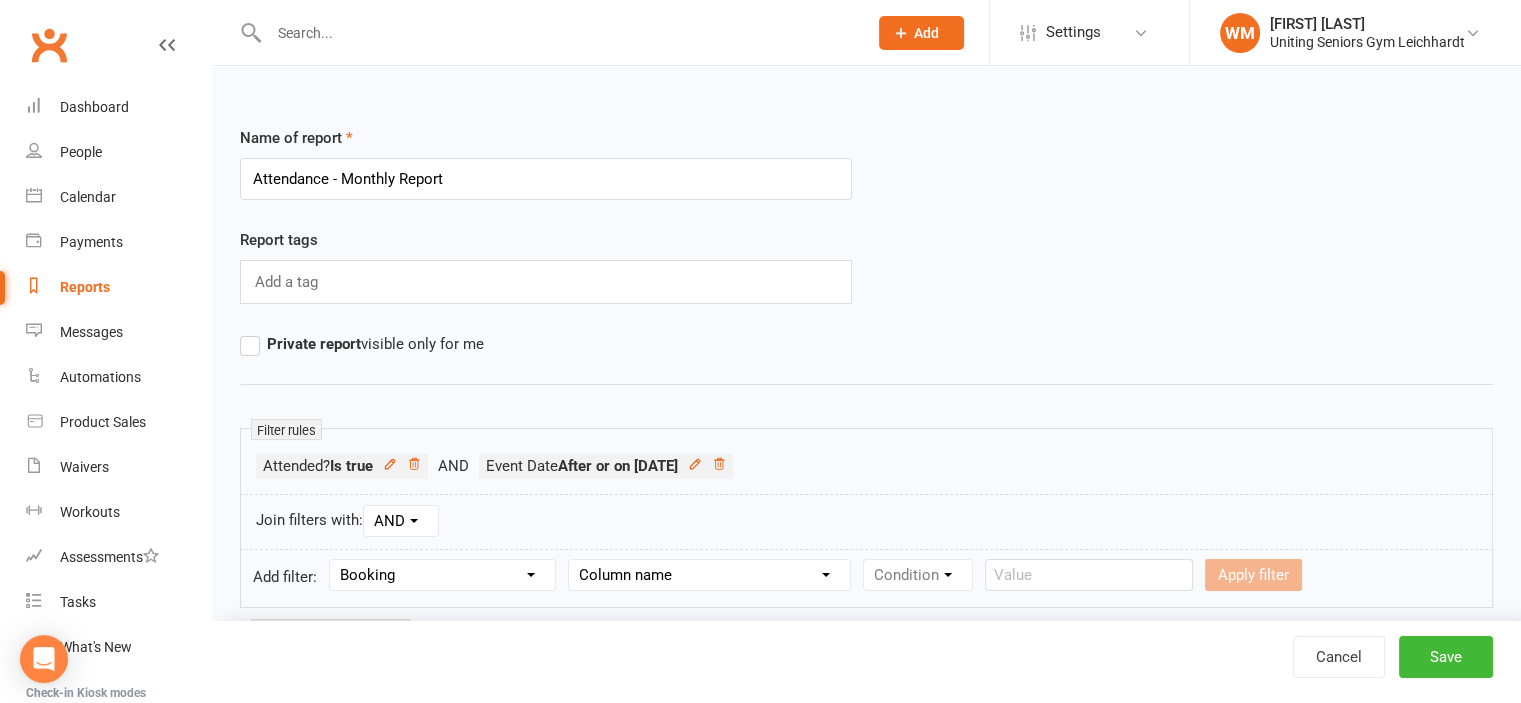 click on "Column name Event Name Event Type Event Date Event Day Event Month Event Starts Event Ends Event Duration Event Booking Count Event Attendee (Non-Absent) Count Event Attendee Limit Attended? Absent? Attendance Marked At Booking Created At Instructor Location Membership Used Booking Source General Attendance? Make-up Class? Drop-in Booking (Kiosk / Roll Call)? Booking Added By Contact?" at bounding box center (709, 575) 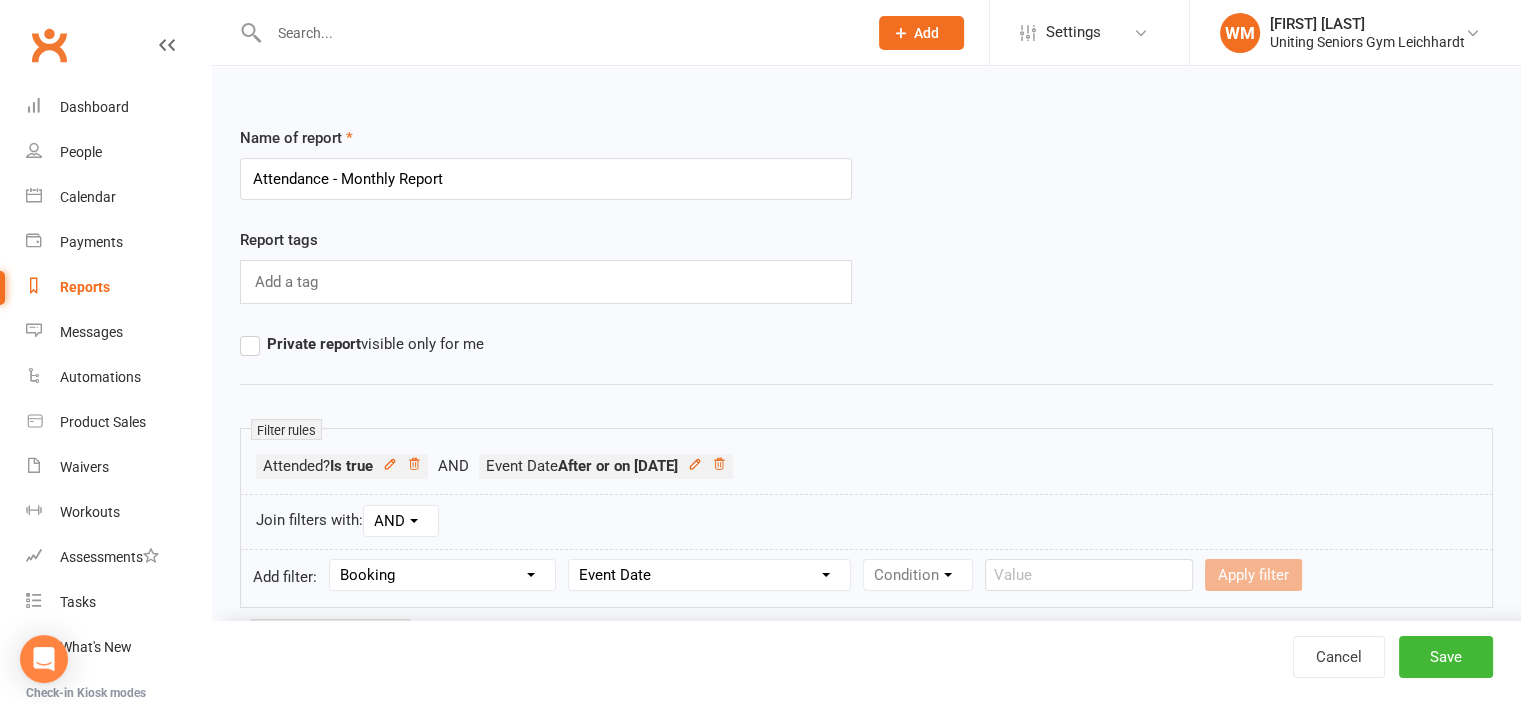 click on "Column name Event Name Event Type Event Date Event Day Event Month Event Starts Event Ends Event Duration Event Booking Count Event Attendee (Non-Absent) Count Event Attendee Limit Attended? Absent? Attendance Marked At Booking Created At Instructor Location Membership Used Booking Source General Attendance? Make-up Class? Drop-in Booking (Kiosk / Roll Call)? Booking Added By Contact?" at bounding box center [709, 575] 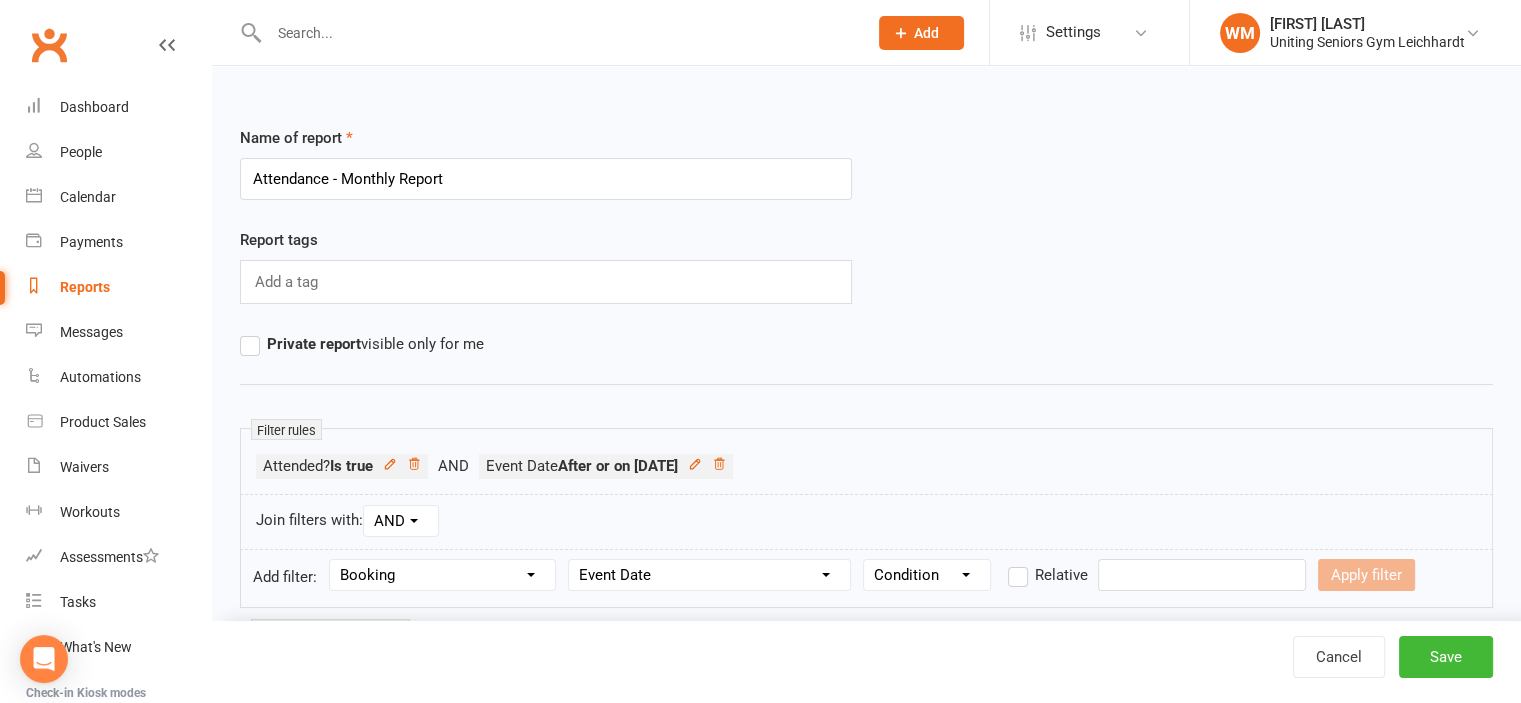 click on "Condition Is Is not Before After Before or on After or on Is blank Is not blank" at bounding box center [927, 575] 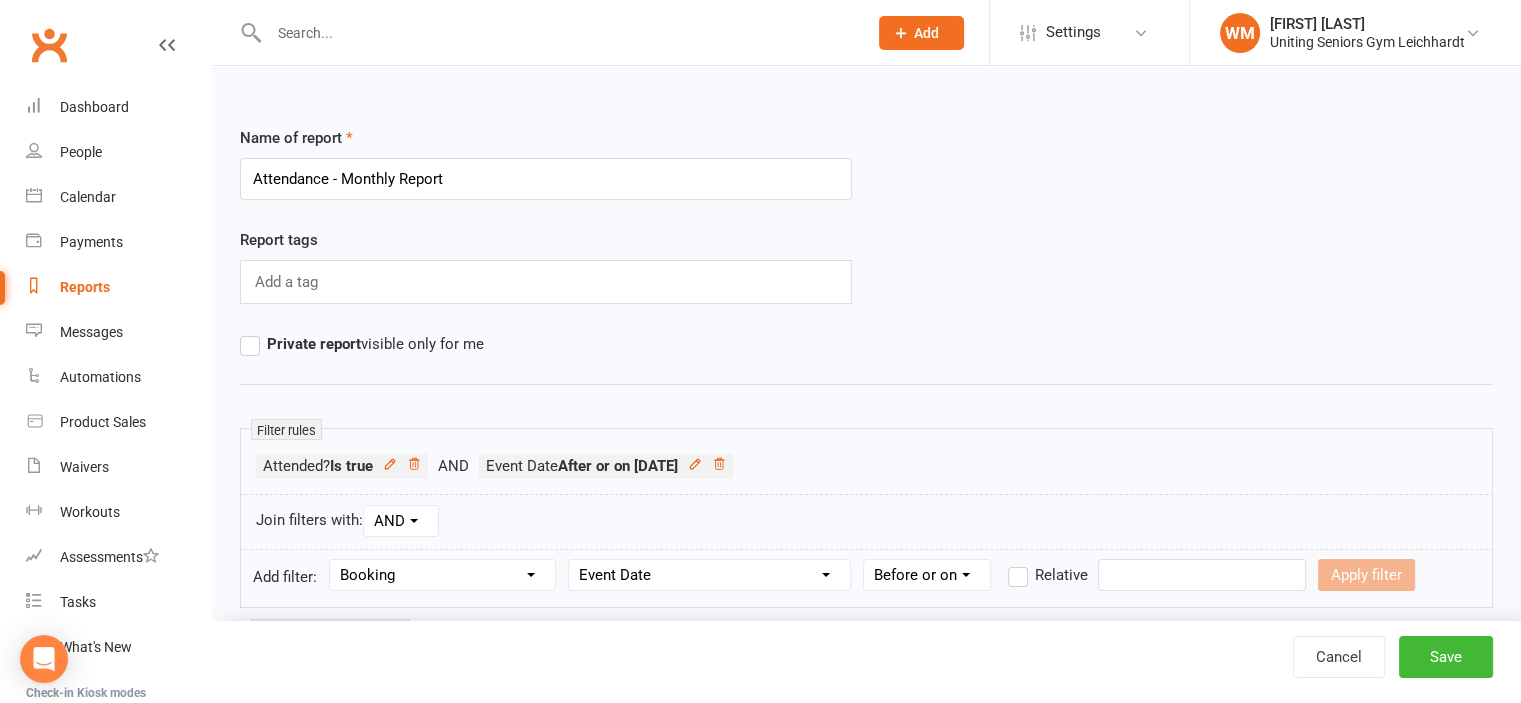 click on "Condition Is Is not Before After Before or on After or on Is blank Is not blank" at bounding box center [927, 575] 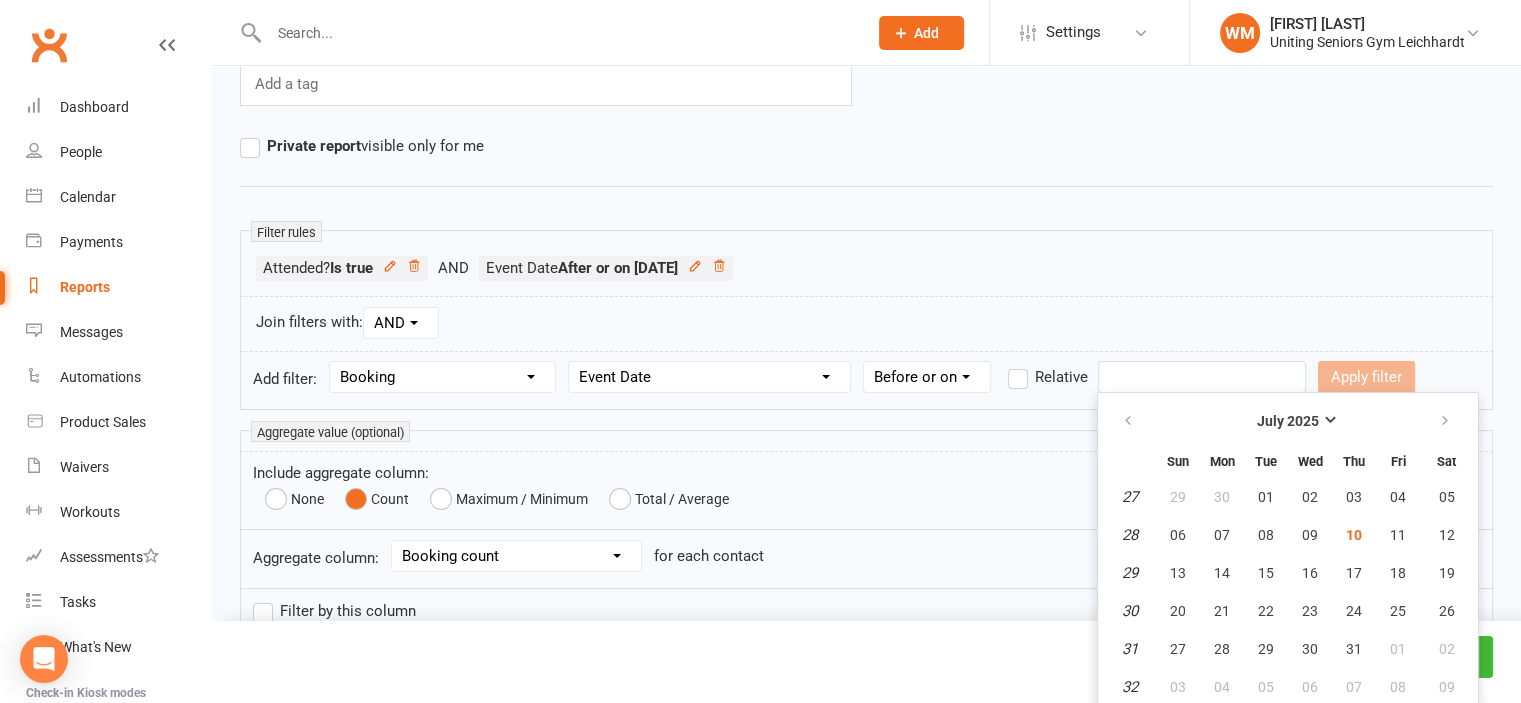 click at bounding box center [1202, 377] 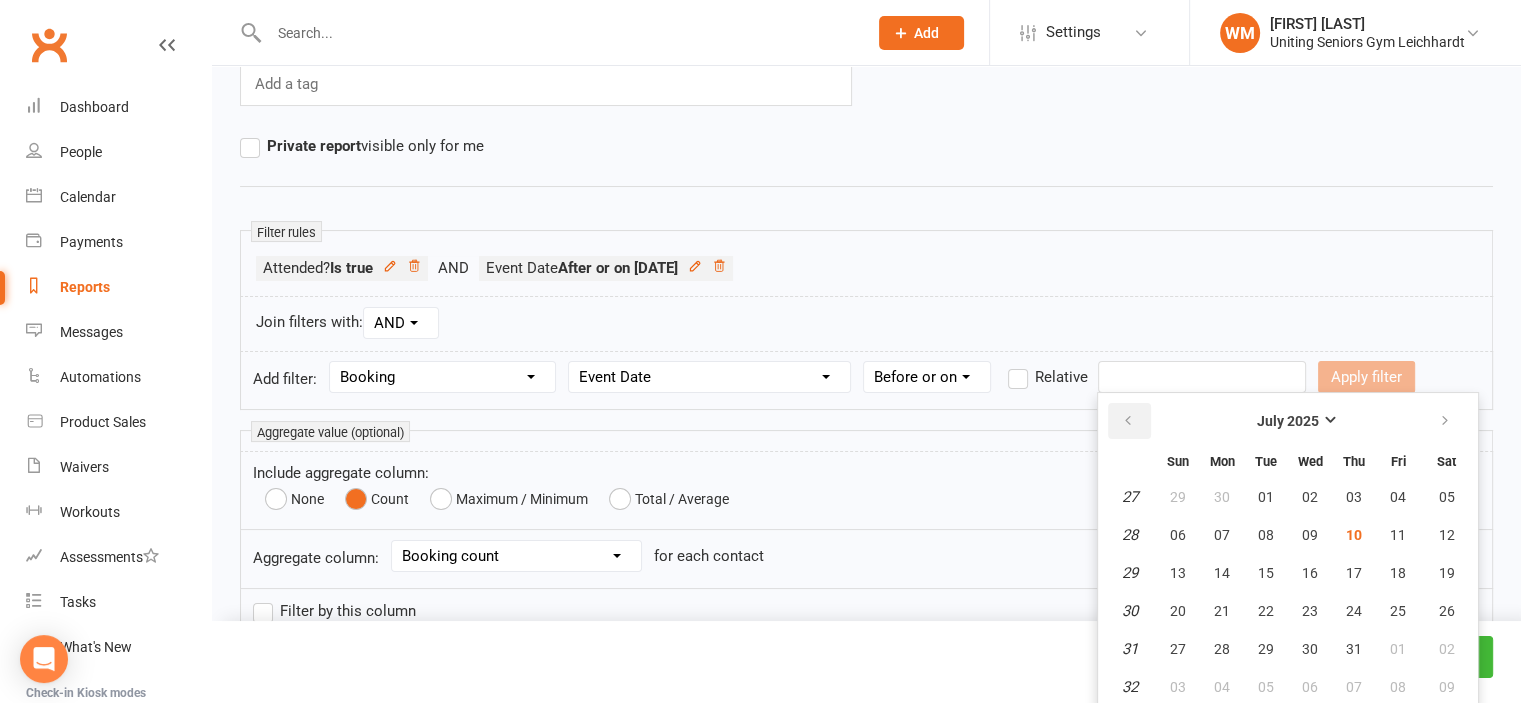 click at bounding box center [1129, 421] 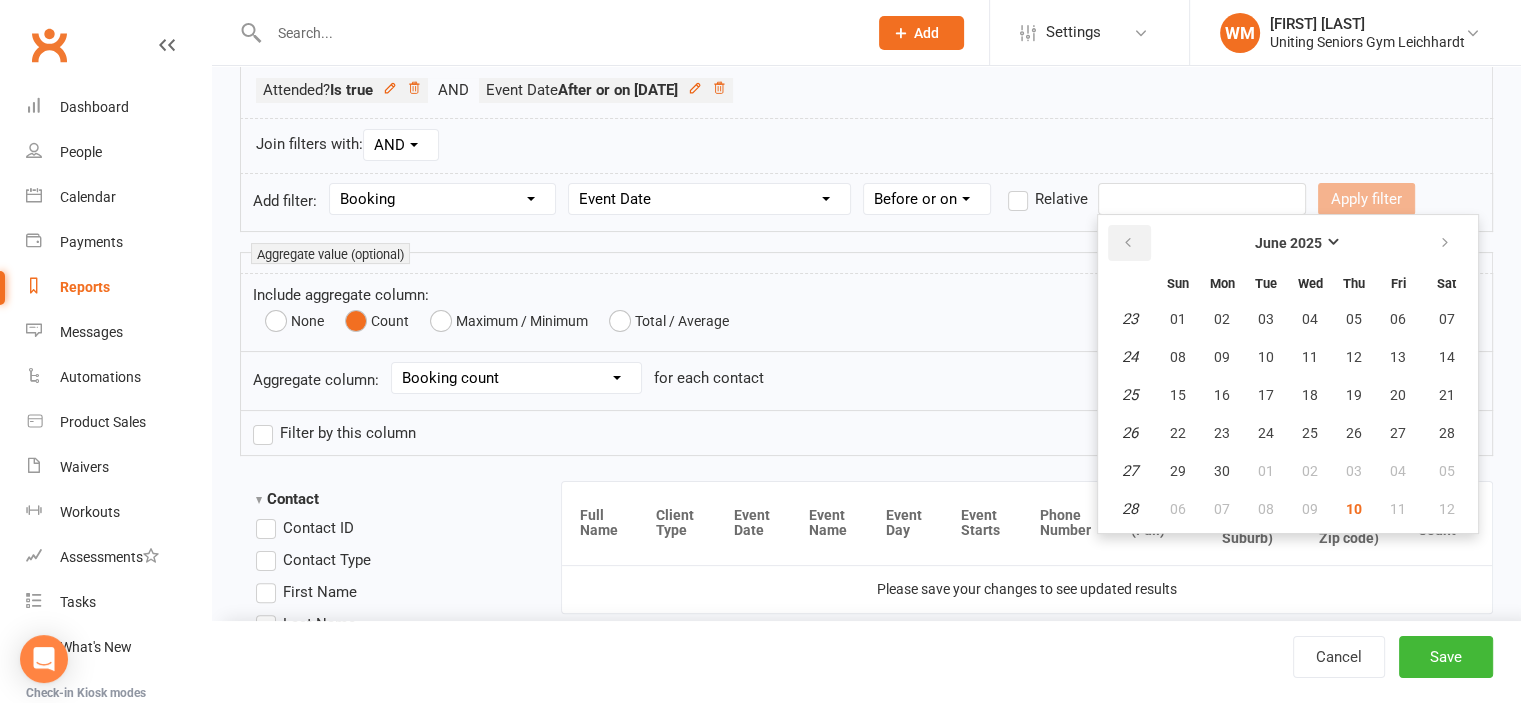 scroll, scrollTop: 398, scrollLeft: 0, axis: vertical 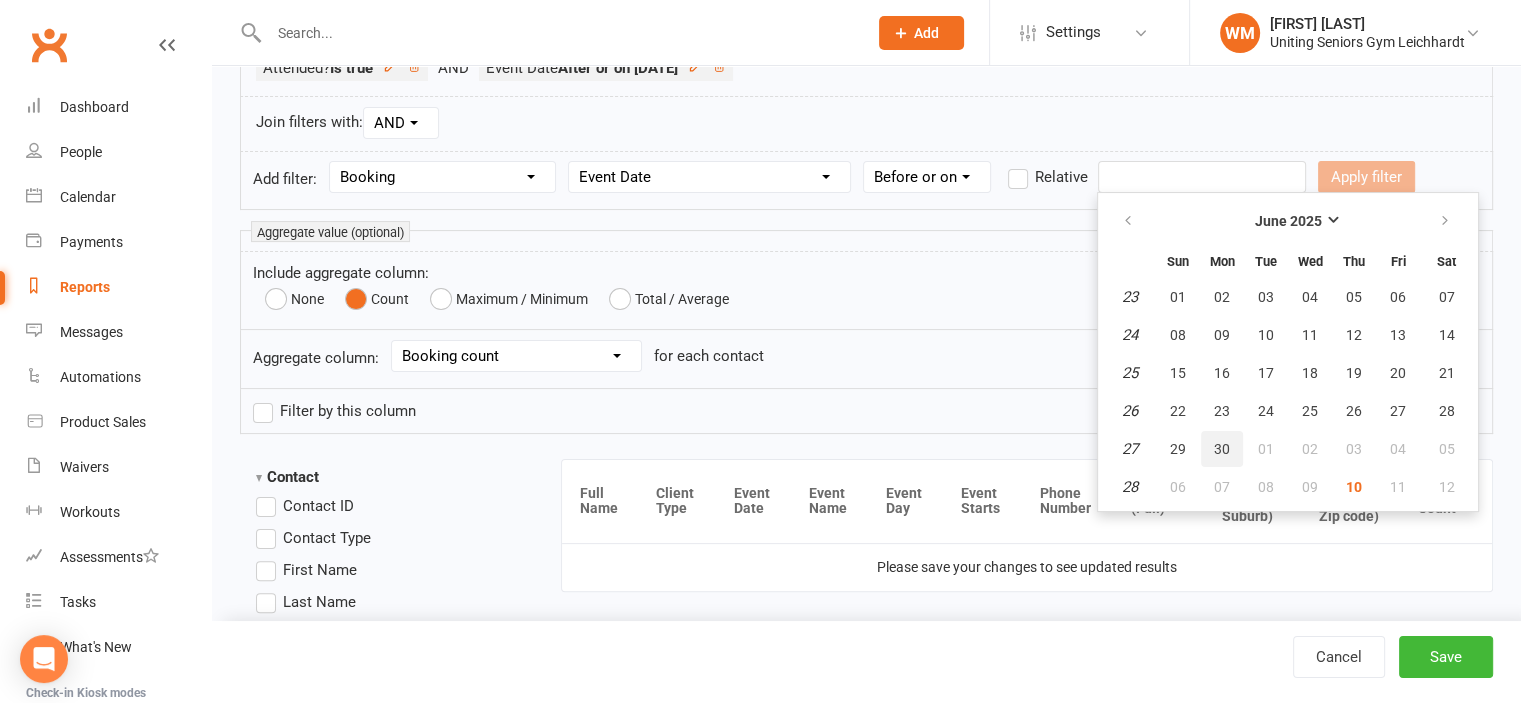 click on "30" at bounding box center (1222, 449) 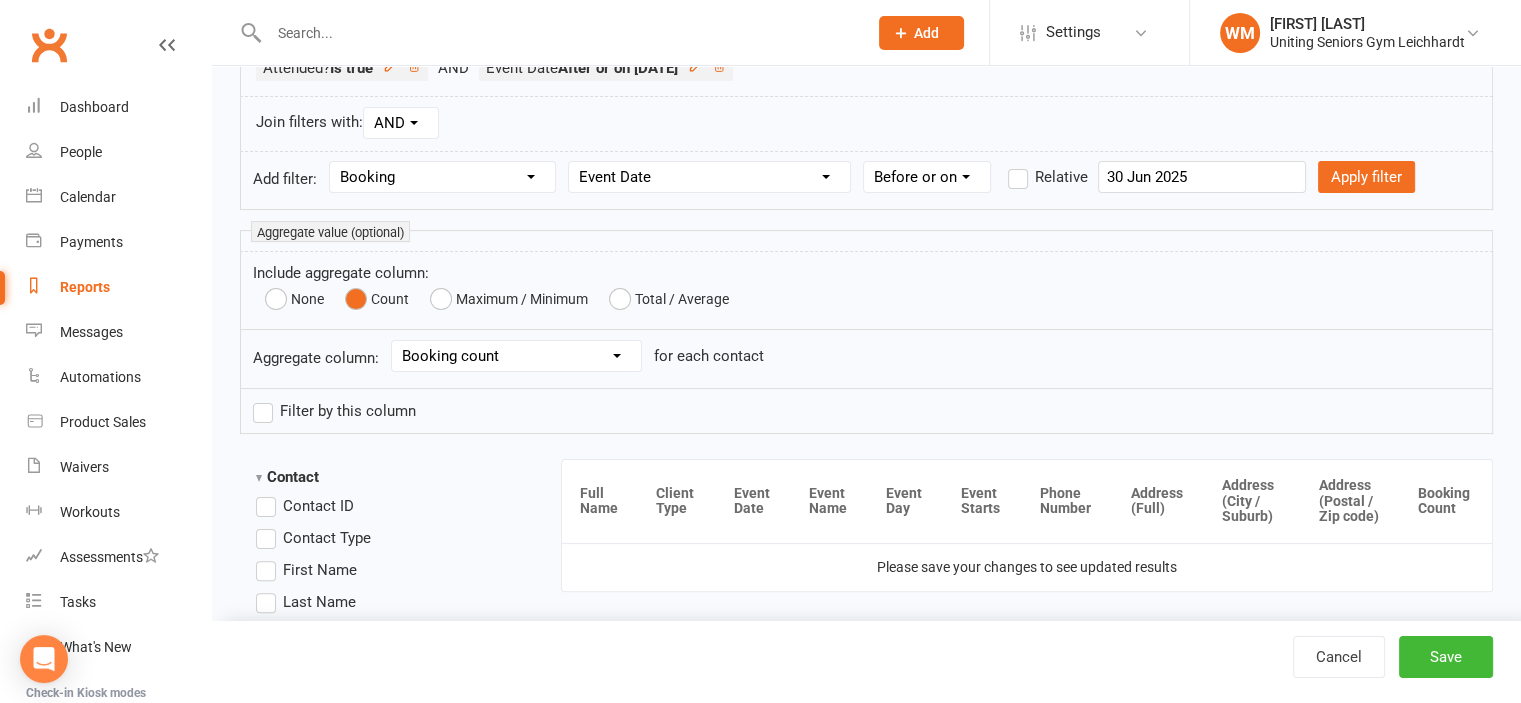 click on "Aggregate column:  Select Booking count Waitlist Attendees count Membership count Payment count Suspensions count Signed Waivers count Credit Vouchers count Enrolled Automations count Late-cancelled Bookings count Enrolled Workouts count Public Tasks count Cancelled Bookings count for each contact" at bounding box center [866, 359] 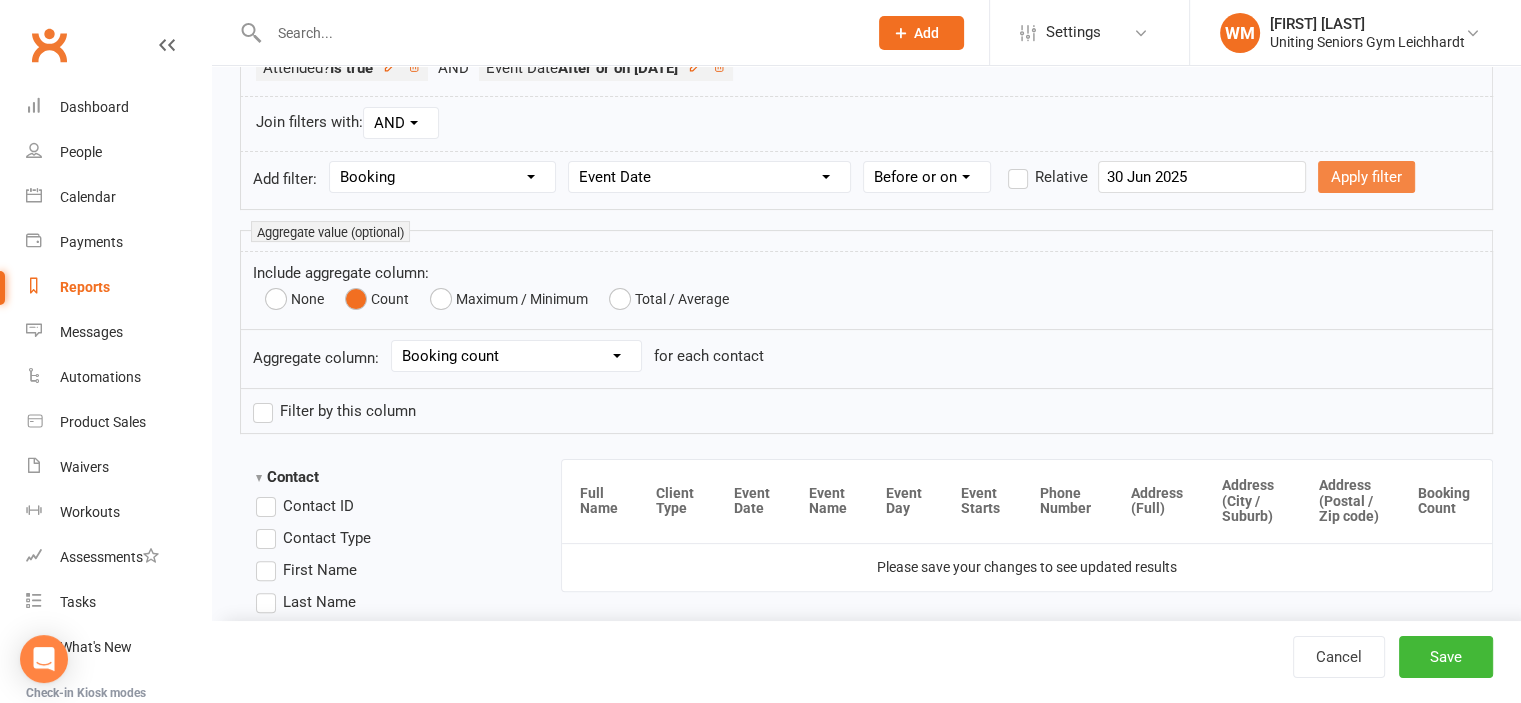 click on "Apply filter" at bounding box center [1366, 177] 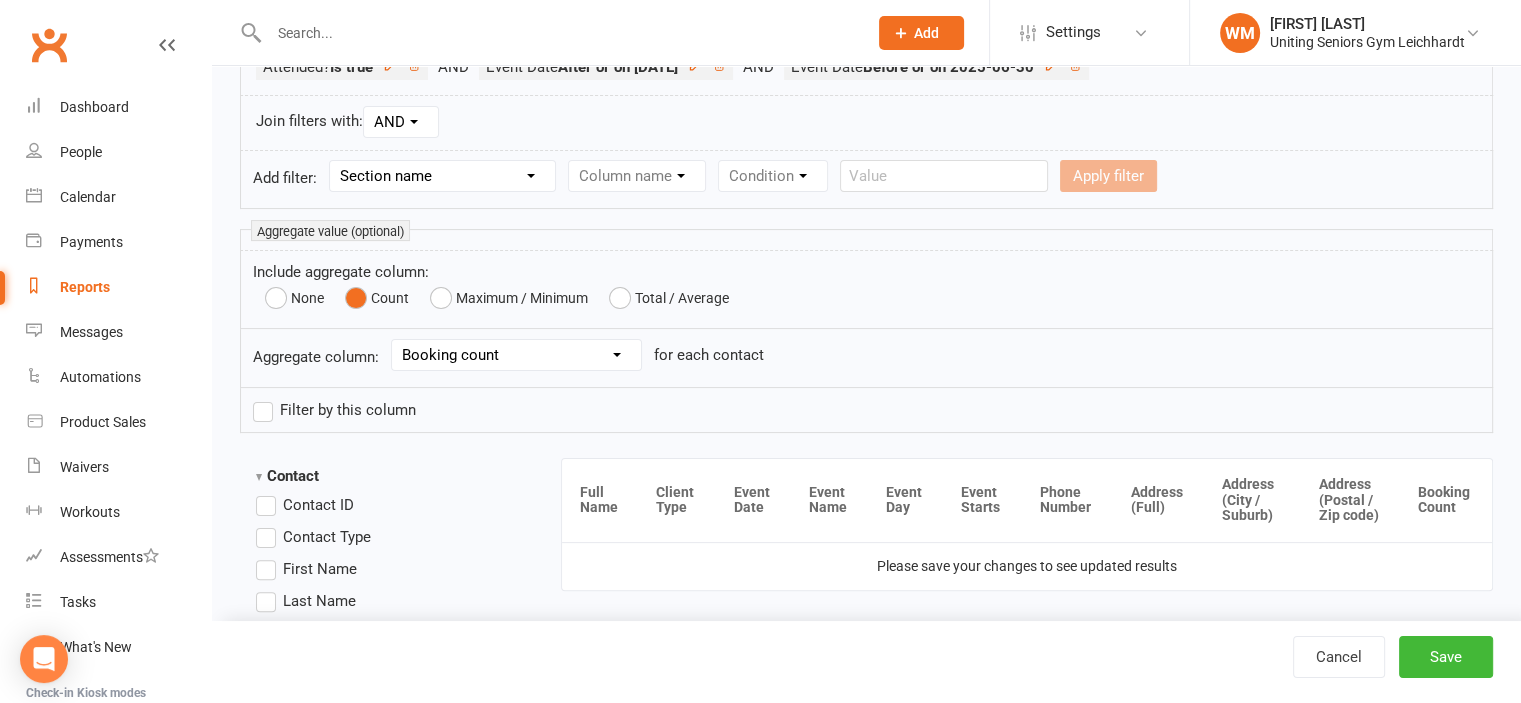 scroll, scrollTop: 398, scrollLeft: 0, axis: vertical 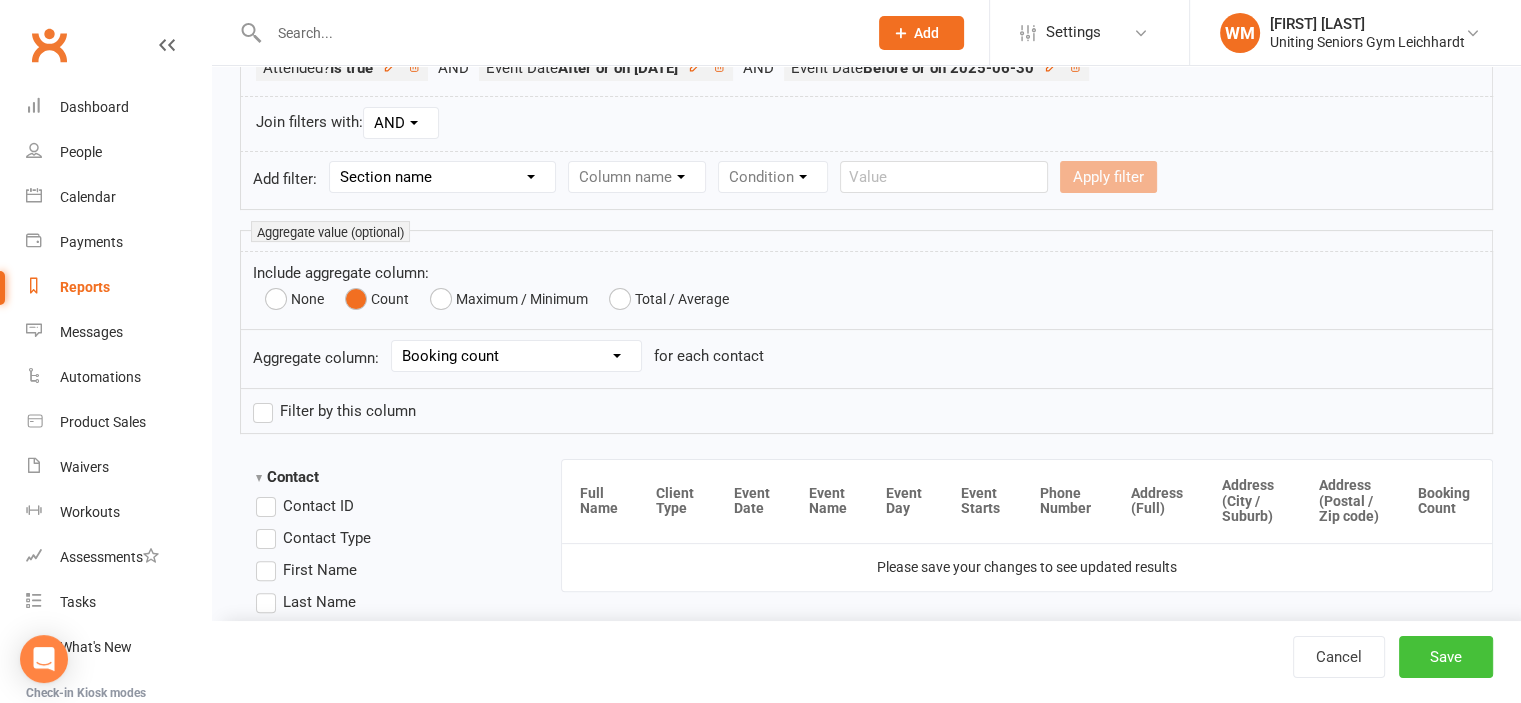 click on "Save" at bounding box center [1446, 657] 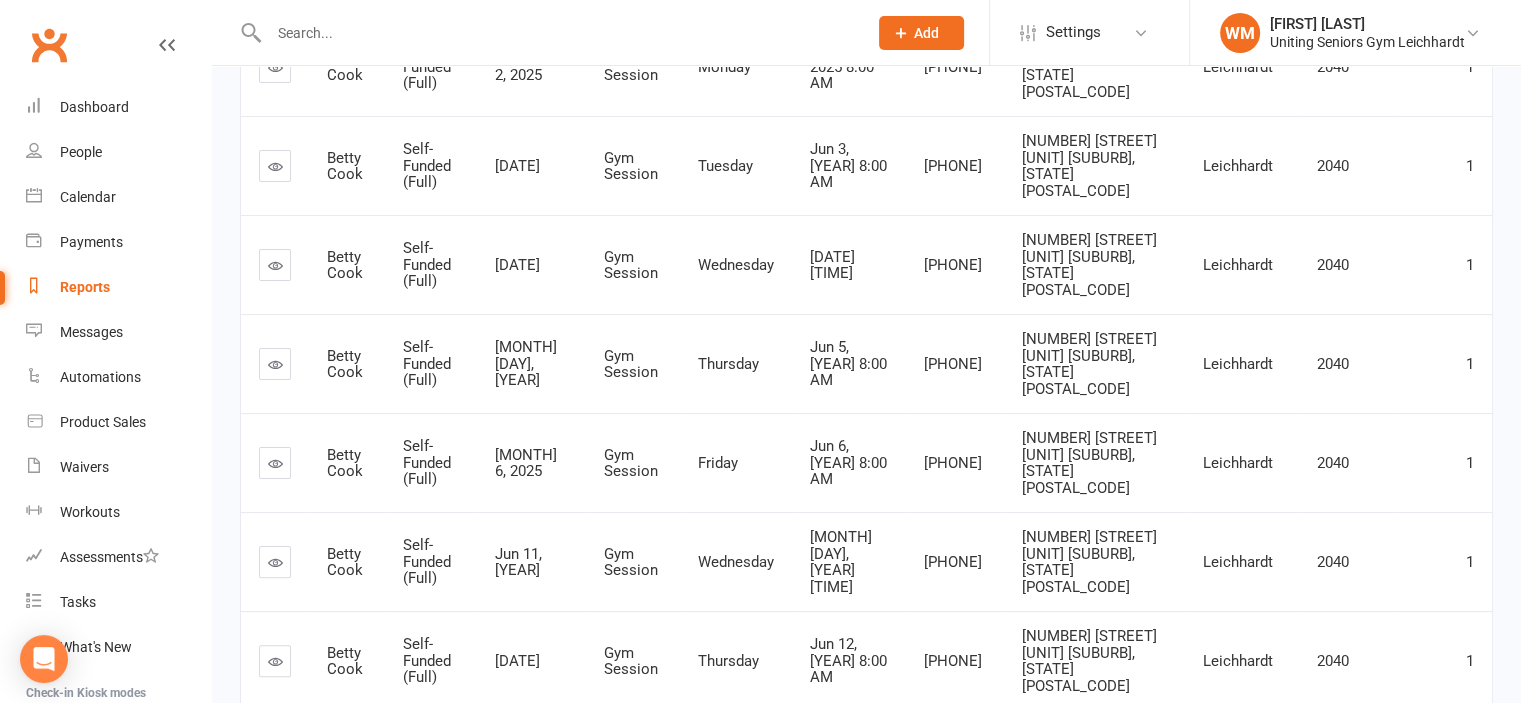 scroll, scrollTop: 0, scrollLeft: 0, axis: both 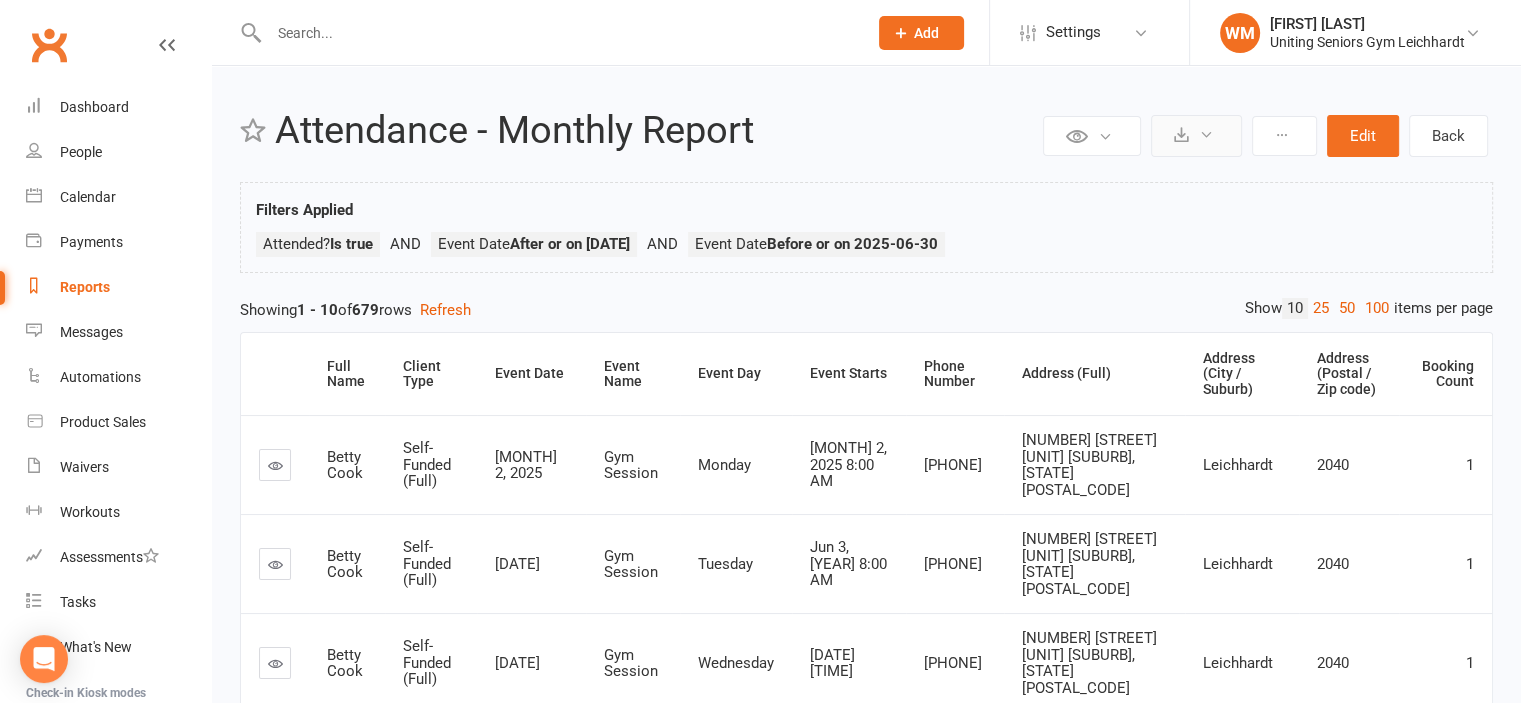click at bounding box center [1092, 136] 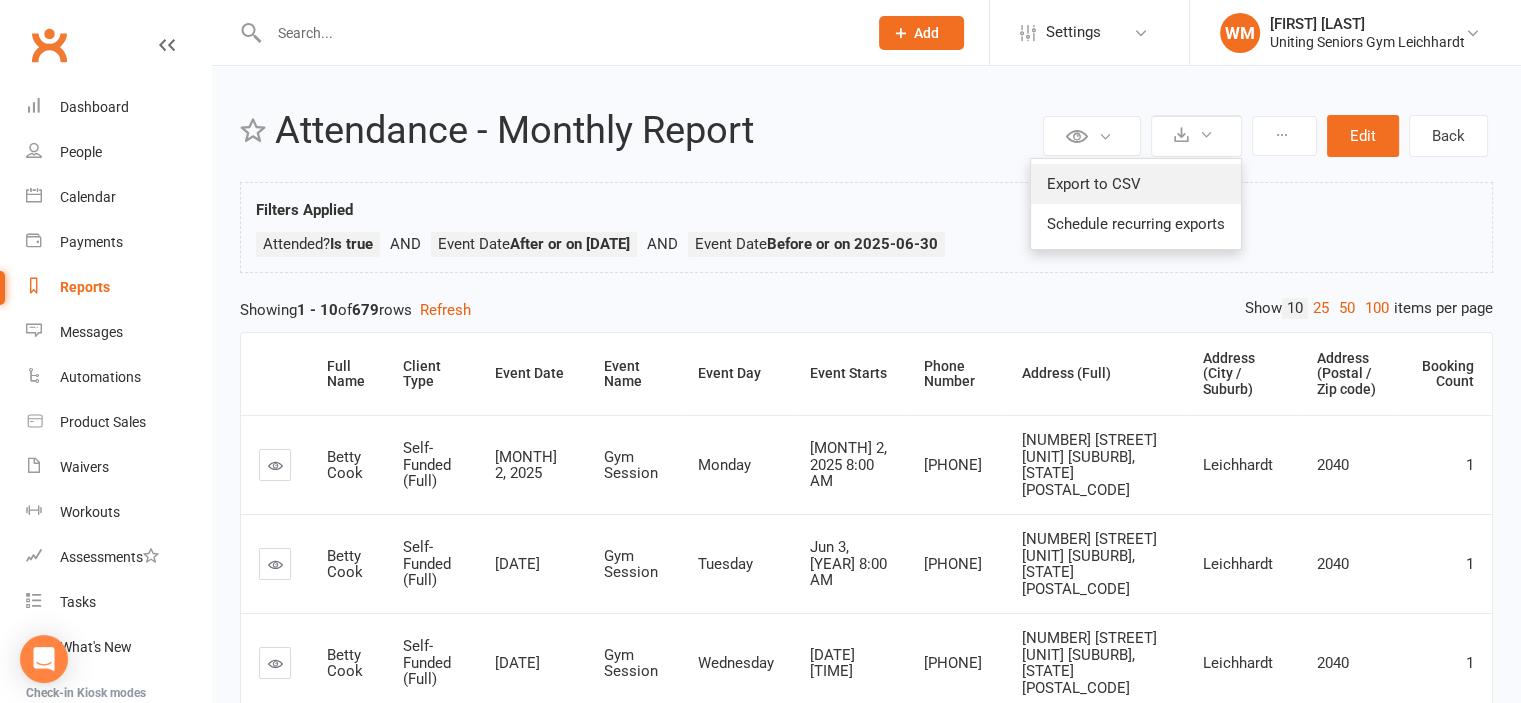 click on "Export to CSV" at bounding box center (1136, 184) 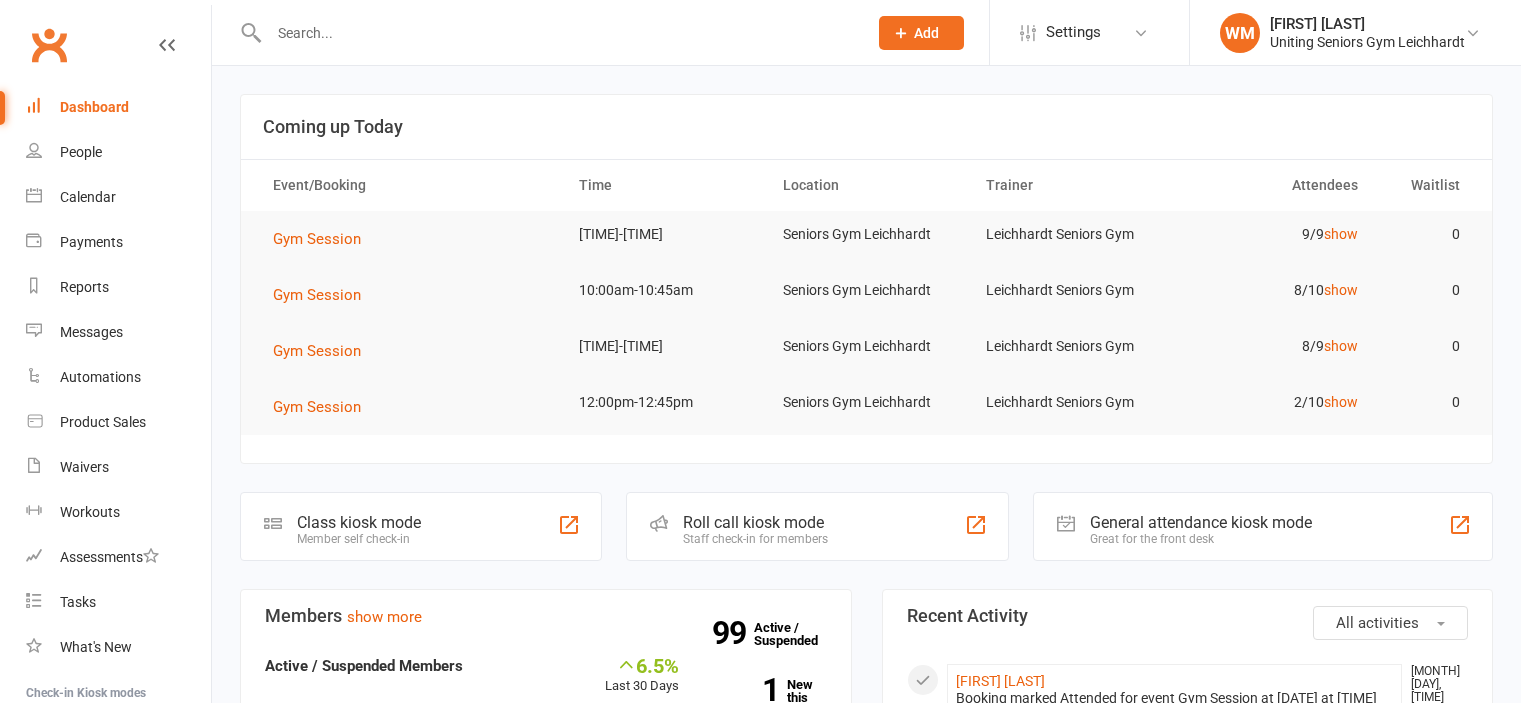 scroll, scrollTop: 200, scrollLeft: 0, axis: vertical 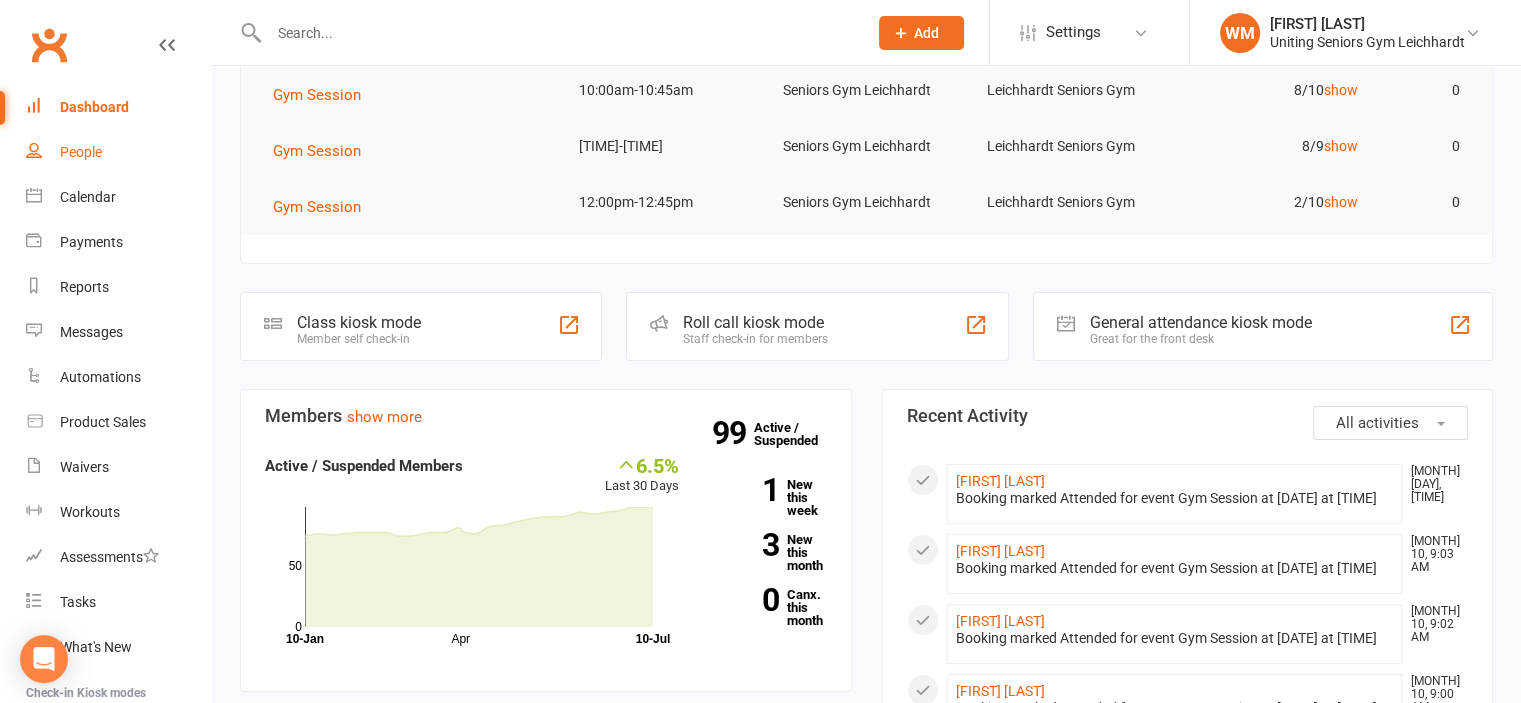 click on "People" at bounding box center [81, 152] 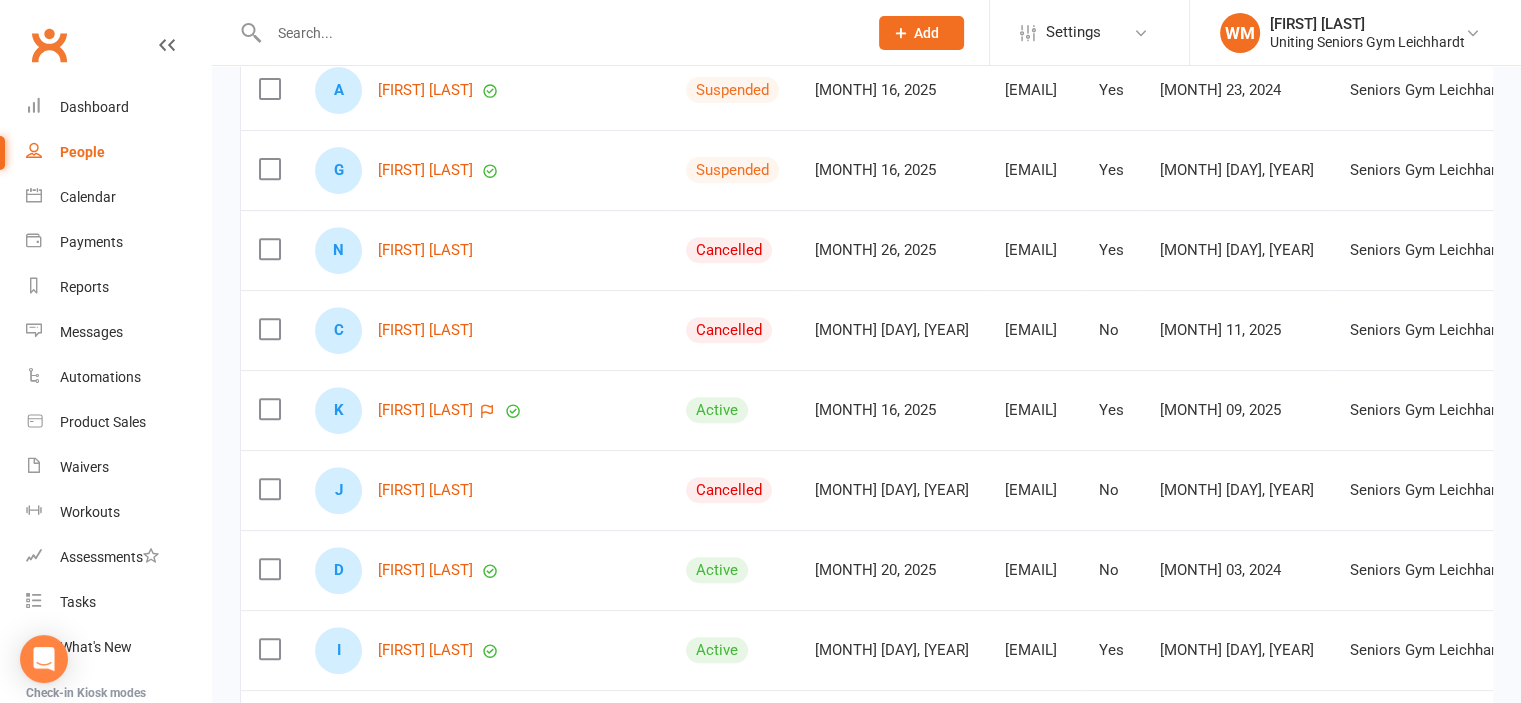 scroll, scrollTop: 800, scrollLeft: 0, axis: vertical 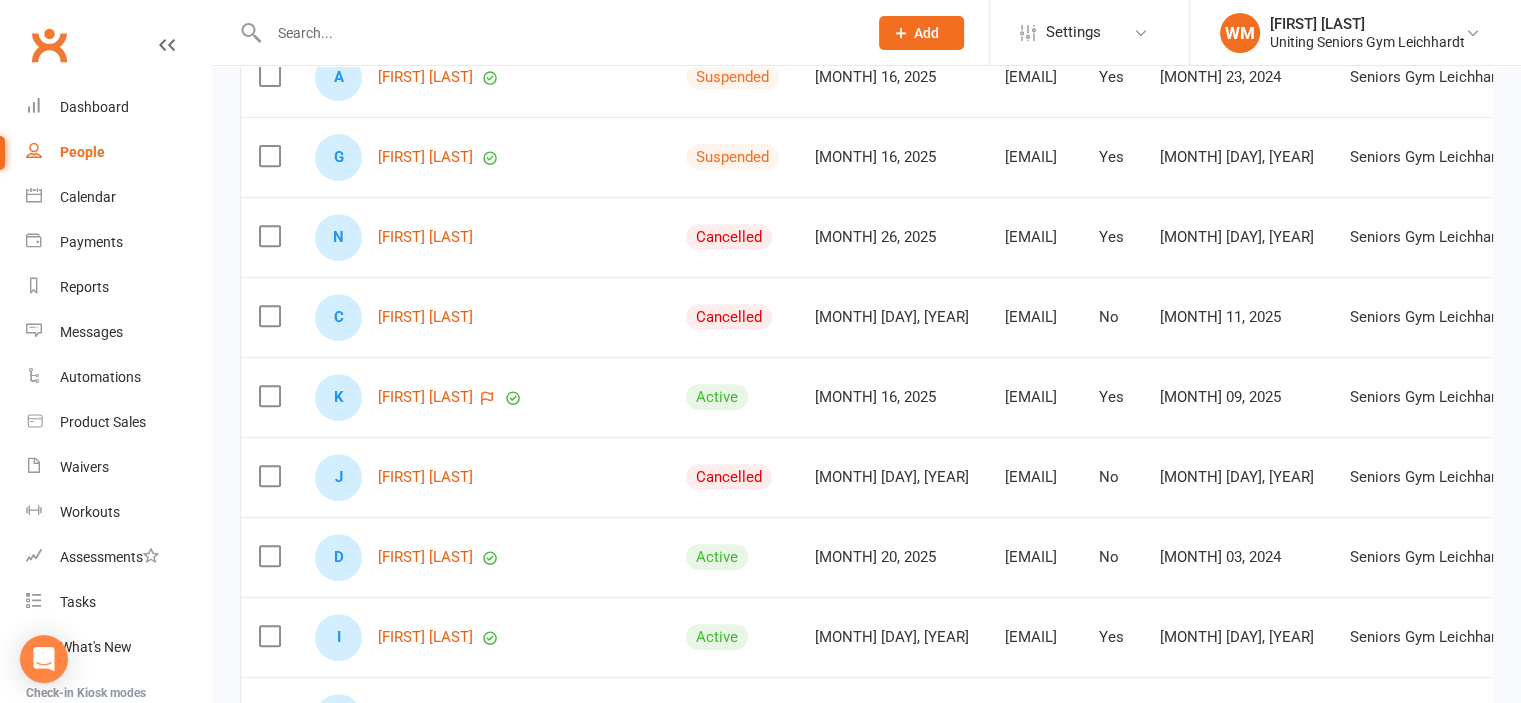 click on "People" at bounding box center [82, 152] 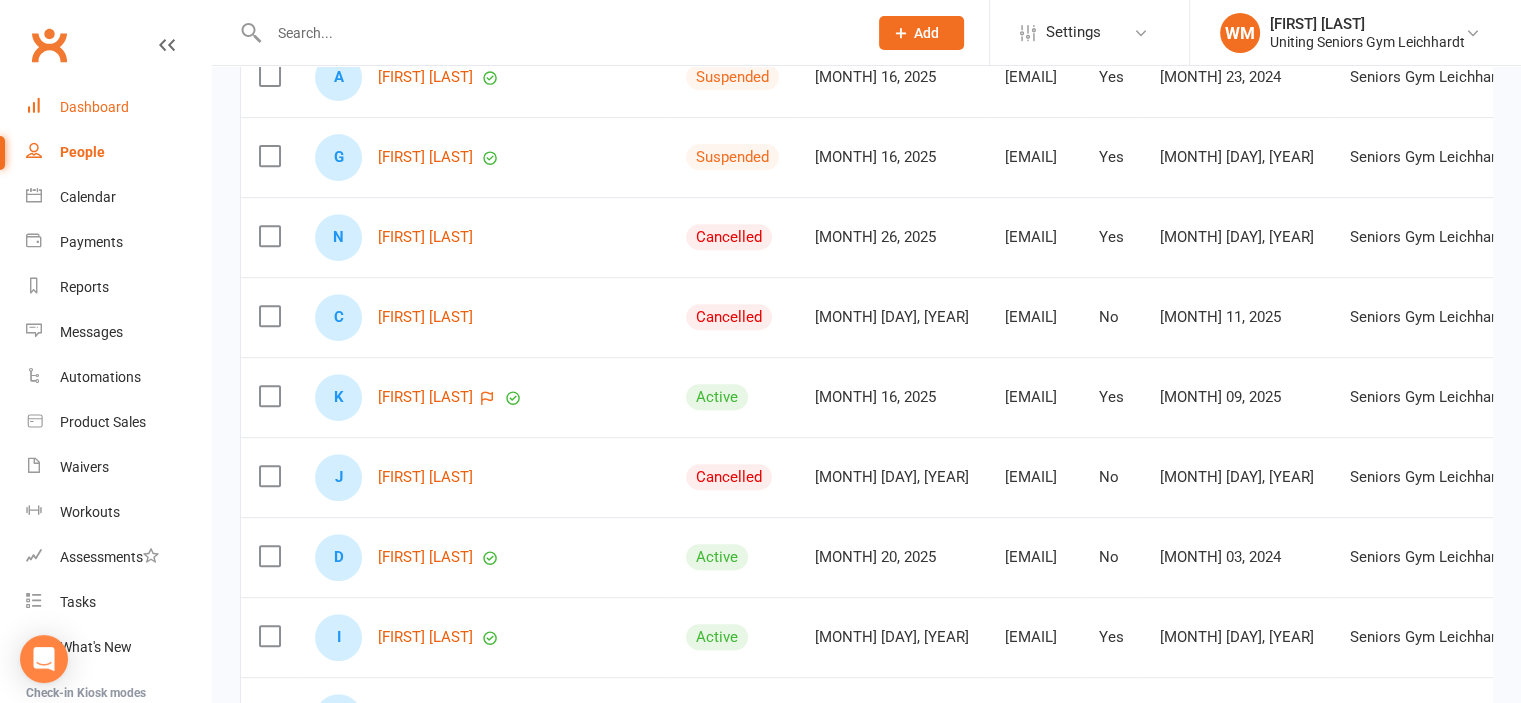 click on "Dashboard" at bounding box center [94, 107] 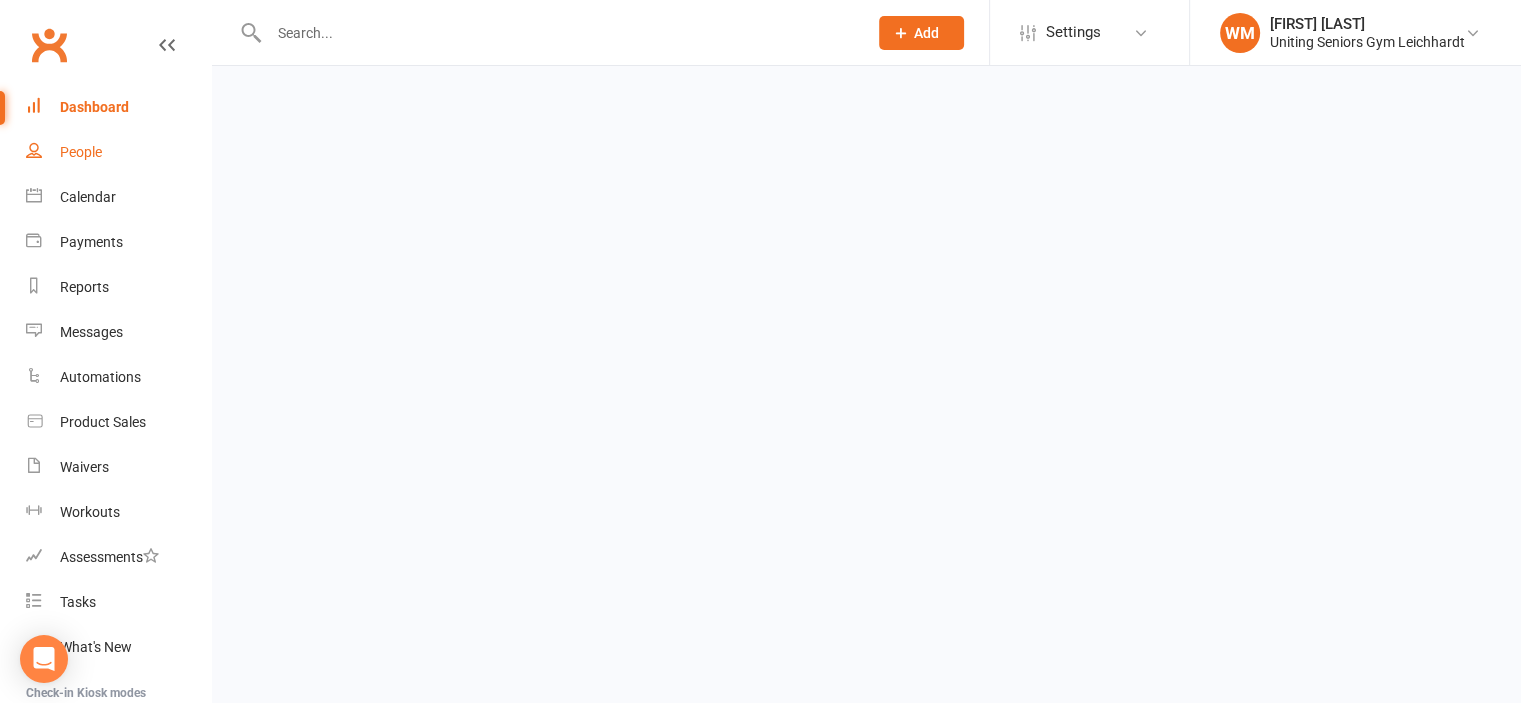 scroll, scrollTop: 0, scrollLeft: 0, axis: both 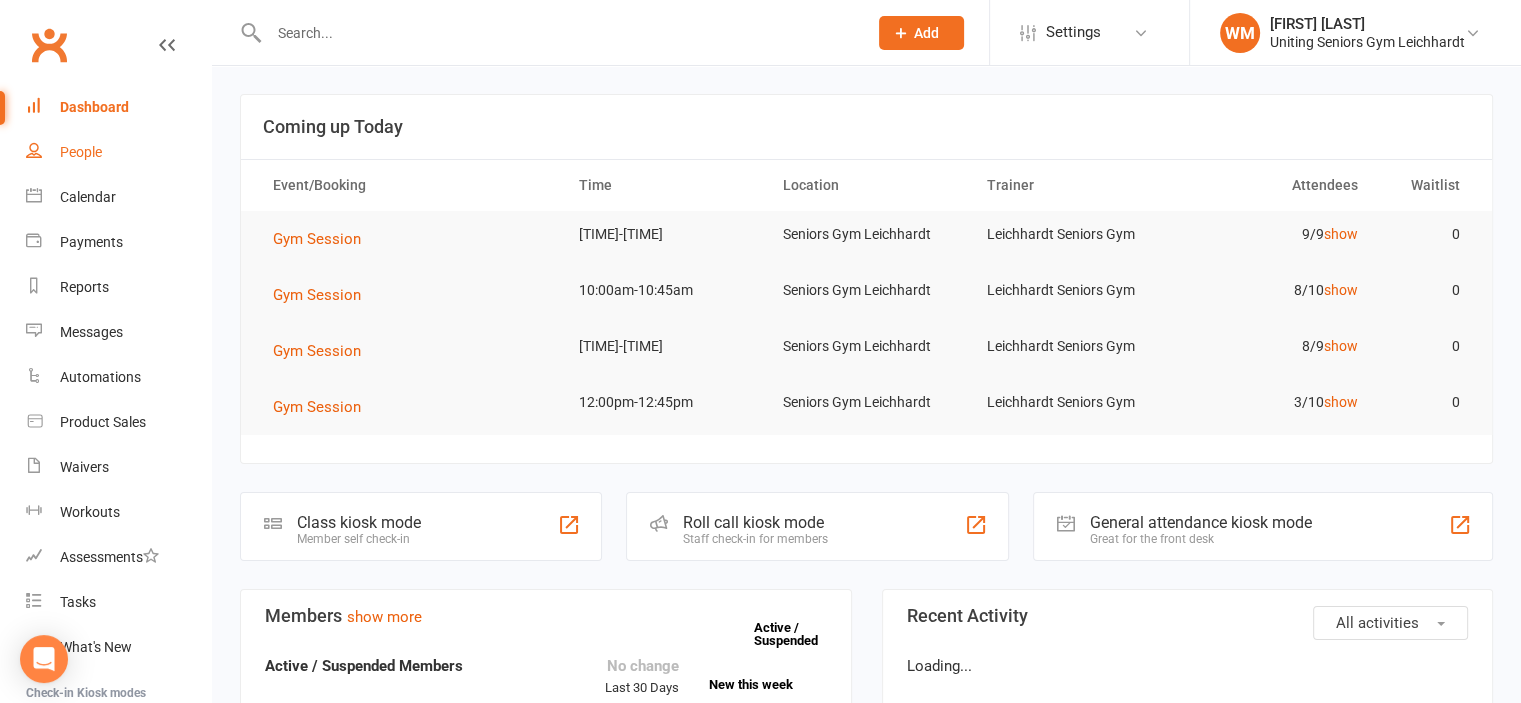click on "People" at bounding box center (118, 152) 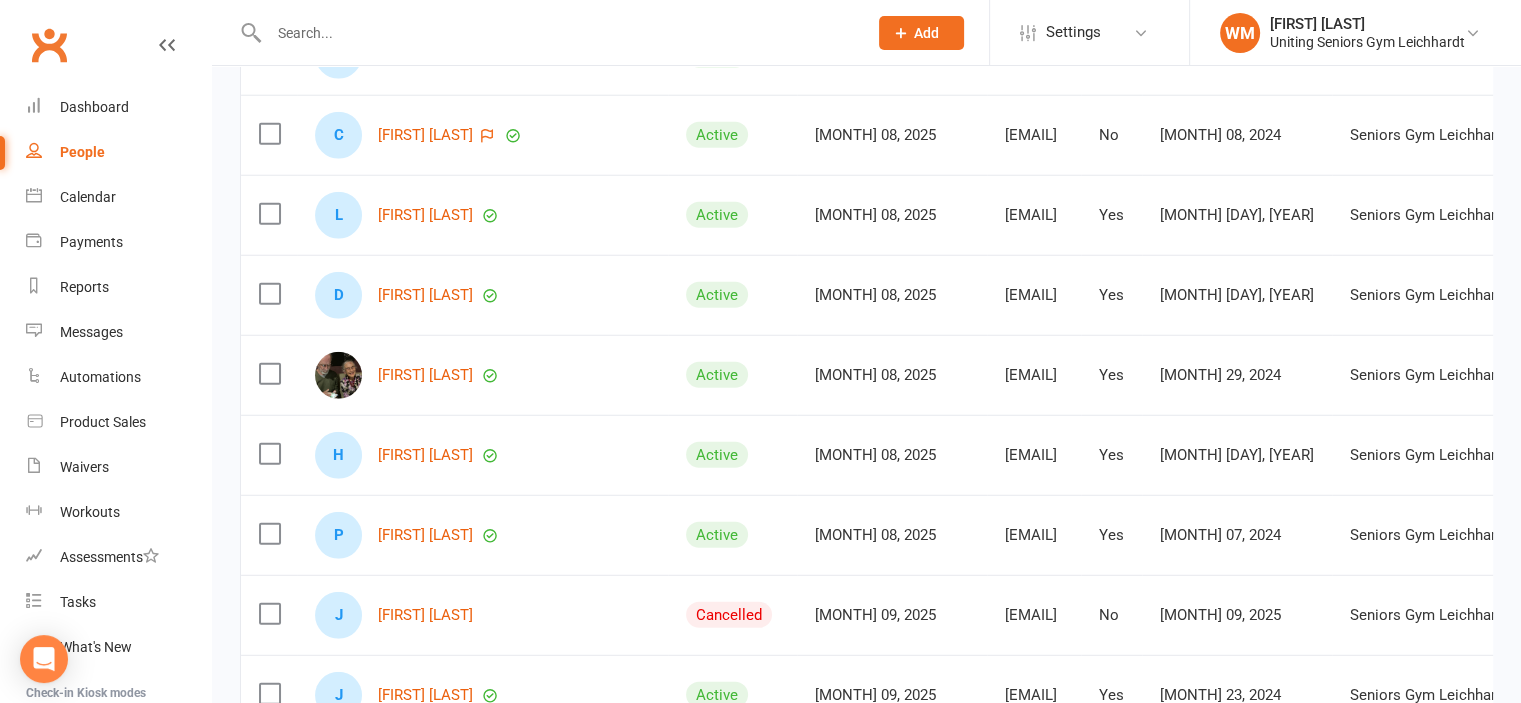 scroll, scrollTop: 5500, scrollLeft: 0, axis: vertical 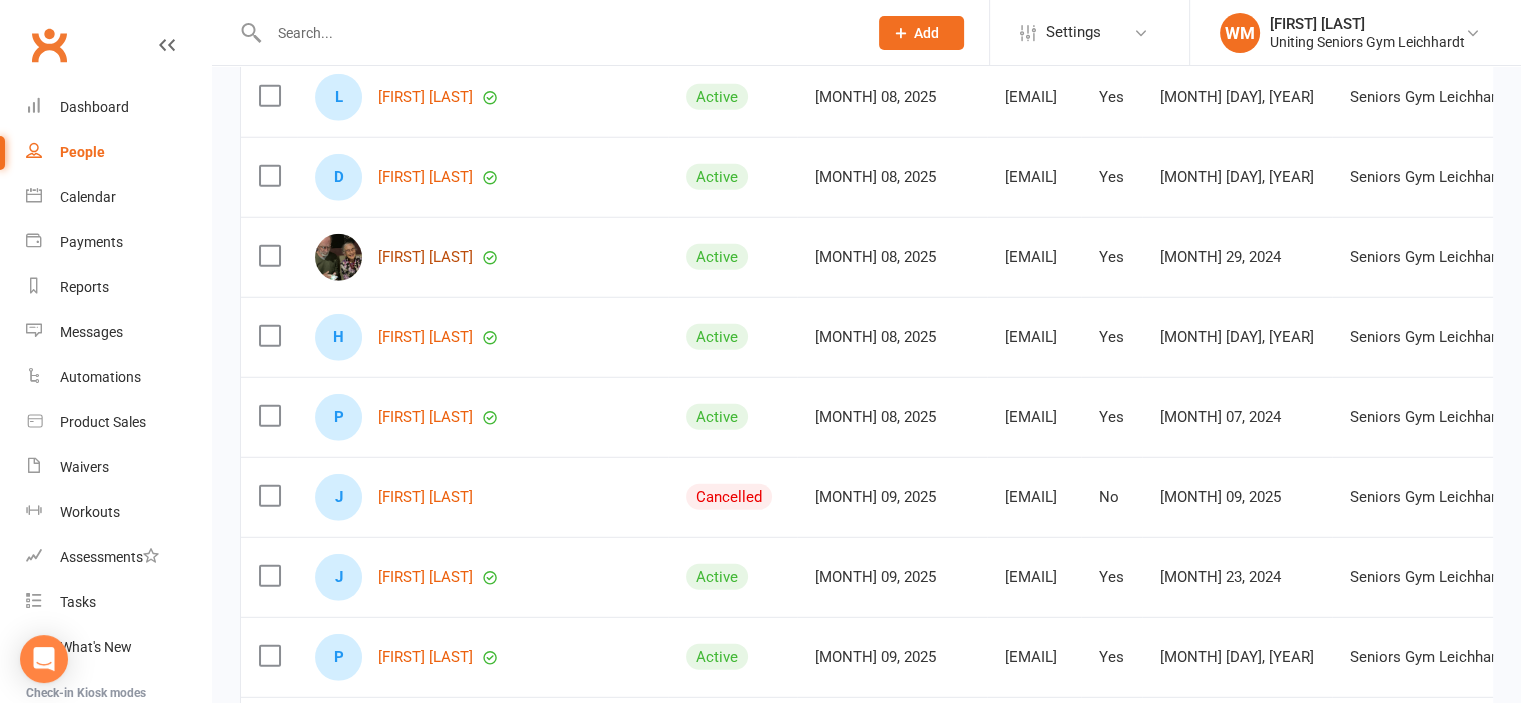 click on "[FIRST] [LAST]" at bounding box center [425, 257] 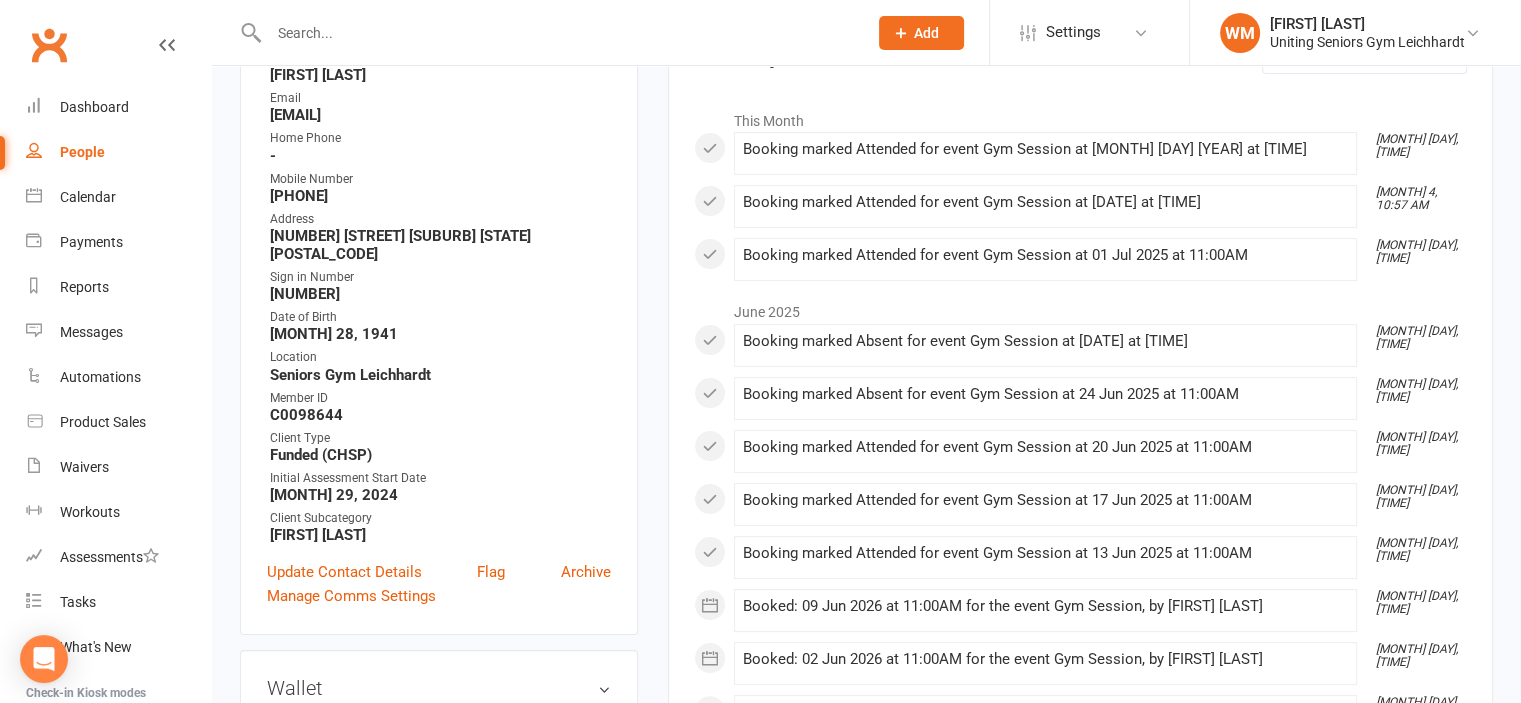 scroll, scrollTop: 0, scrollLeft: 0, axis: both 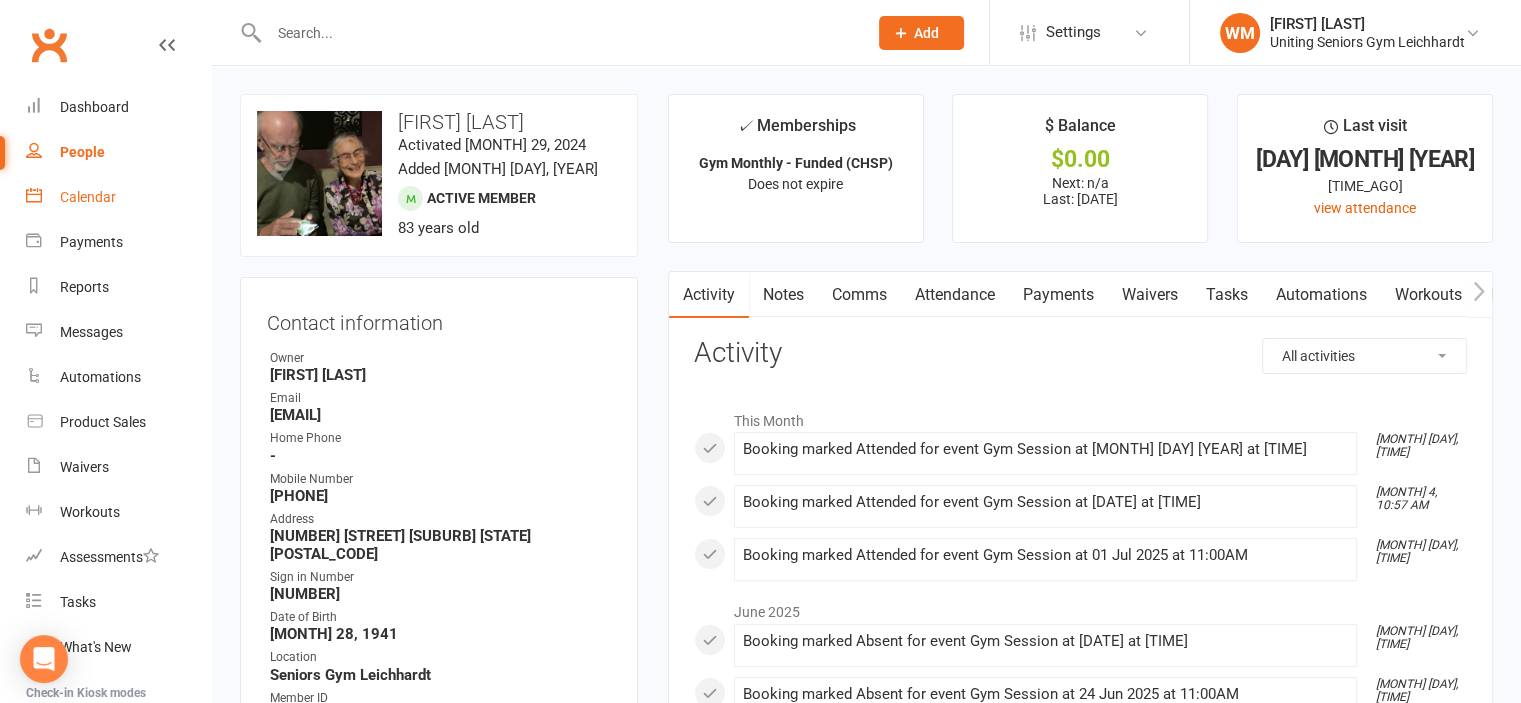 click on "Calendar" at bounding box center [88, 197] 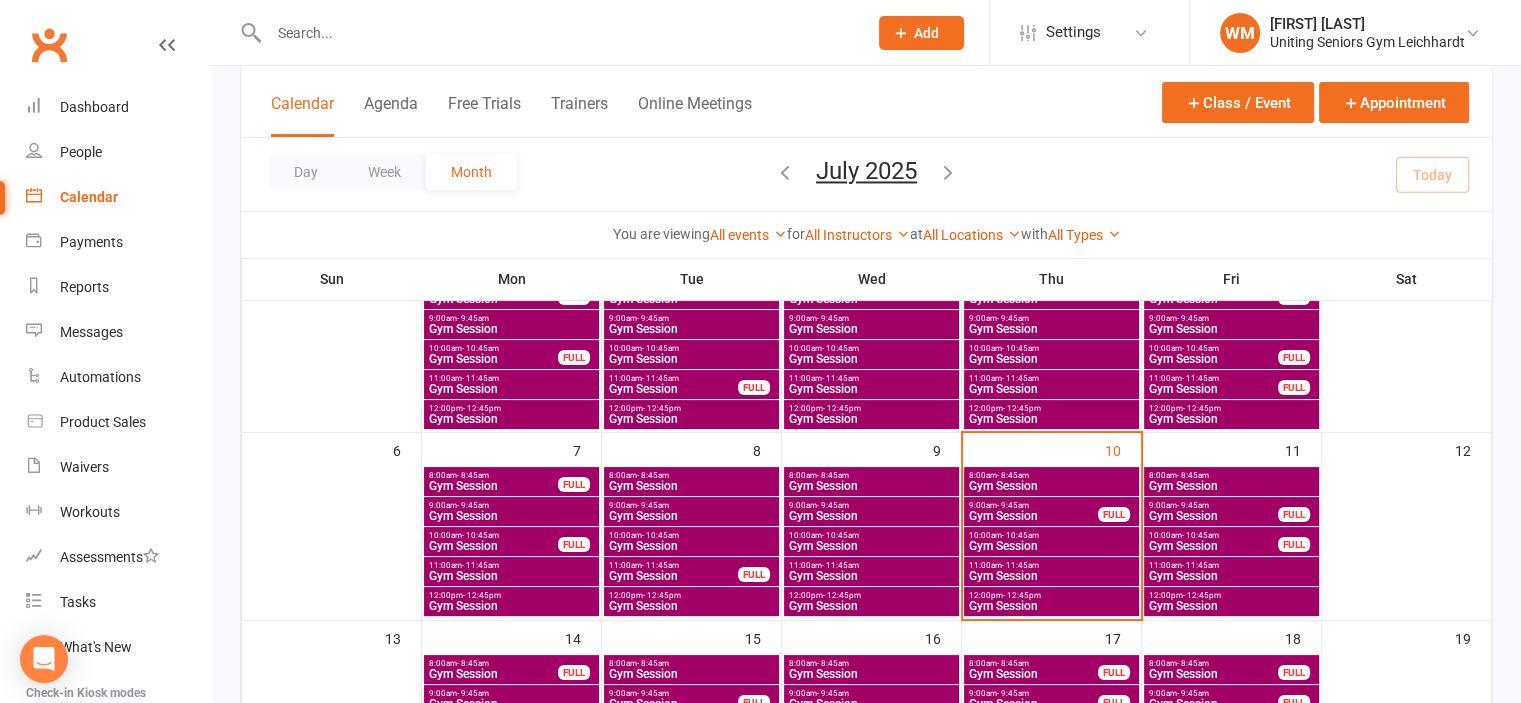 scroll, scrollTop: 200, scrollLeft: 0, axis: vertical 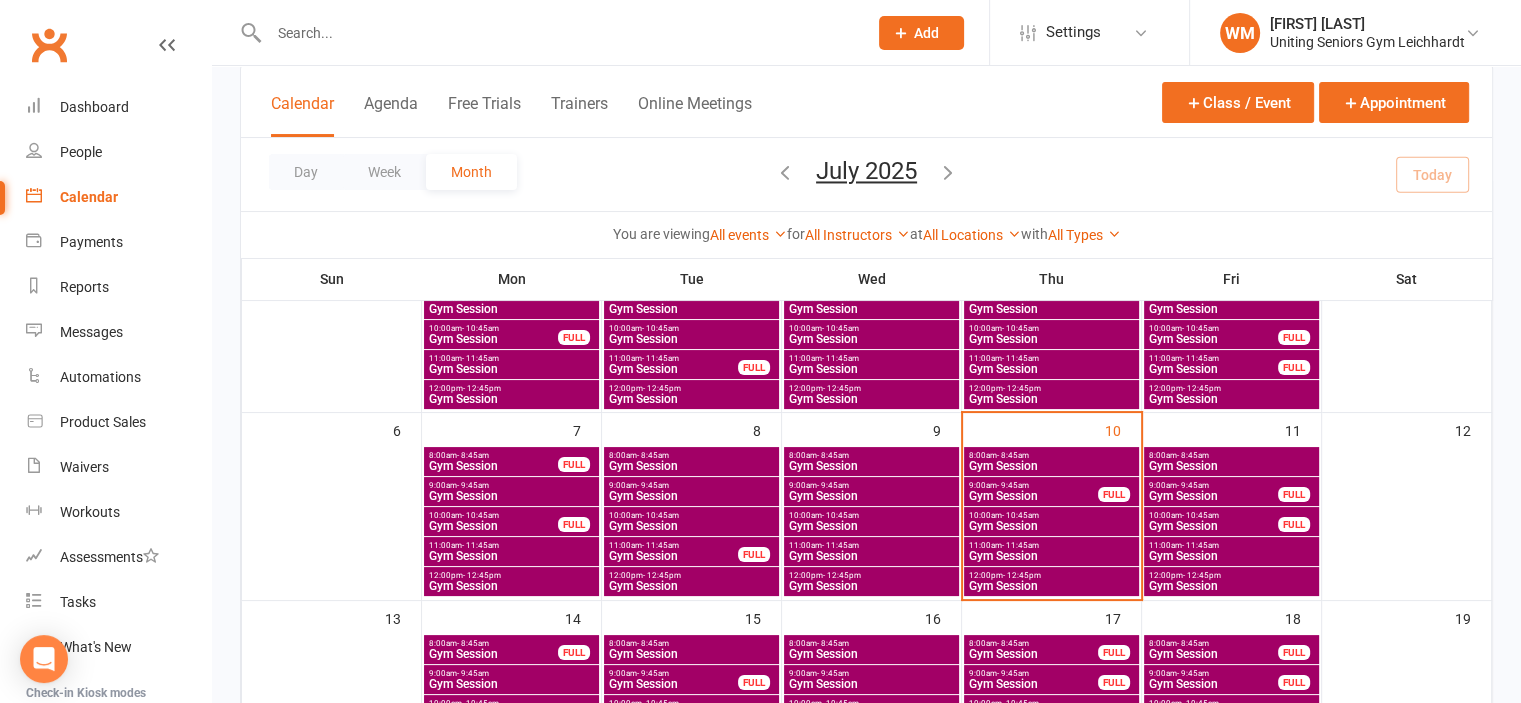 click on "- 10:45am" at bounding box center (1013, 455) 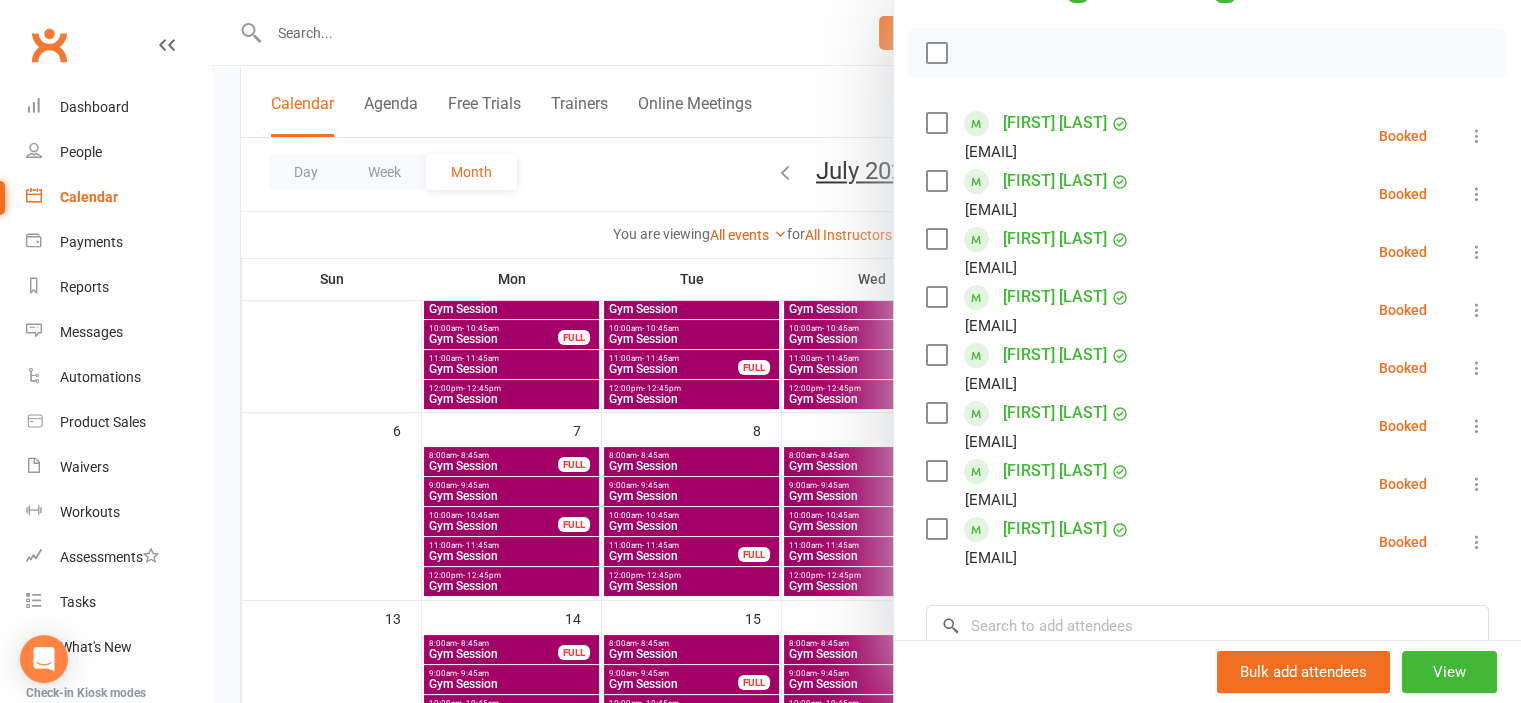 scroll, scrollTop: 300, scrollLeft: 0, axis: vertical 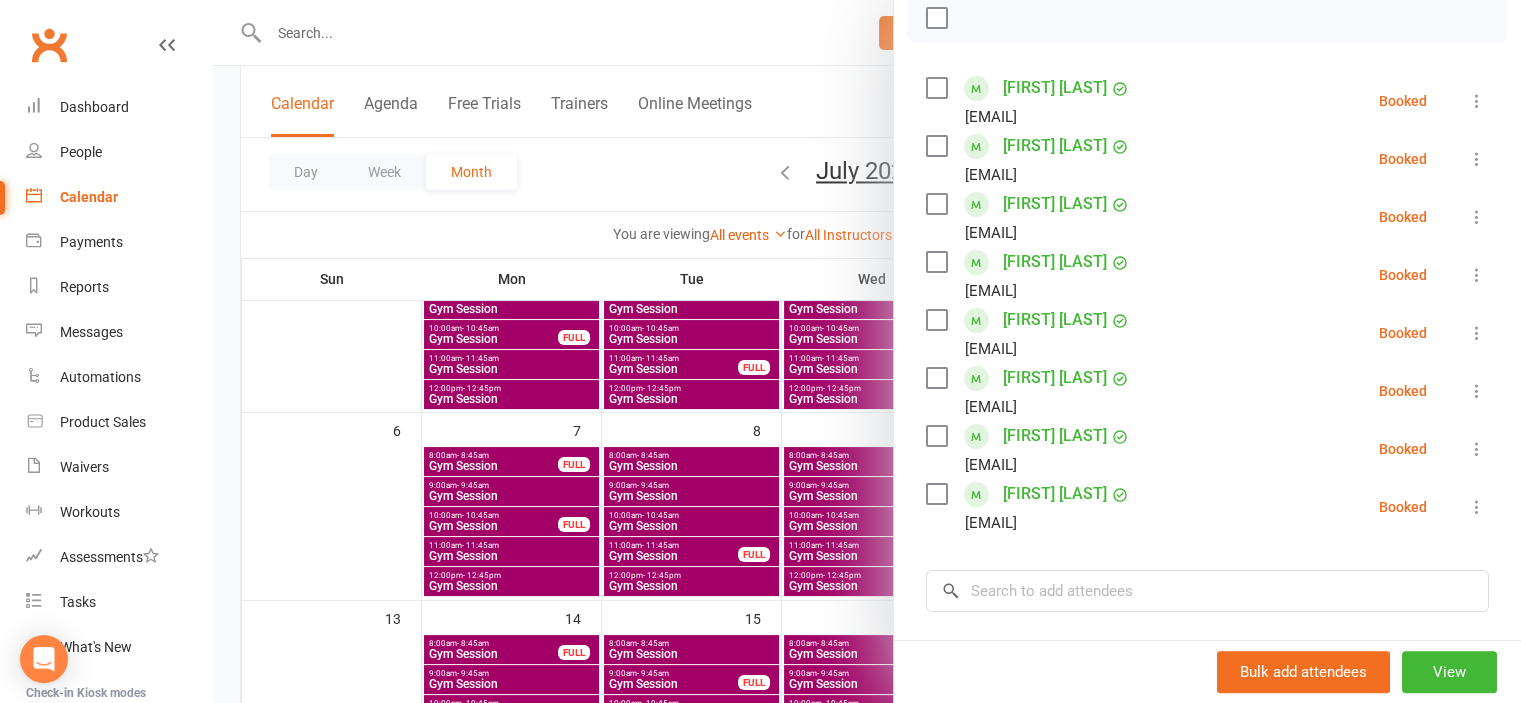 click at bounding box center (1477, 101) 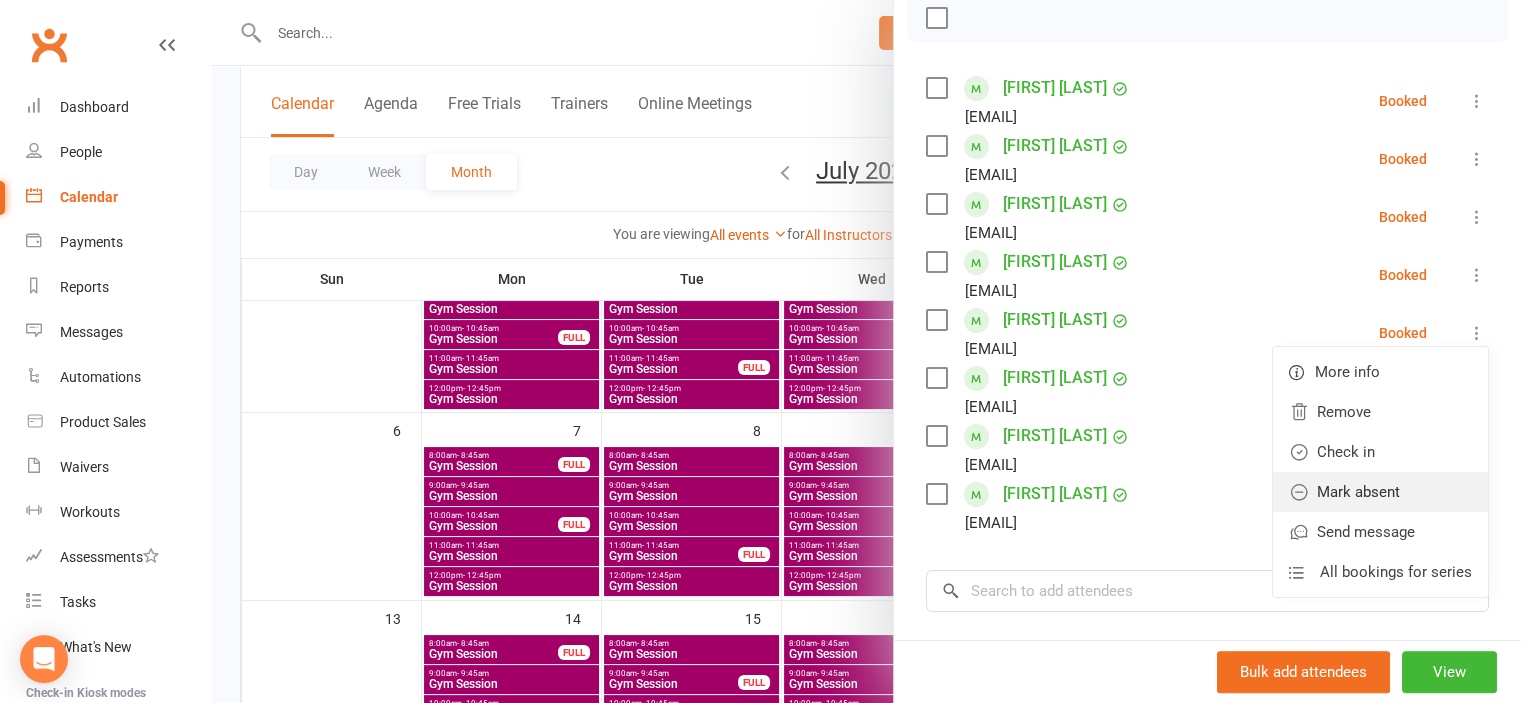 click on "Mark absent" at bounding box center (1380, 412) 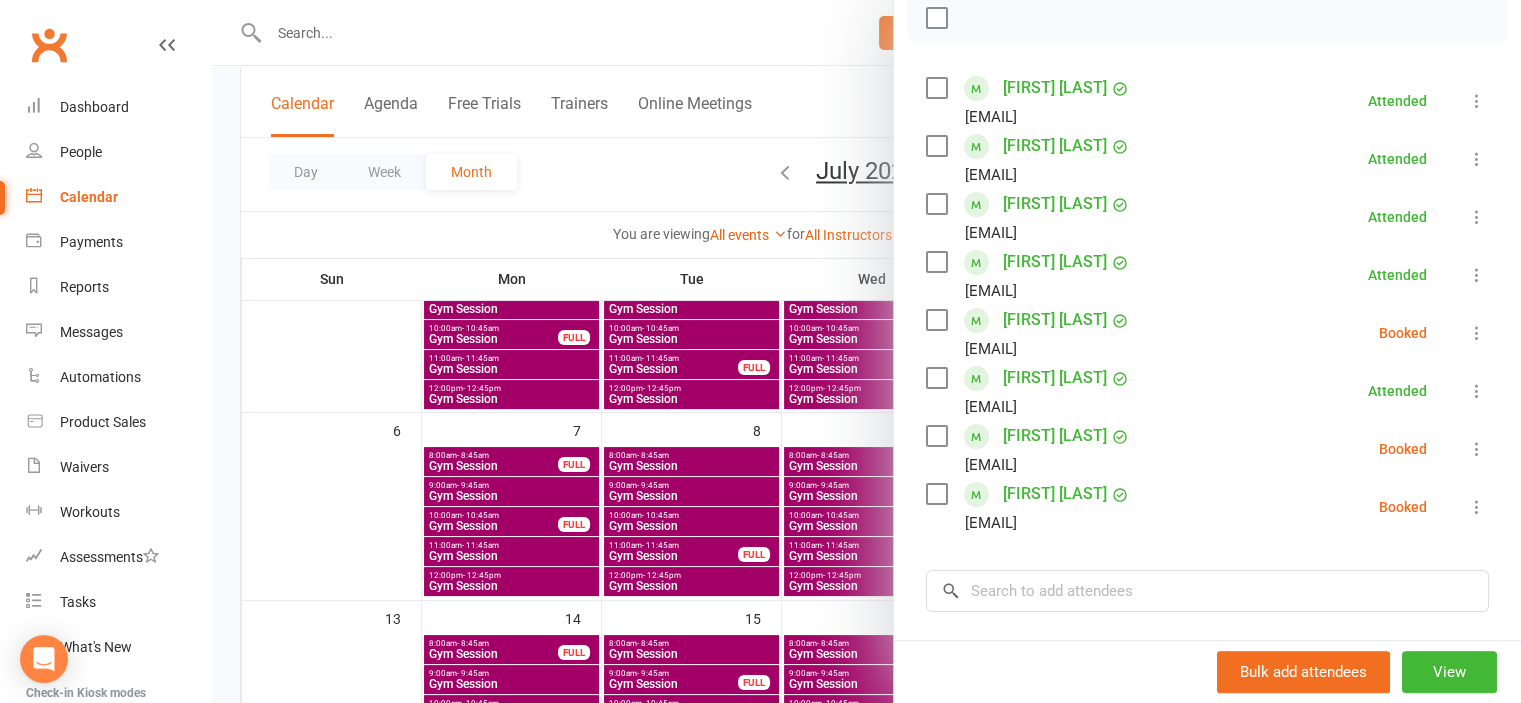 click at bounding box center (866, 351) 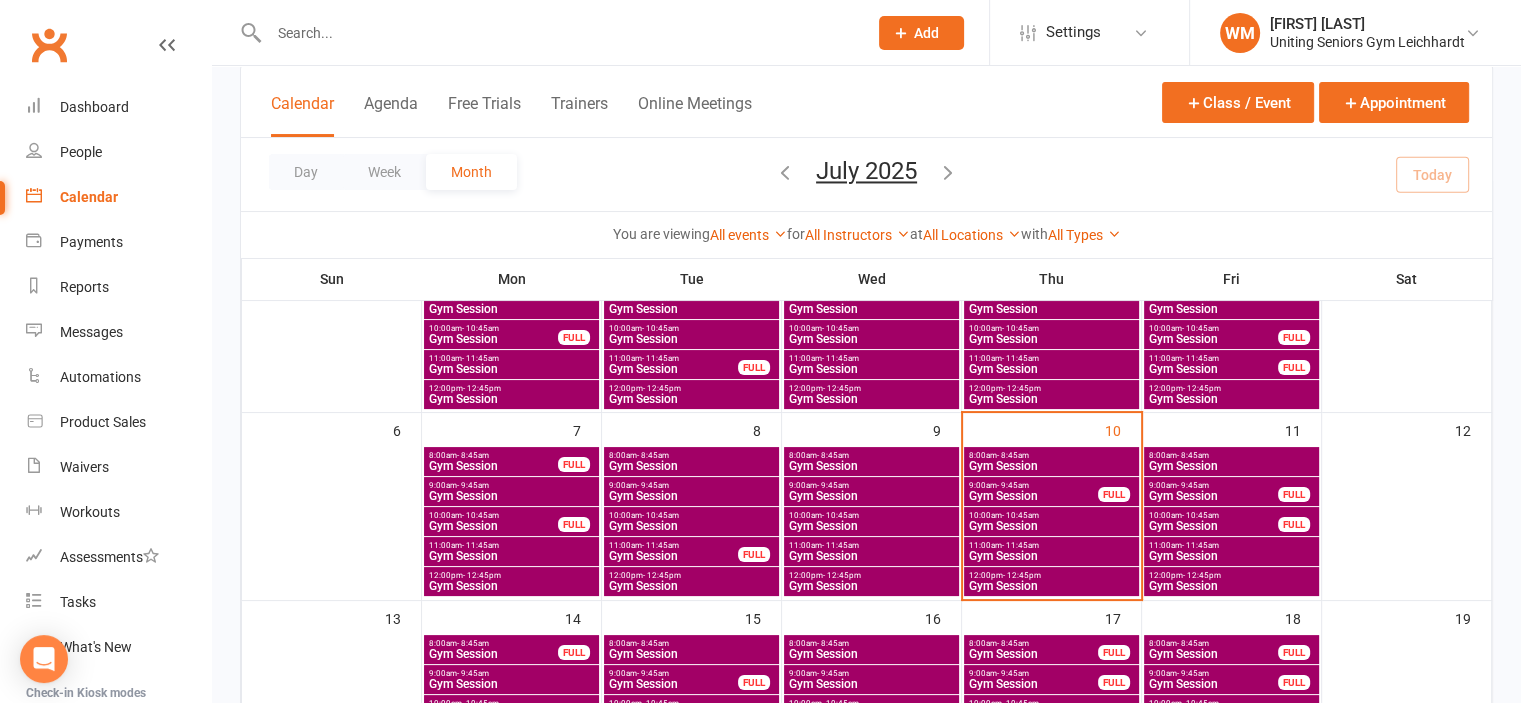 click on "Gym Session" at bounding box center [1051, 466] 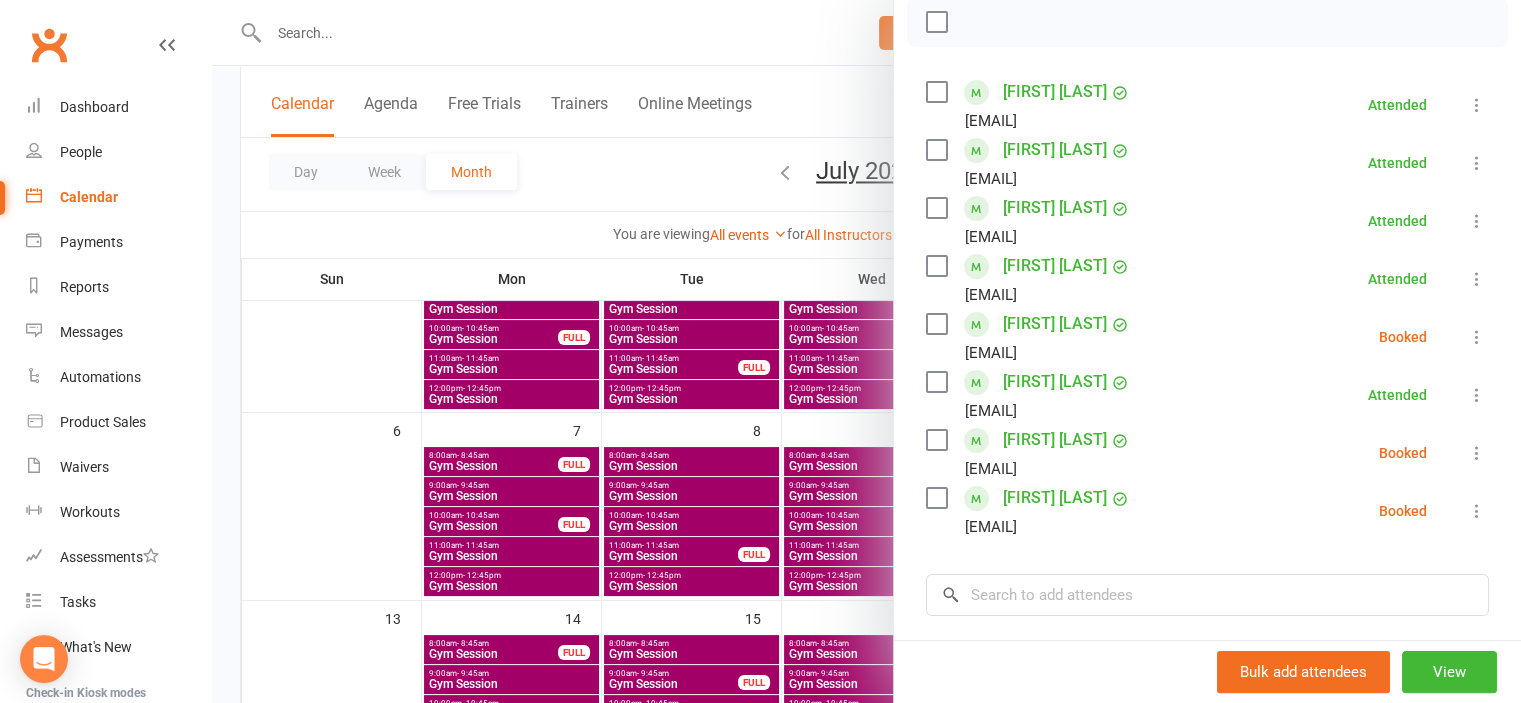 scroll, scrollTop: 300, scrollLeft: 0, axis: vertical 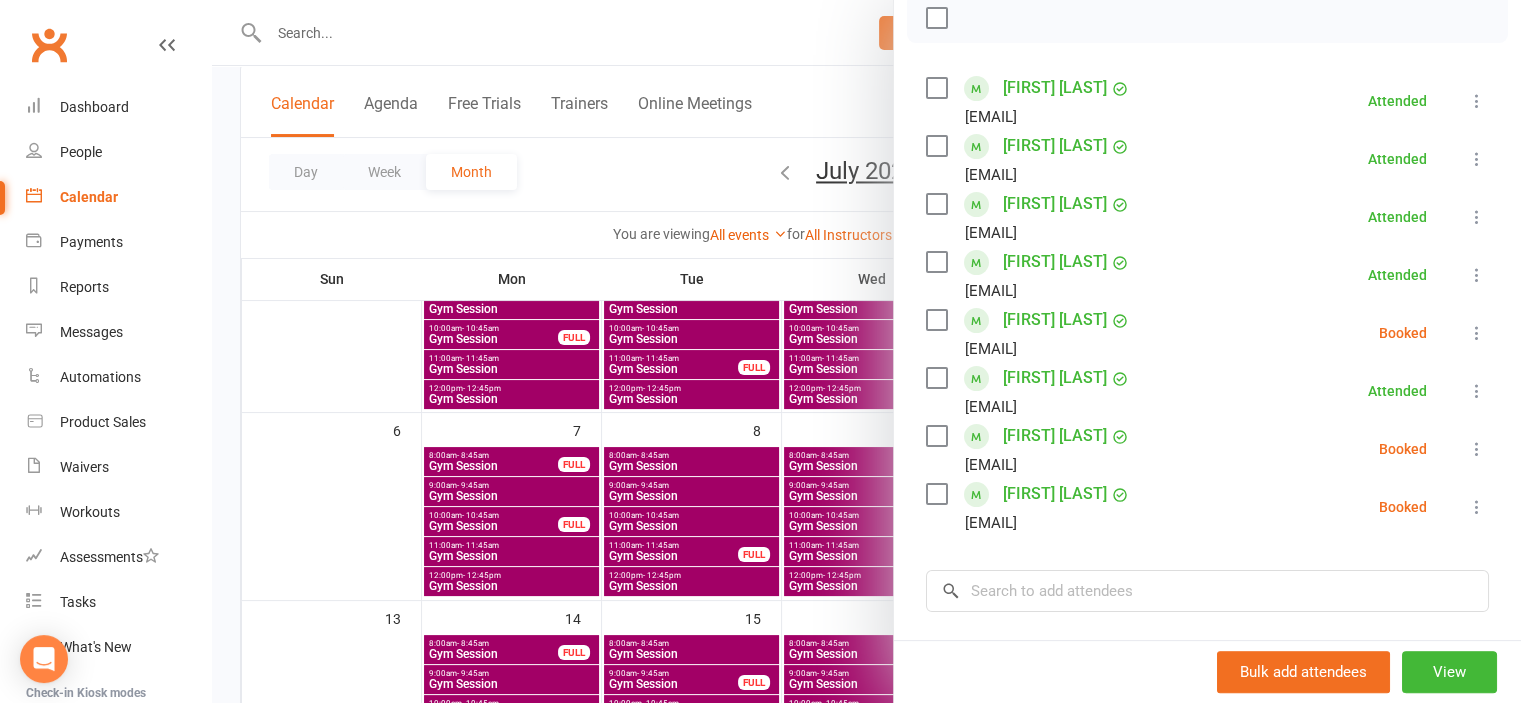 click at bounding box center (1477, 101) 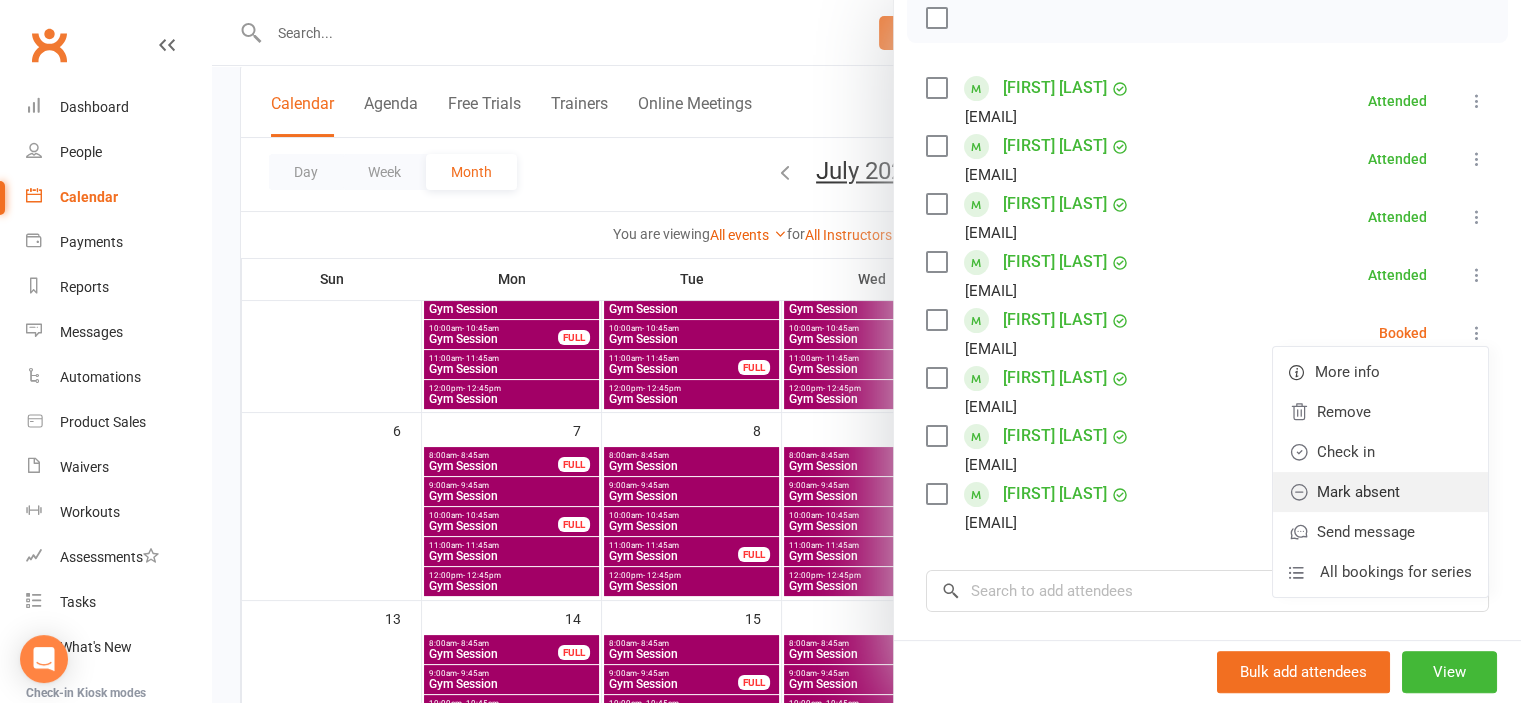 click on "Mark absent" at bounding box center (1380, 412) 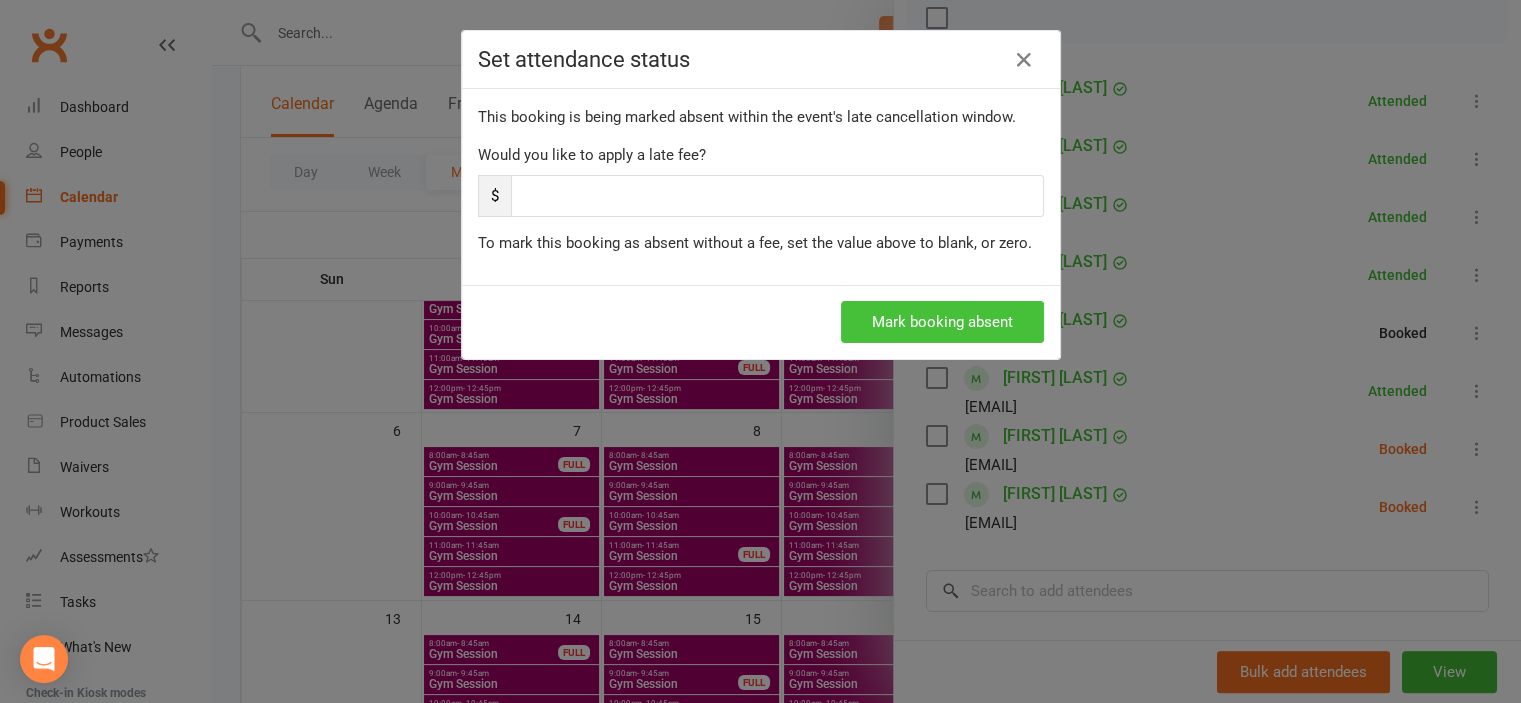 click on "Mark booking absent" at bounding box center (942, 322) 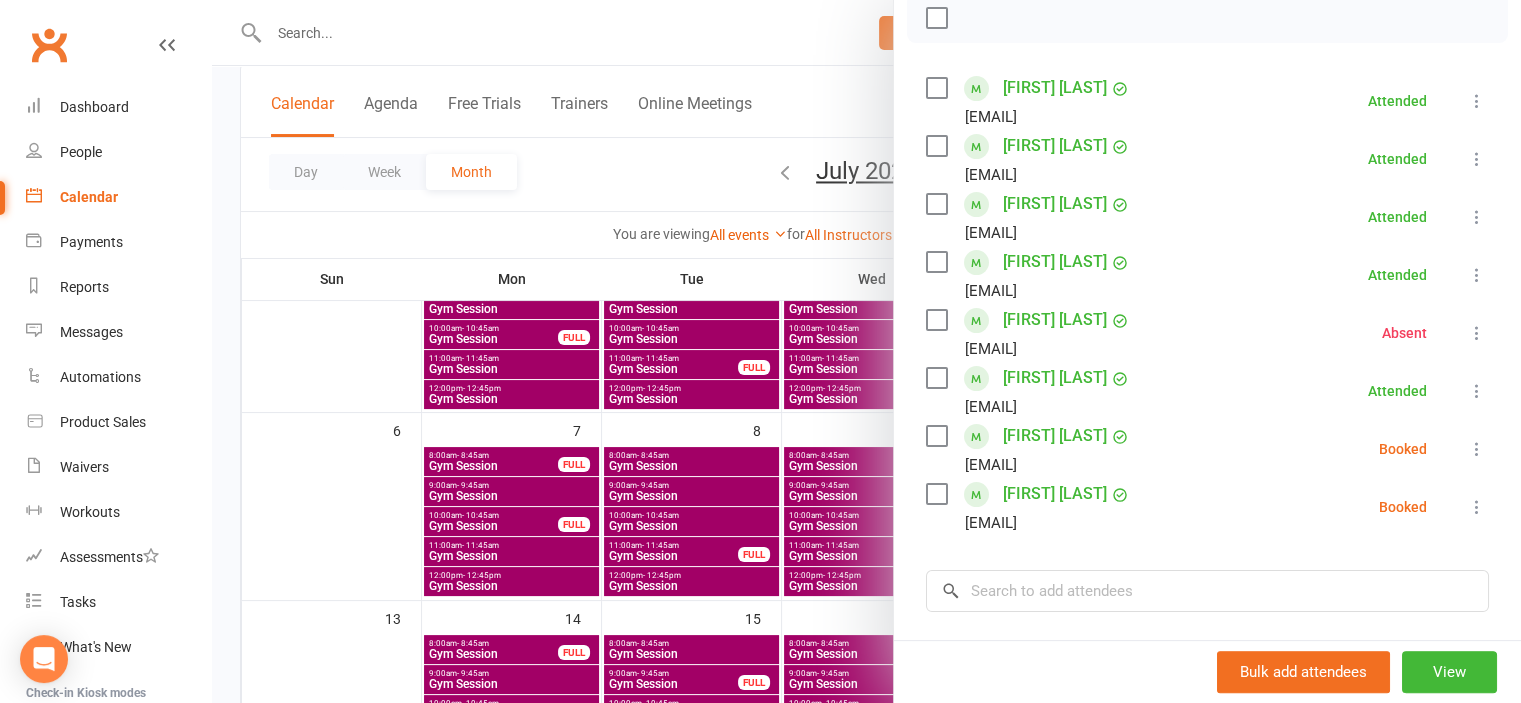 click at bounding box center [1477, 101] 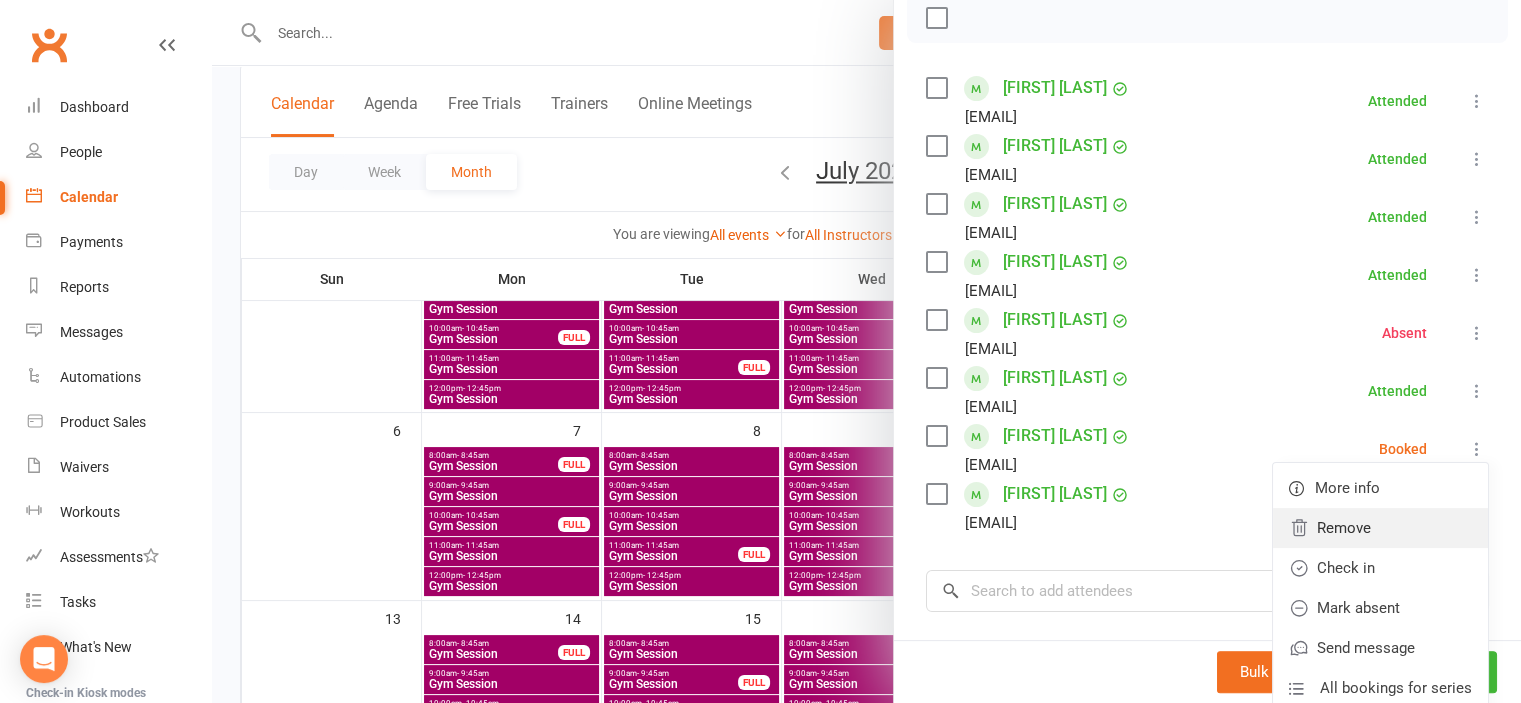 click on "Remove" at bounding box center [1380, 528] 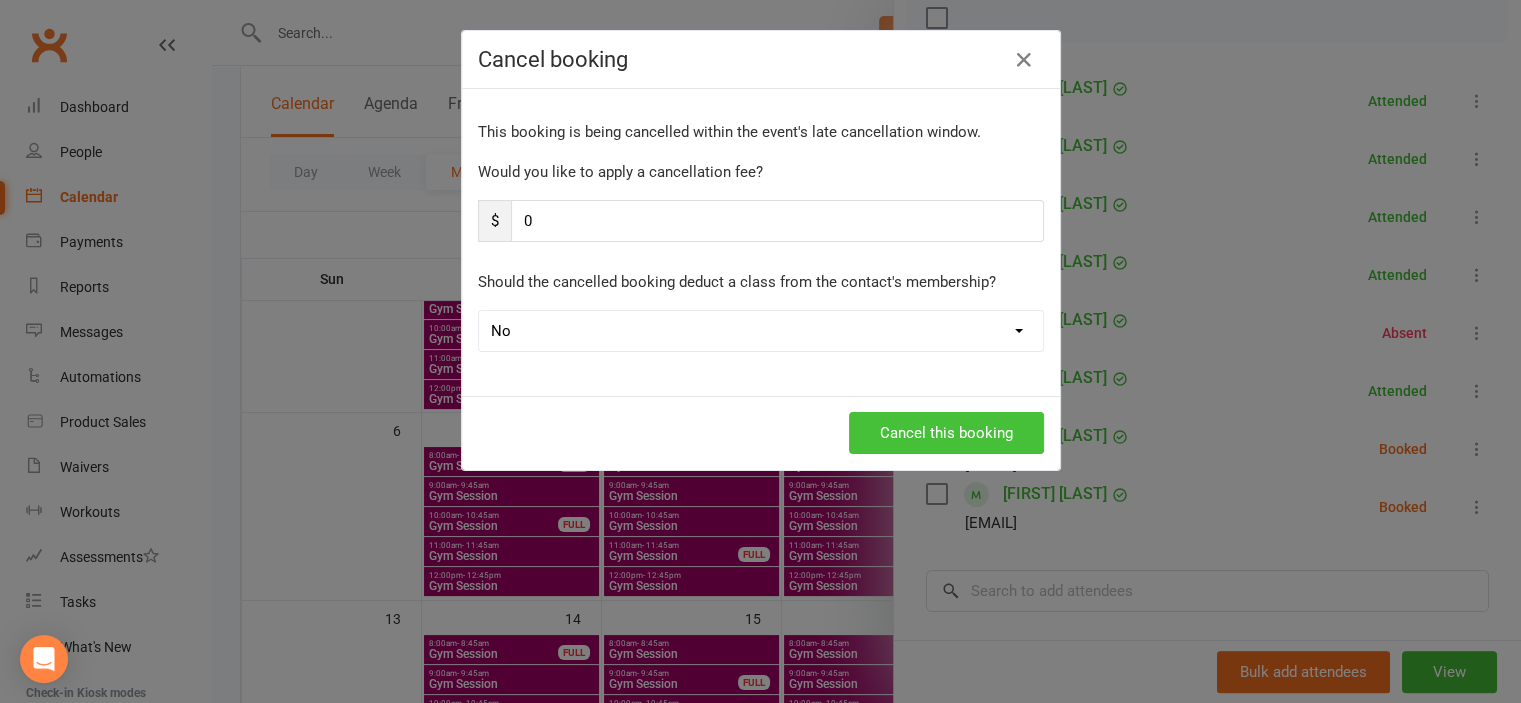 click on "Cancel this booking" at bounding box center [946, 433] 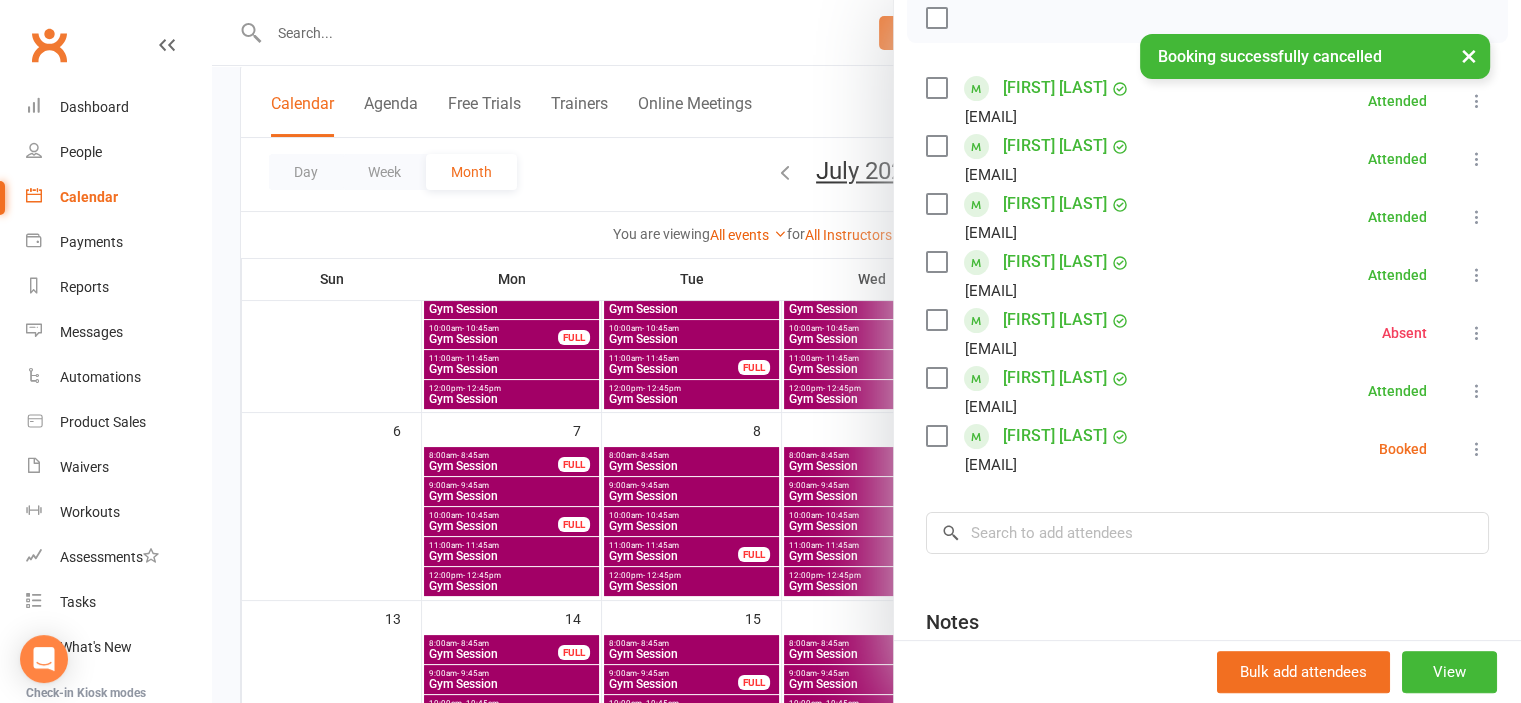 click at bounding box center [1477, 101] 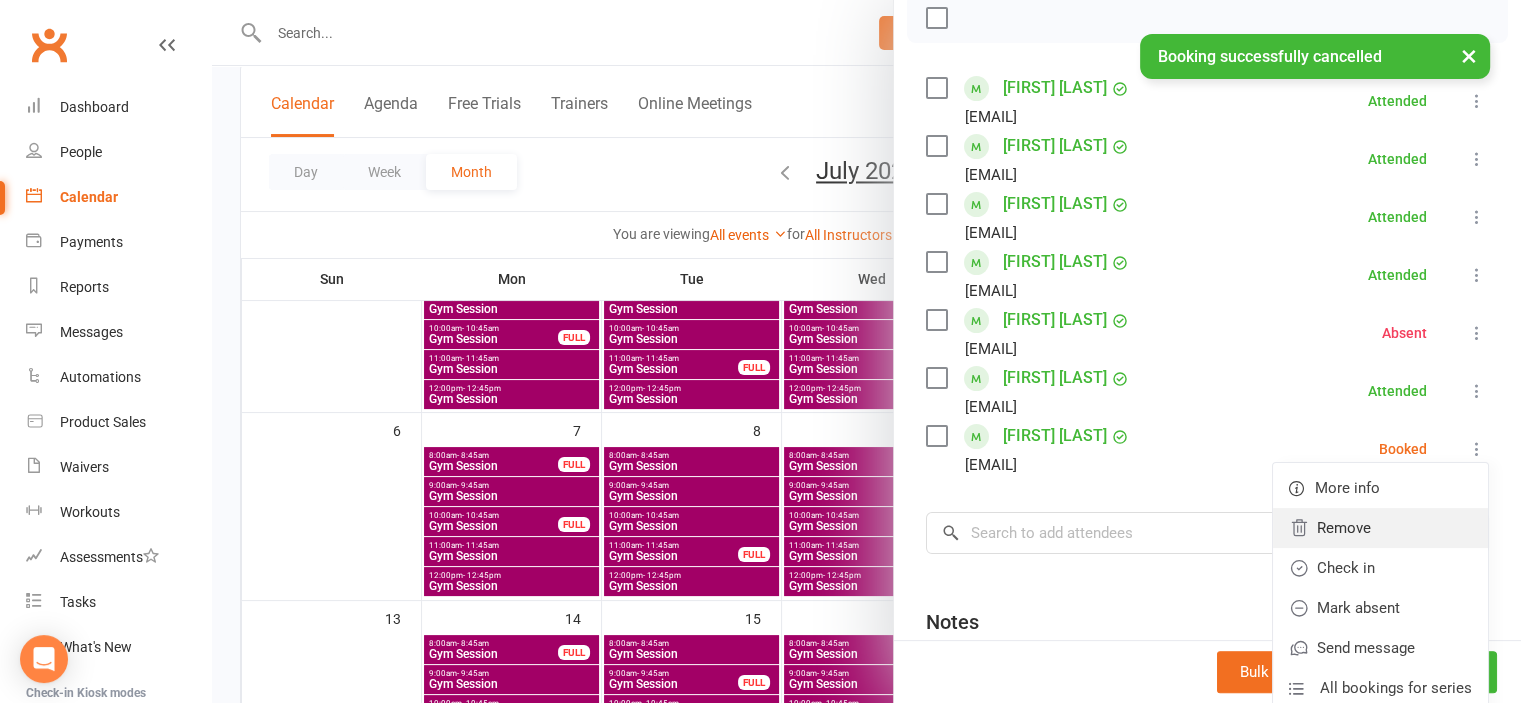 click on "Remove" at bounding box center (1380, 528) 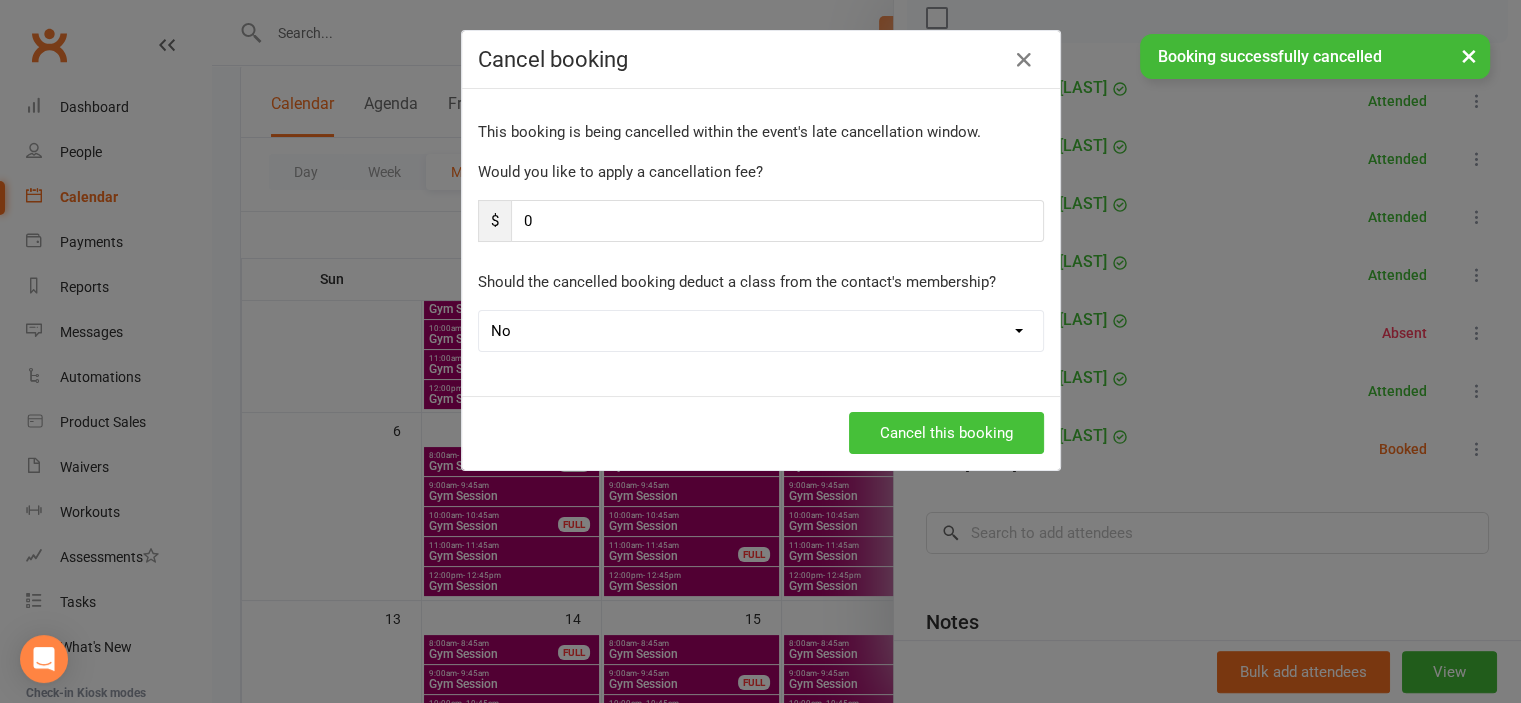 click on "Cancel this booking" at bounding box center [946, 433] 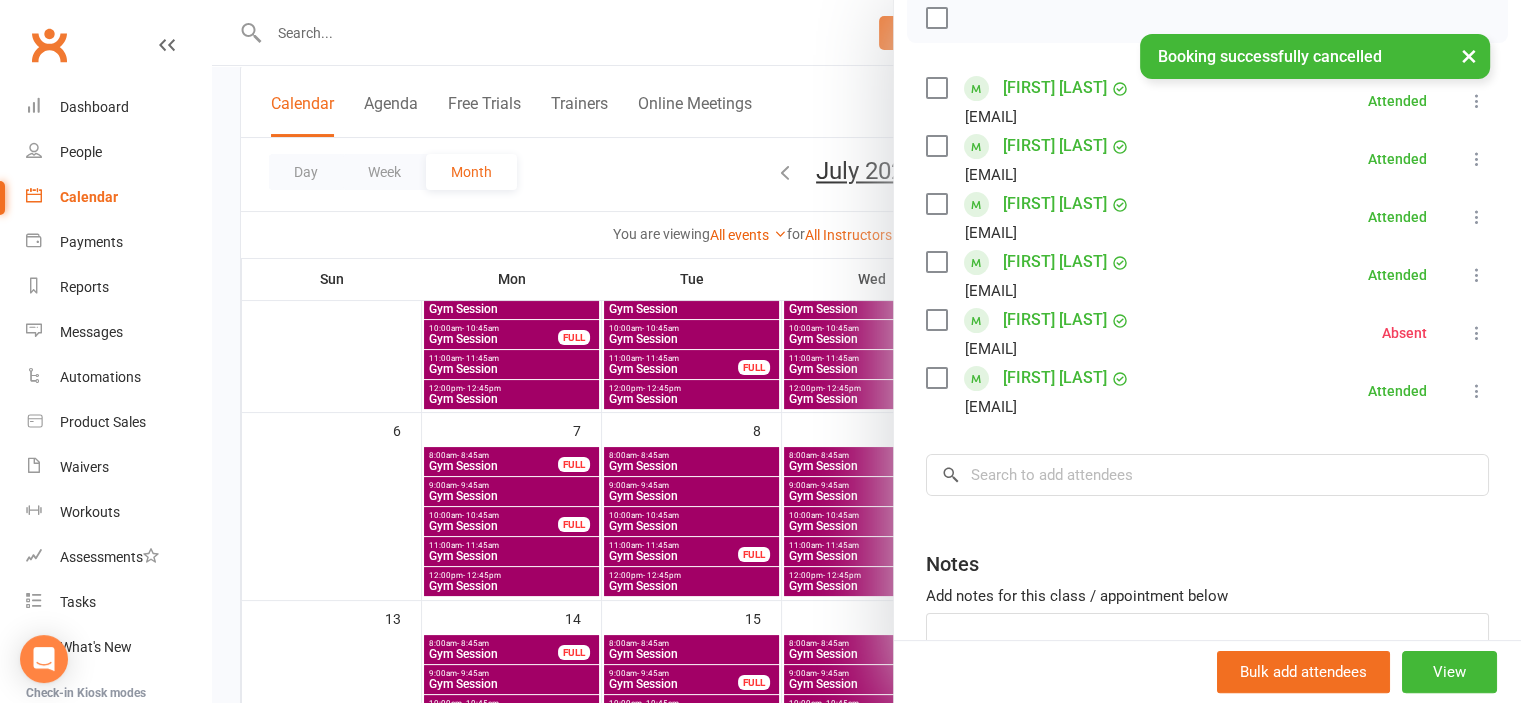 click at bounding box center (866, 351) 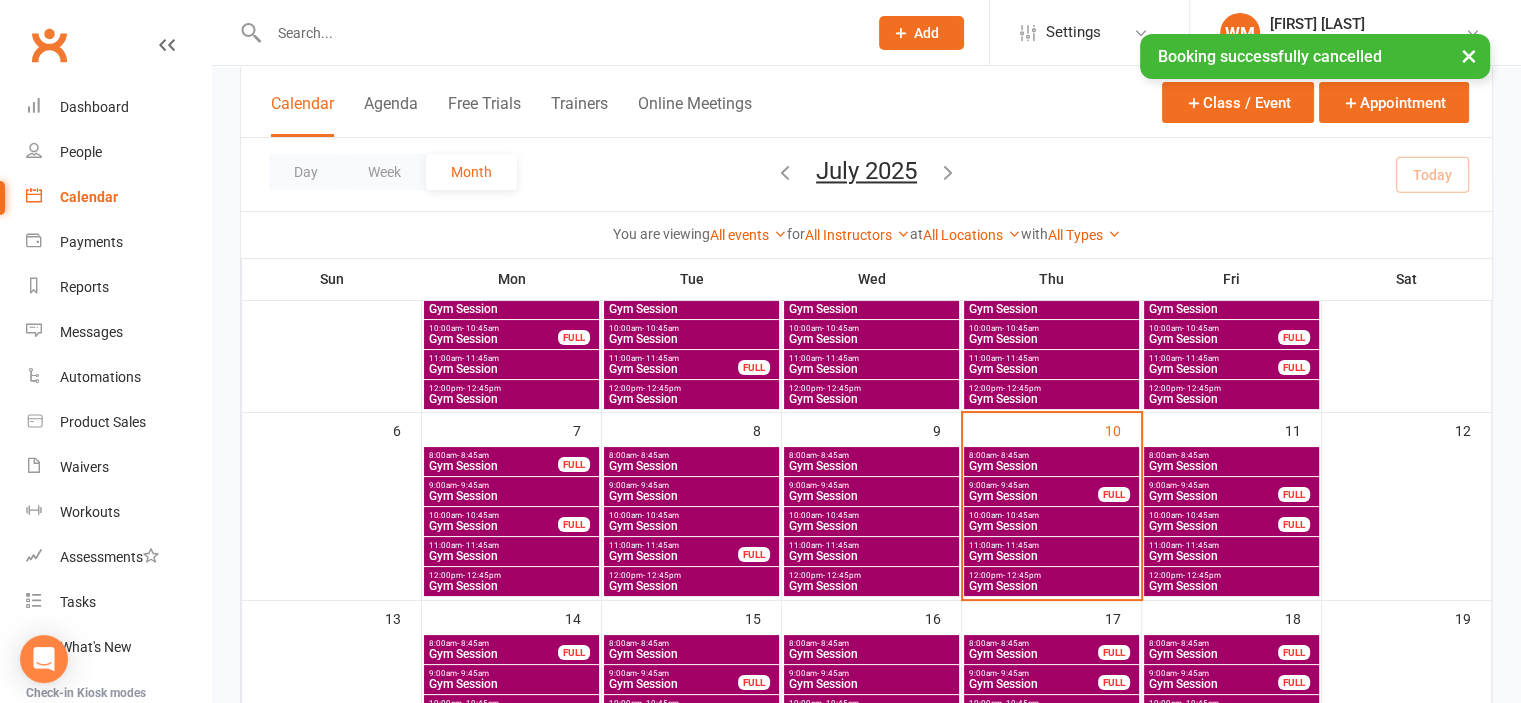 click on "Gym Session" at bounding box center (1051, 466) 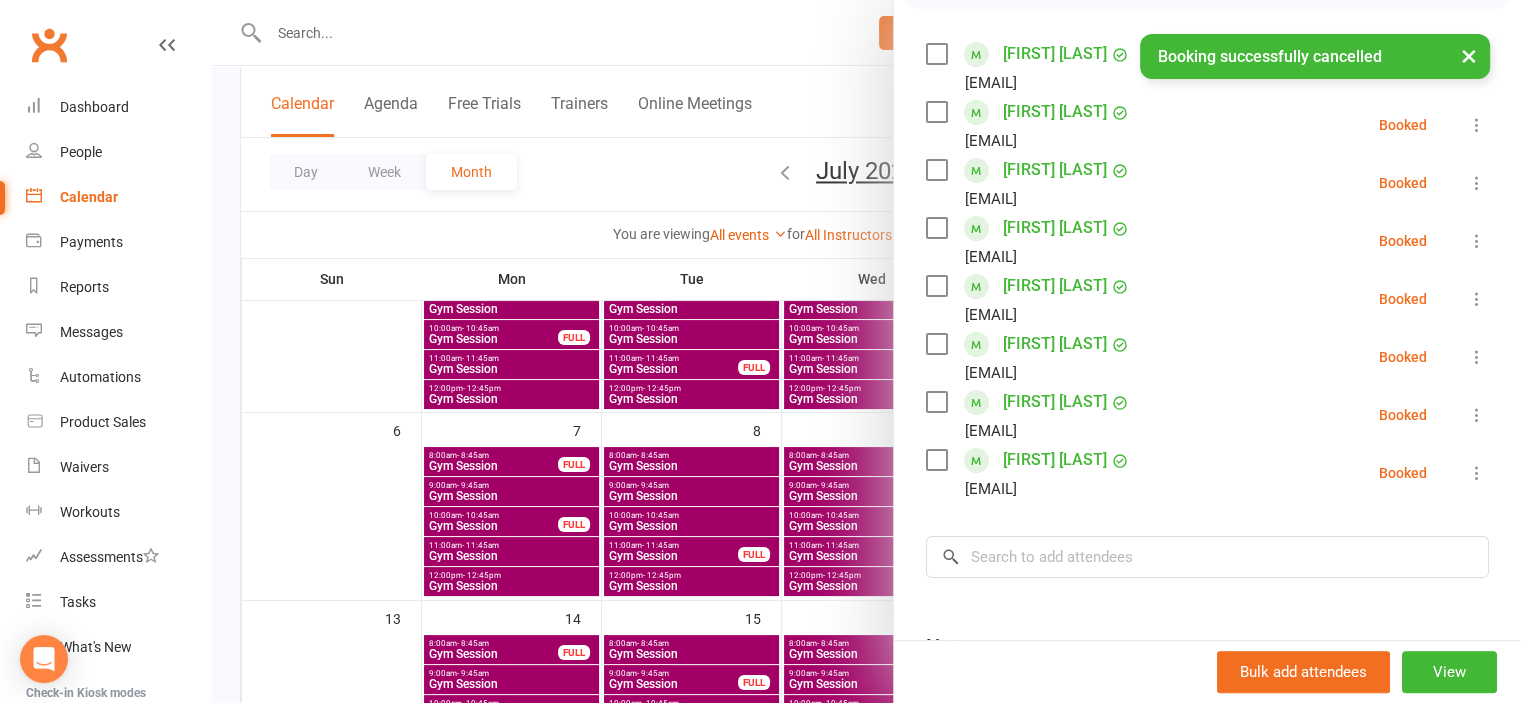 scroll, scrollTop: 300, scrollLeft: 0, axis: vertical 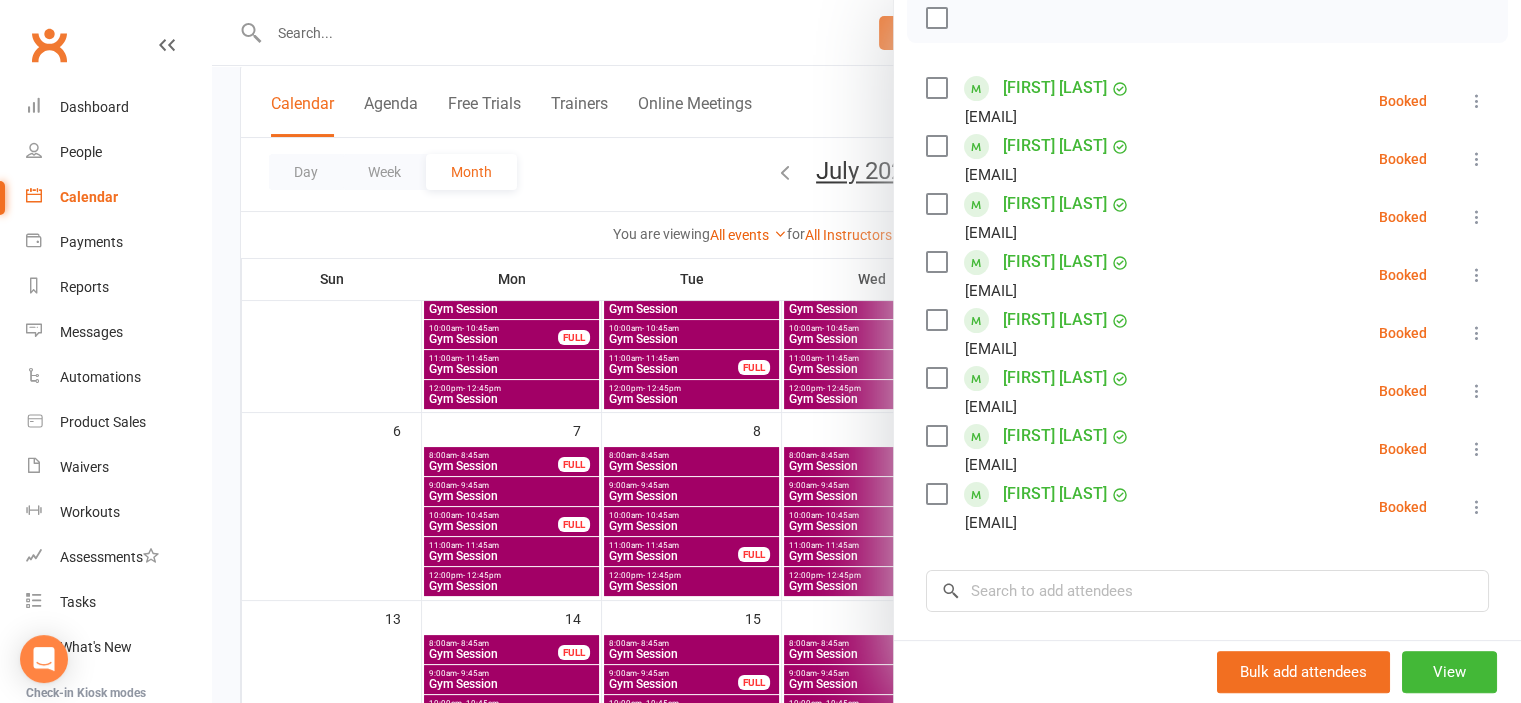 click at bounding box center [866, 351] 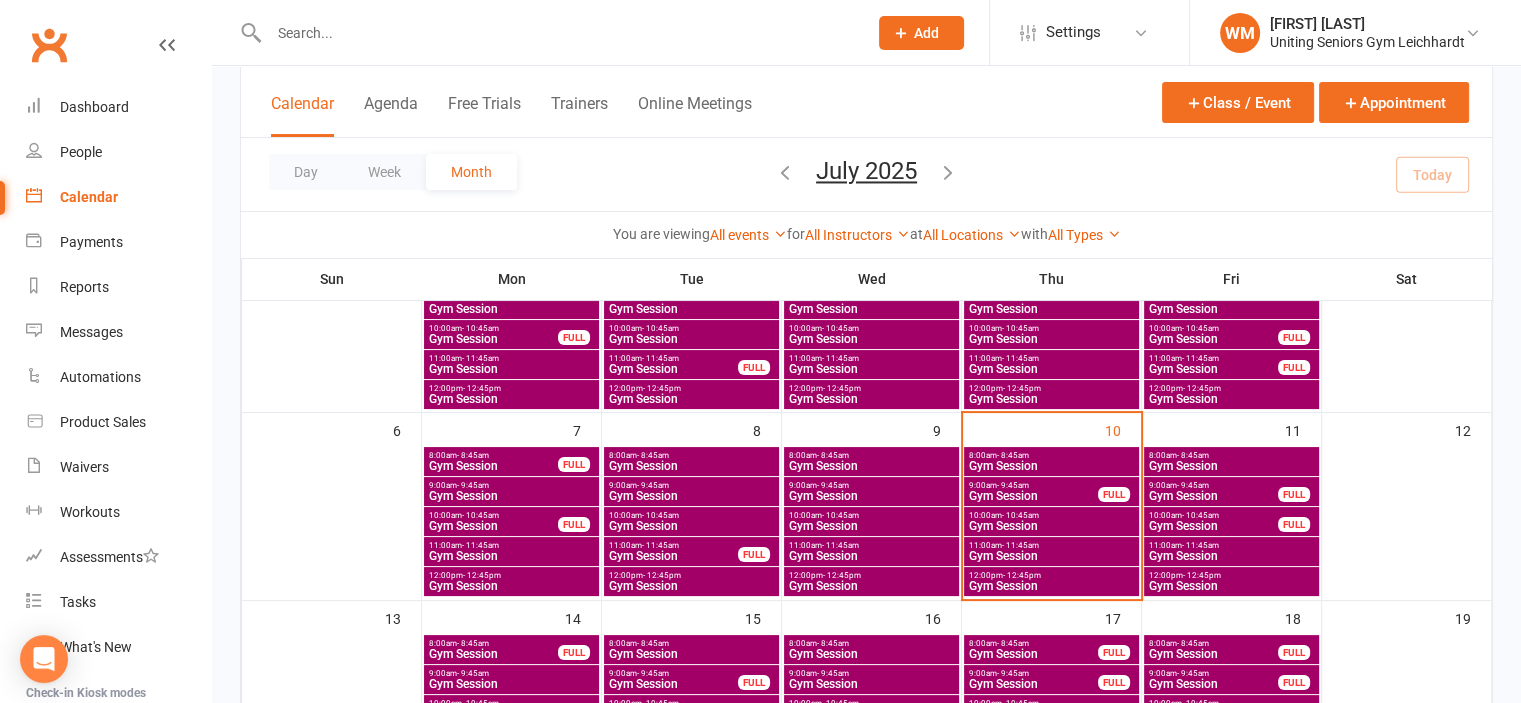 click on "Gym Session" at bounding box center (1051, 466) 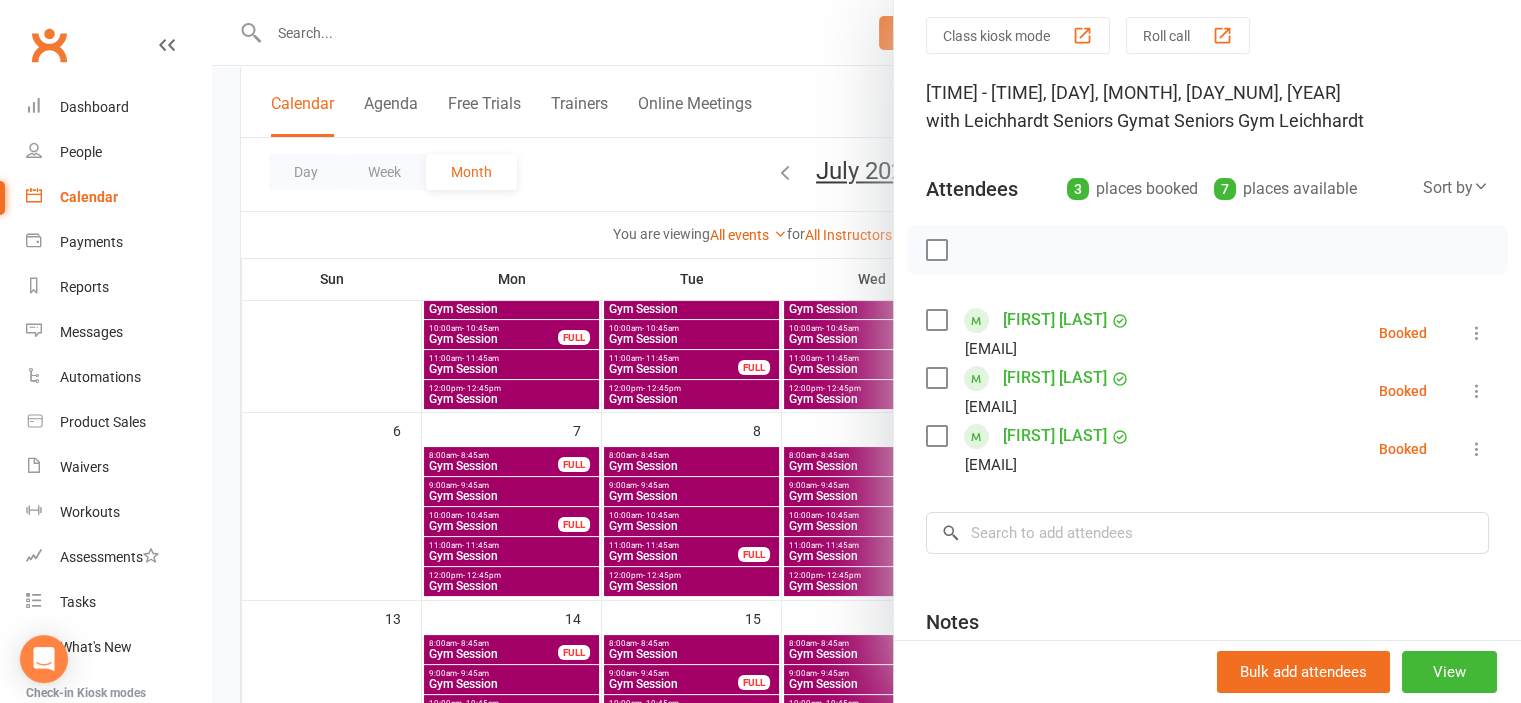 scroll, scrollTop: 100, scrollLeft: 0, axis: vertical 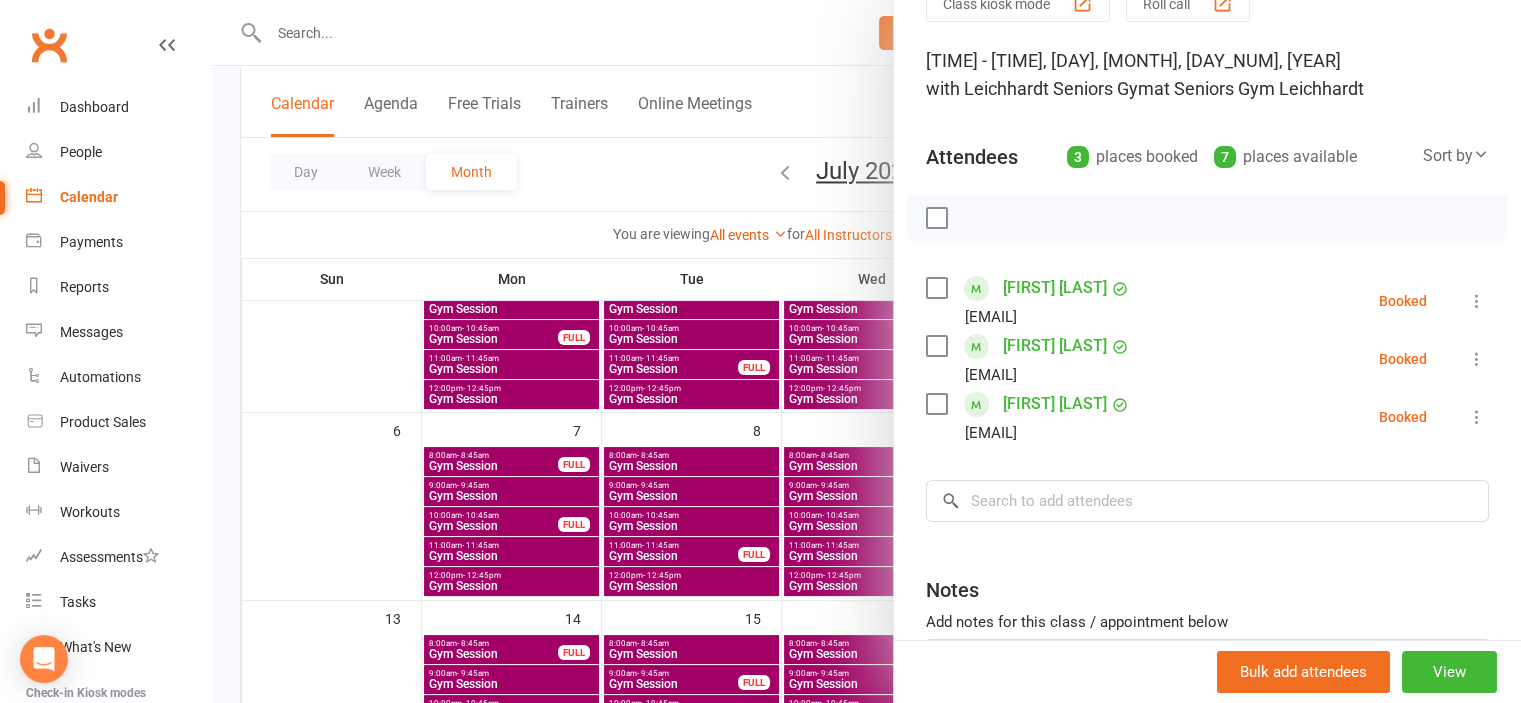click at bounding box center [866, 351] 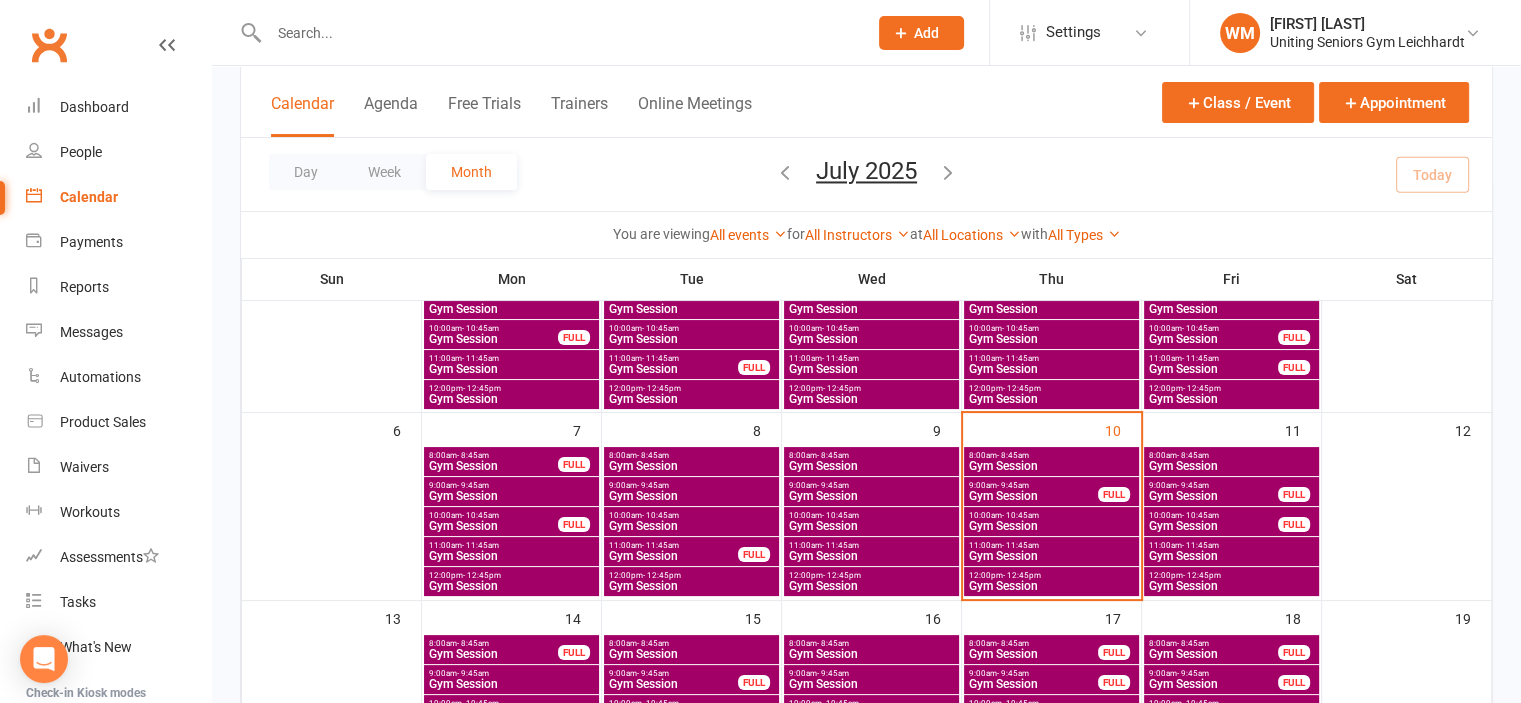 click at bounding box center [558, 33] 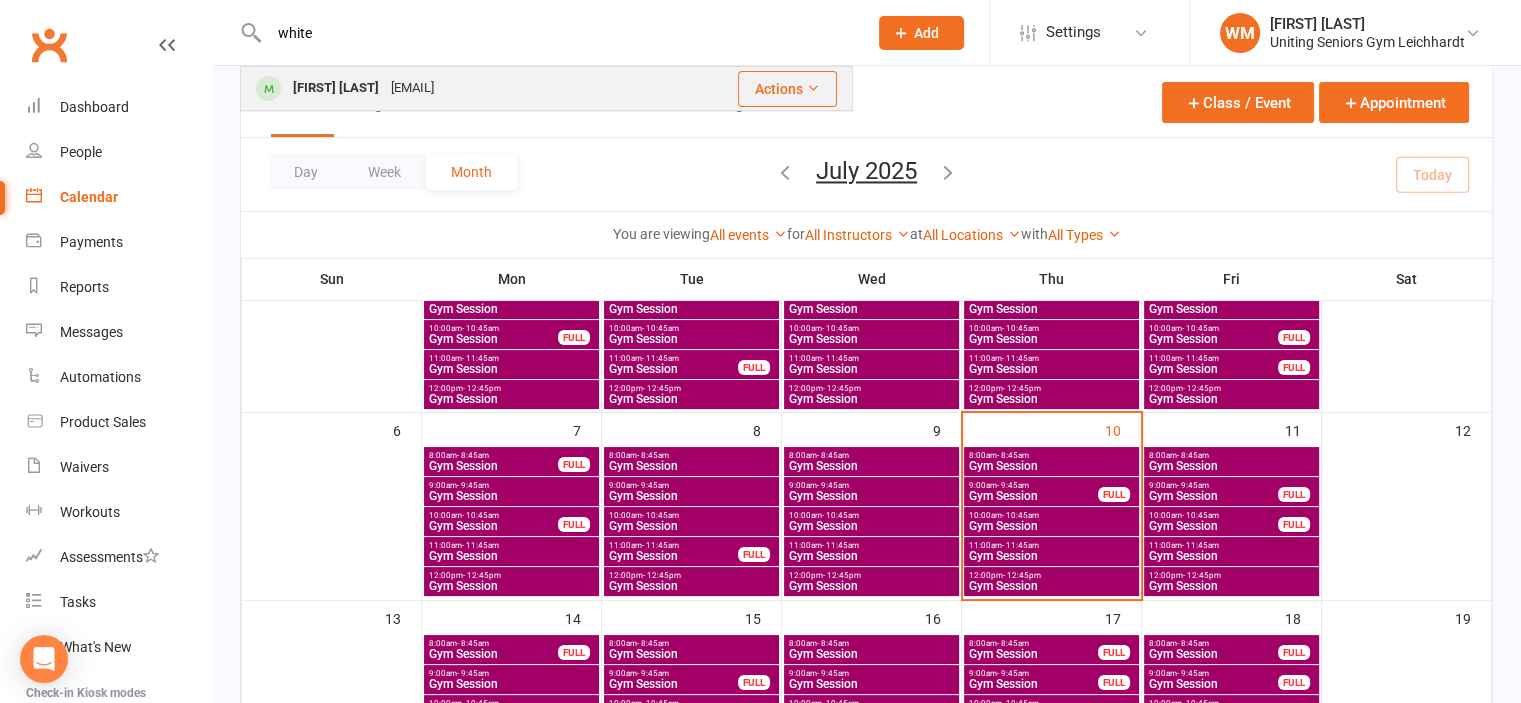 type on "white" 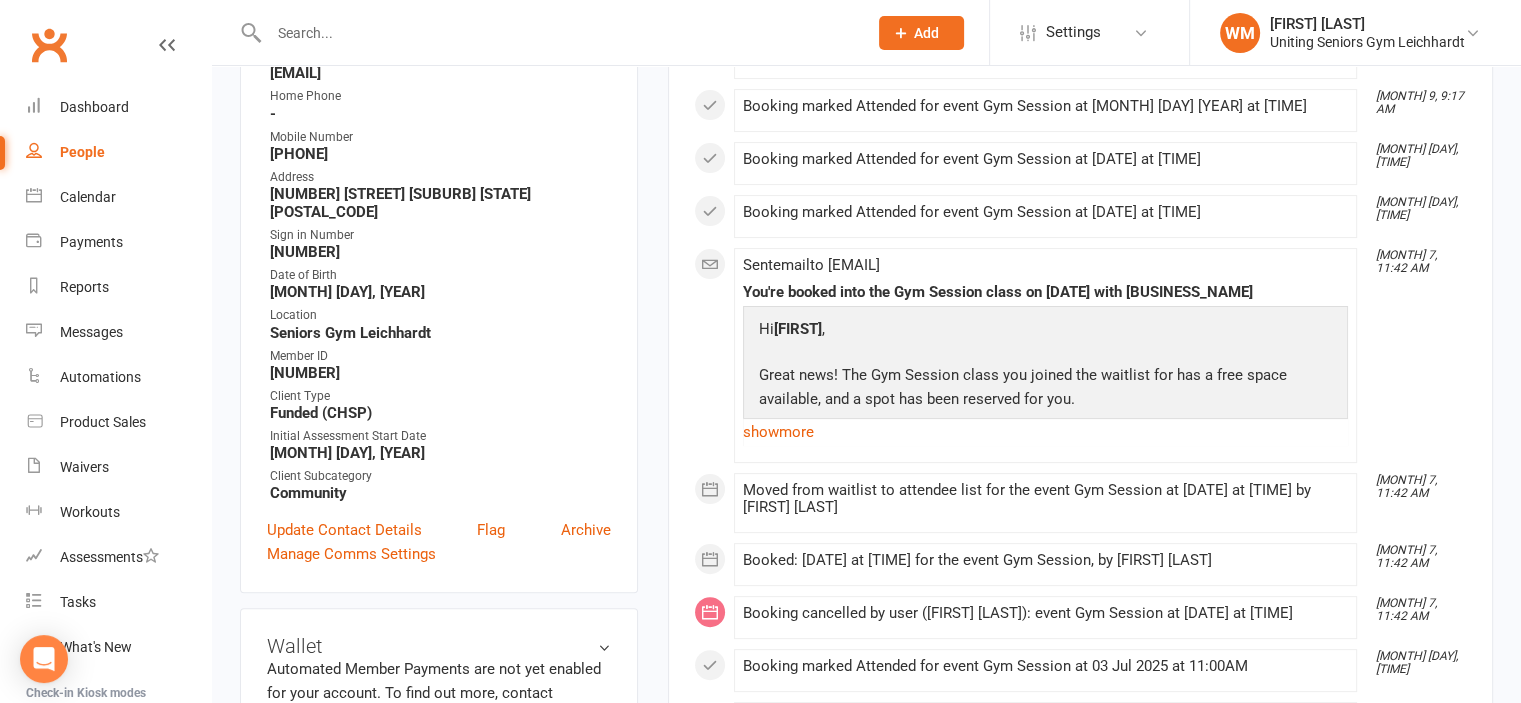 scroll, scrollTop: 100, scrollLeft: 0, axis: vertical 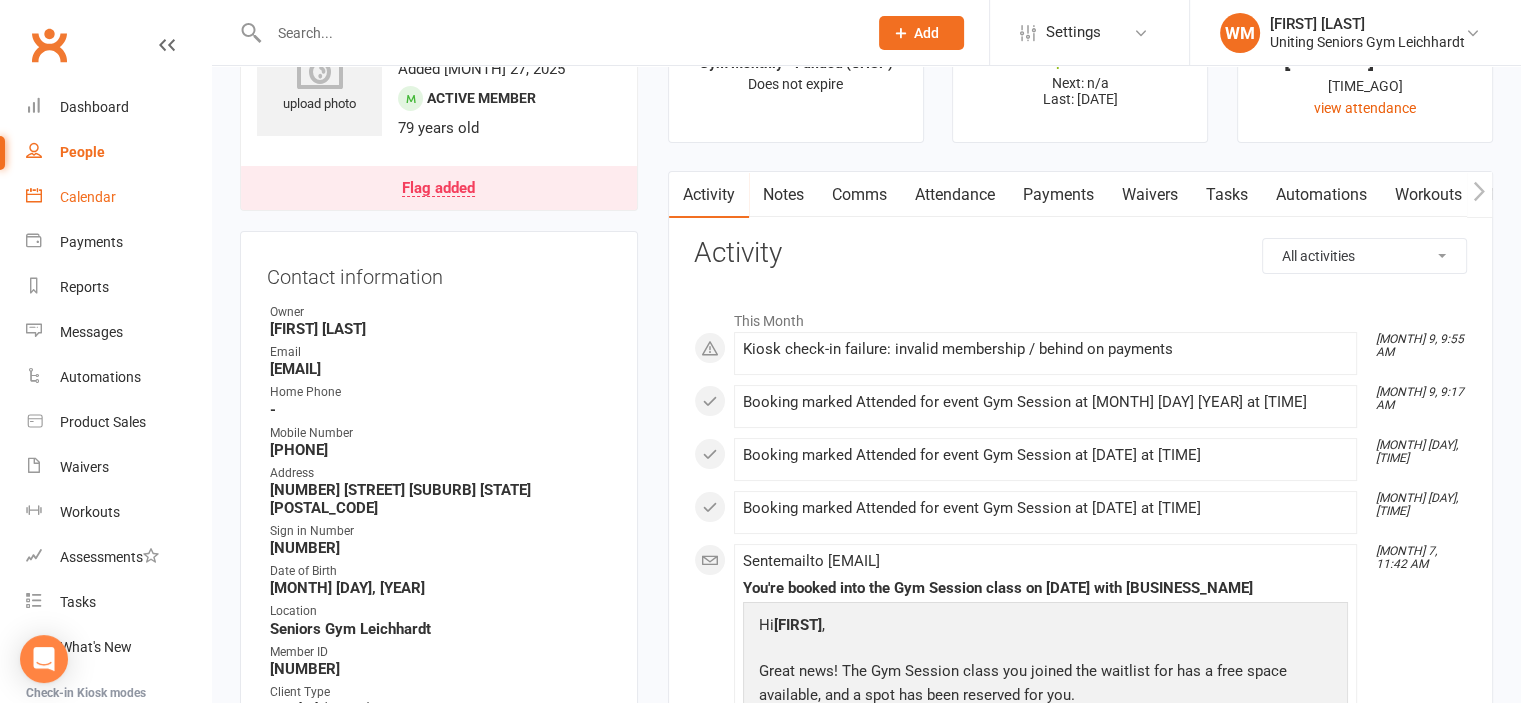 click on "Calendar" at bounding box center [88, 197] 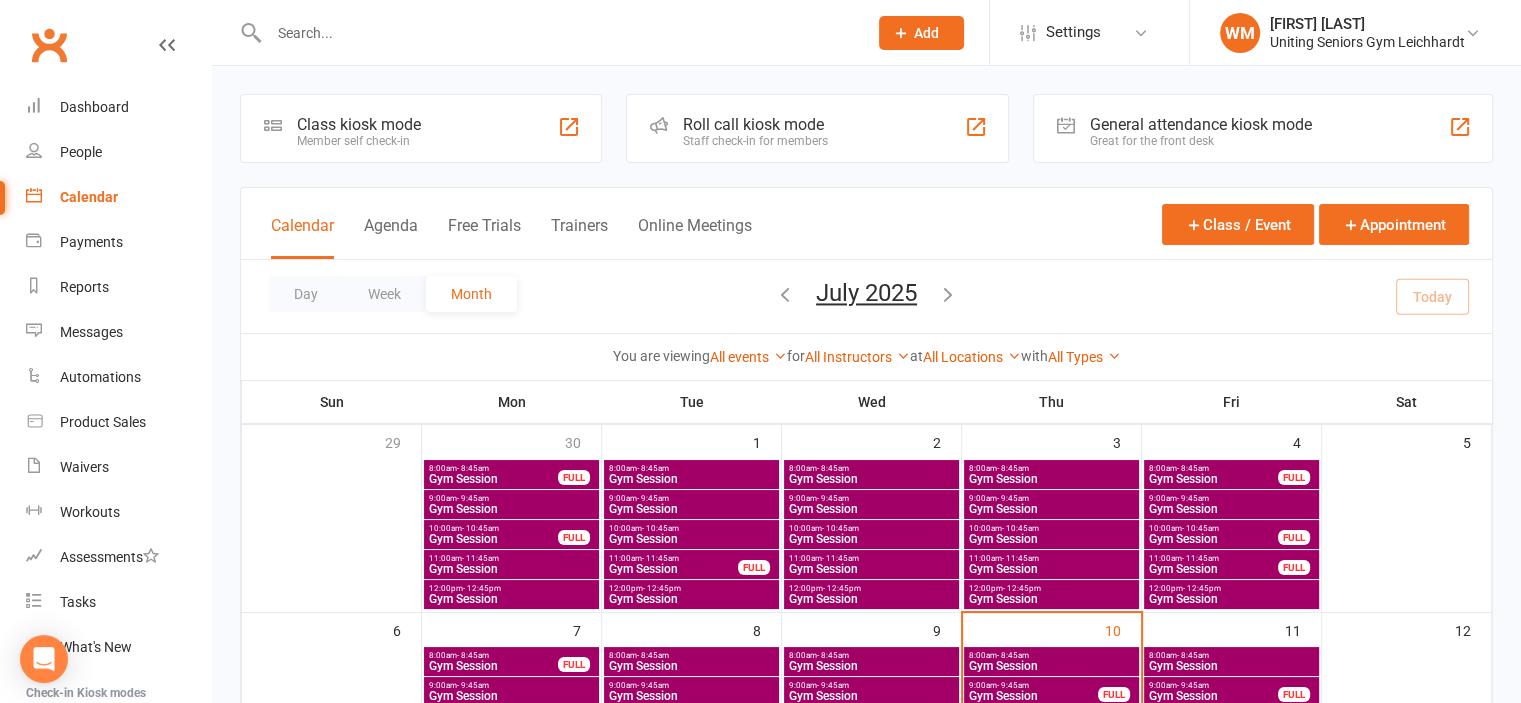 scroll, scrollTop: 100, scrollLeft: 0, axis: vertical 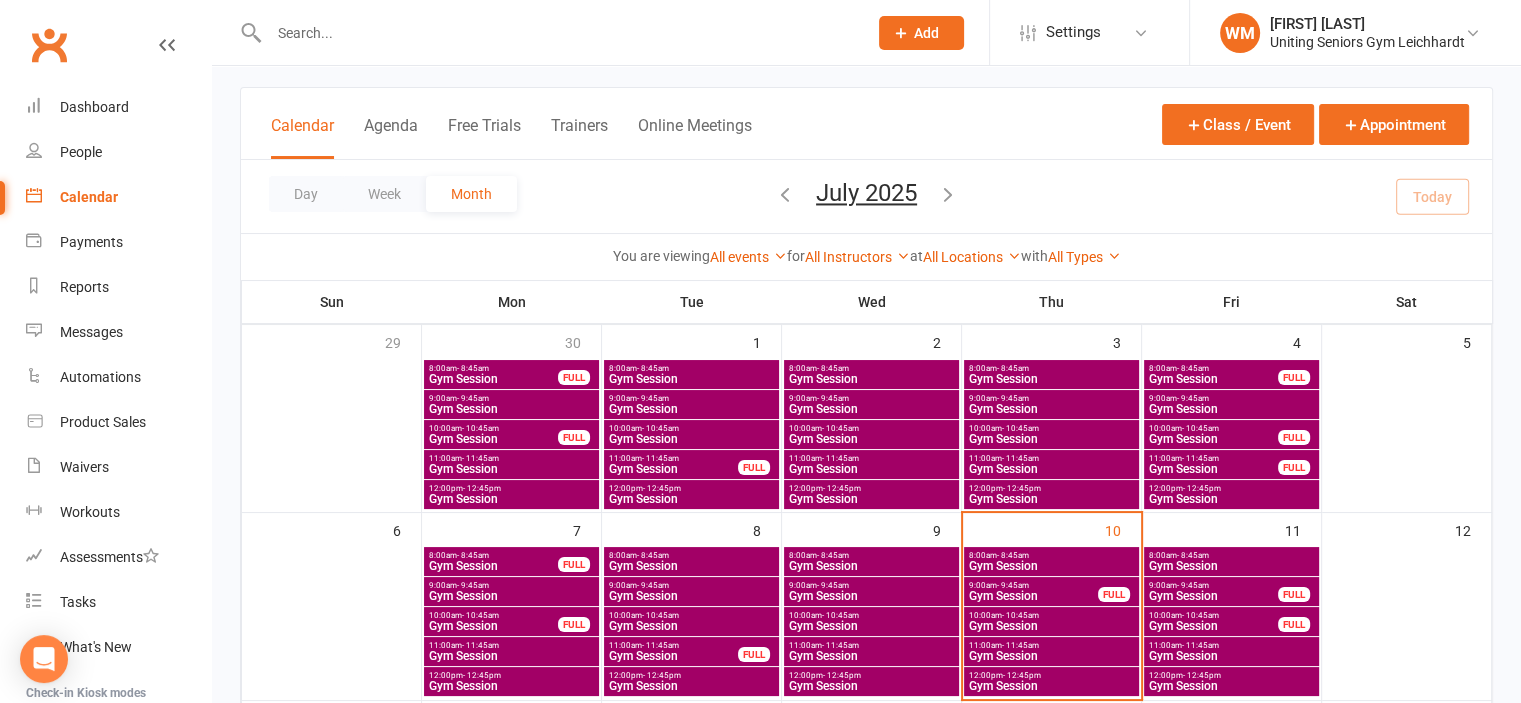 click on "Gym Session" at bounding box center (1051, 566) 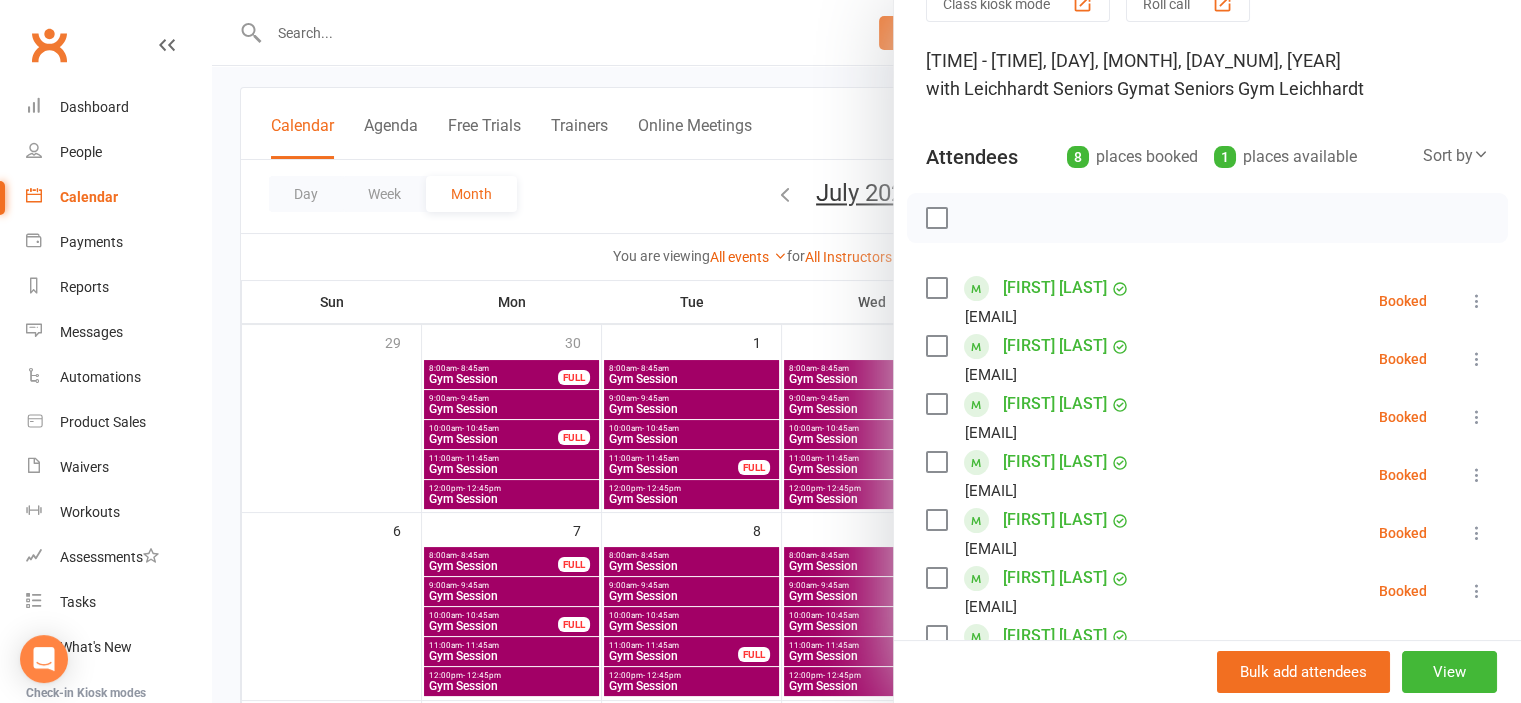 scroll, scrollTop: 200, scrollLeft: 0, axis: vertical 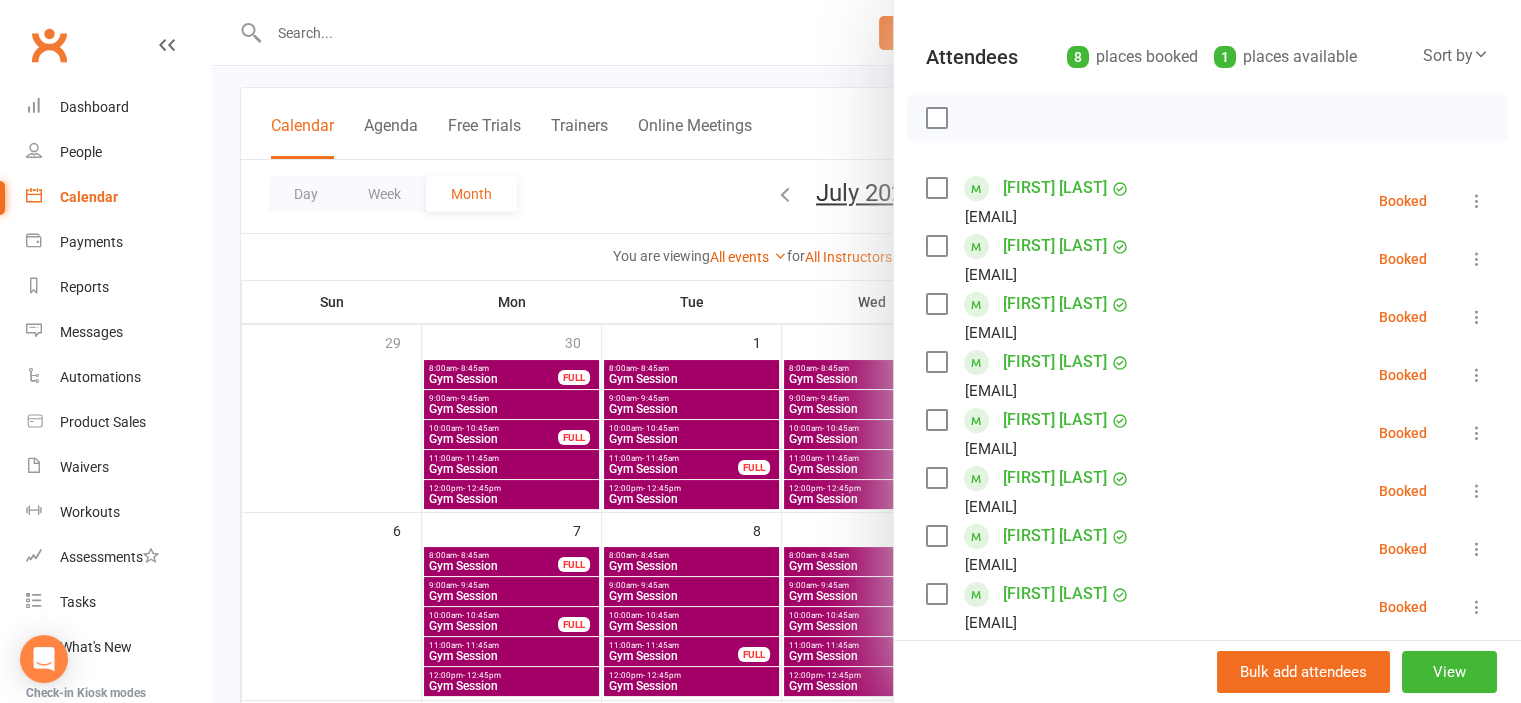click at bounding box center [1477, 201] 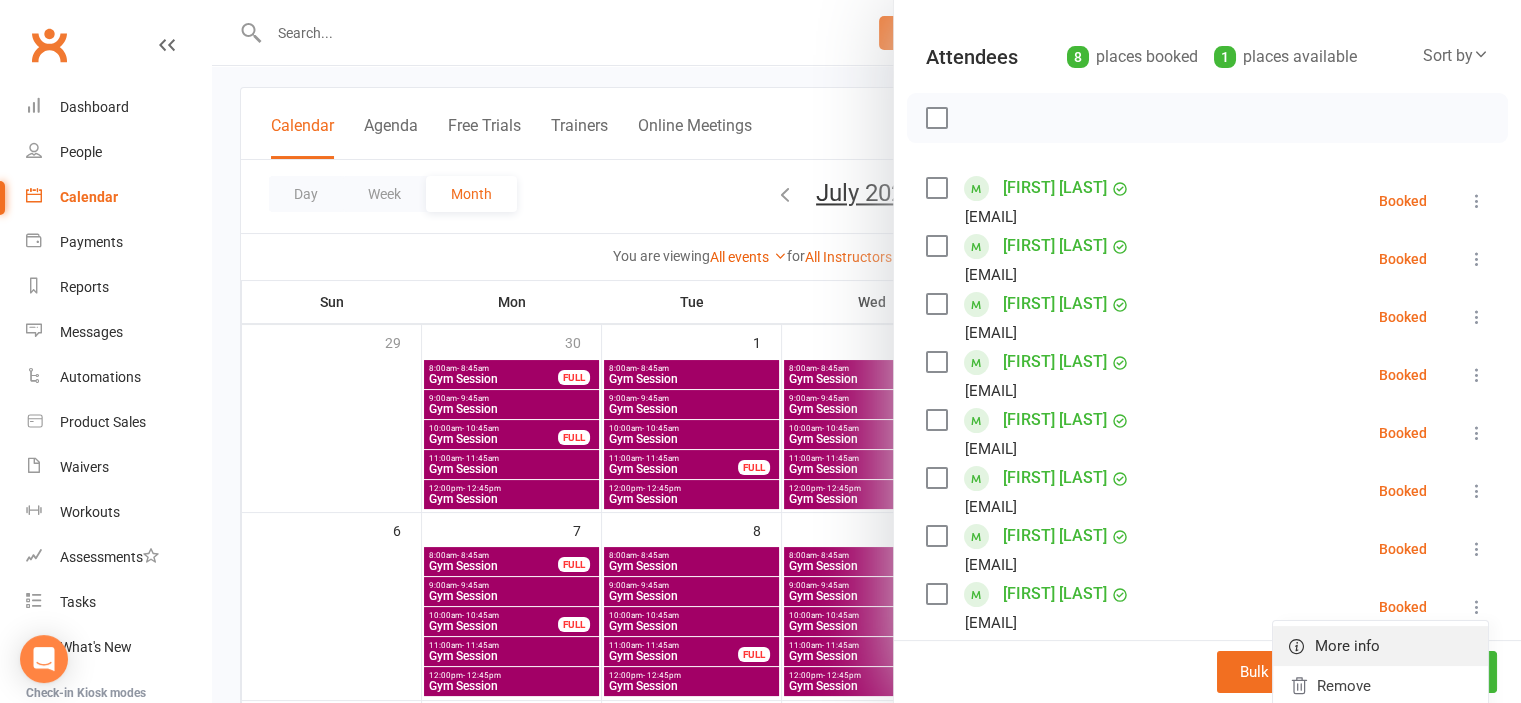 scroll, scrollTop: 400, scrollLeft: 0, axis: vertical 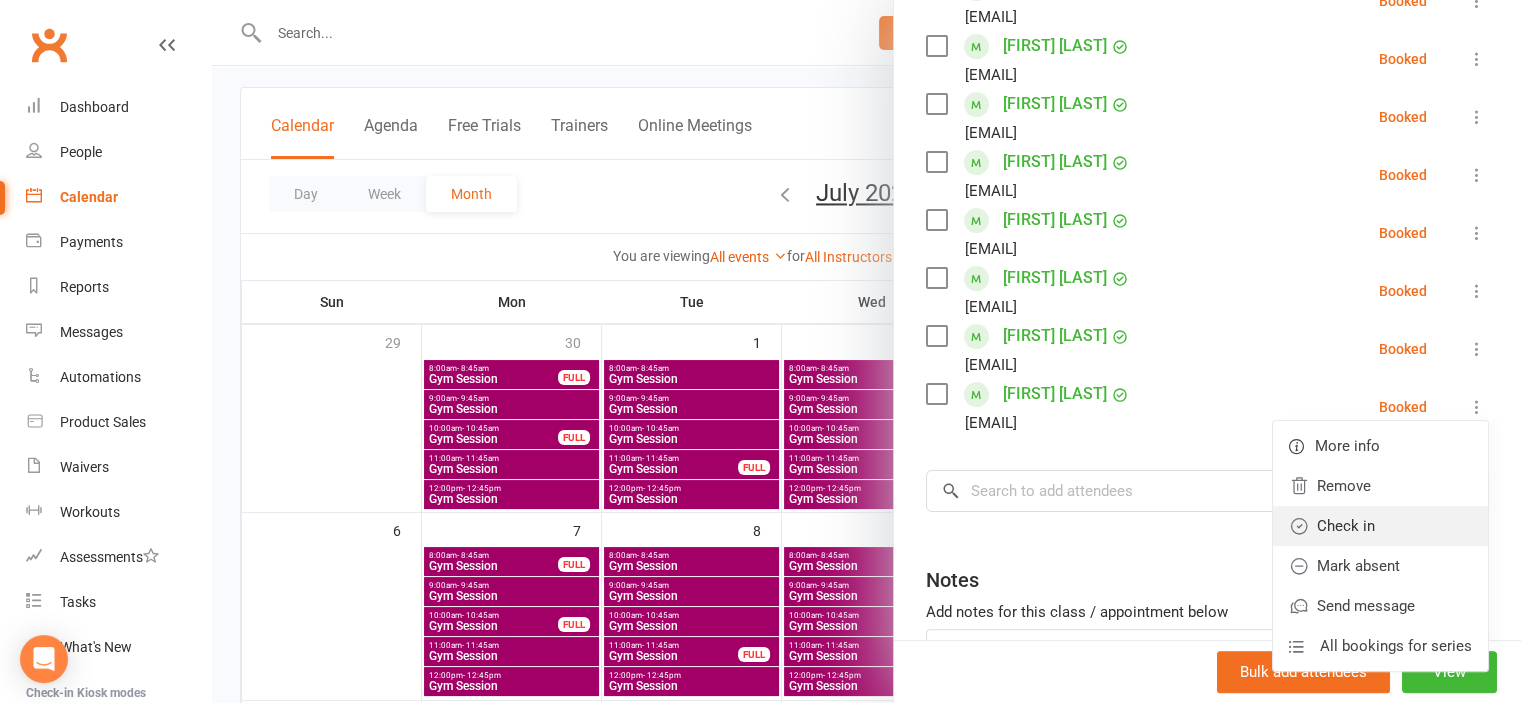 click on "Check in" at bounding box center [1380, 486] 